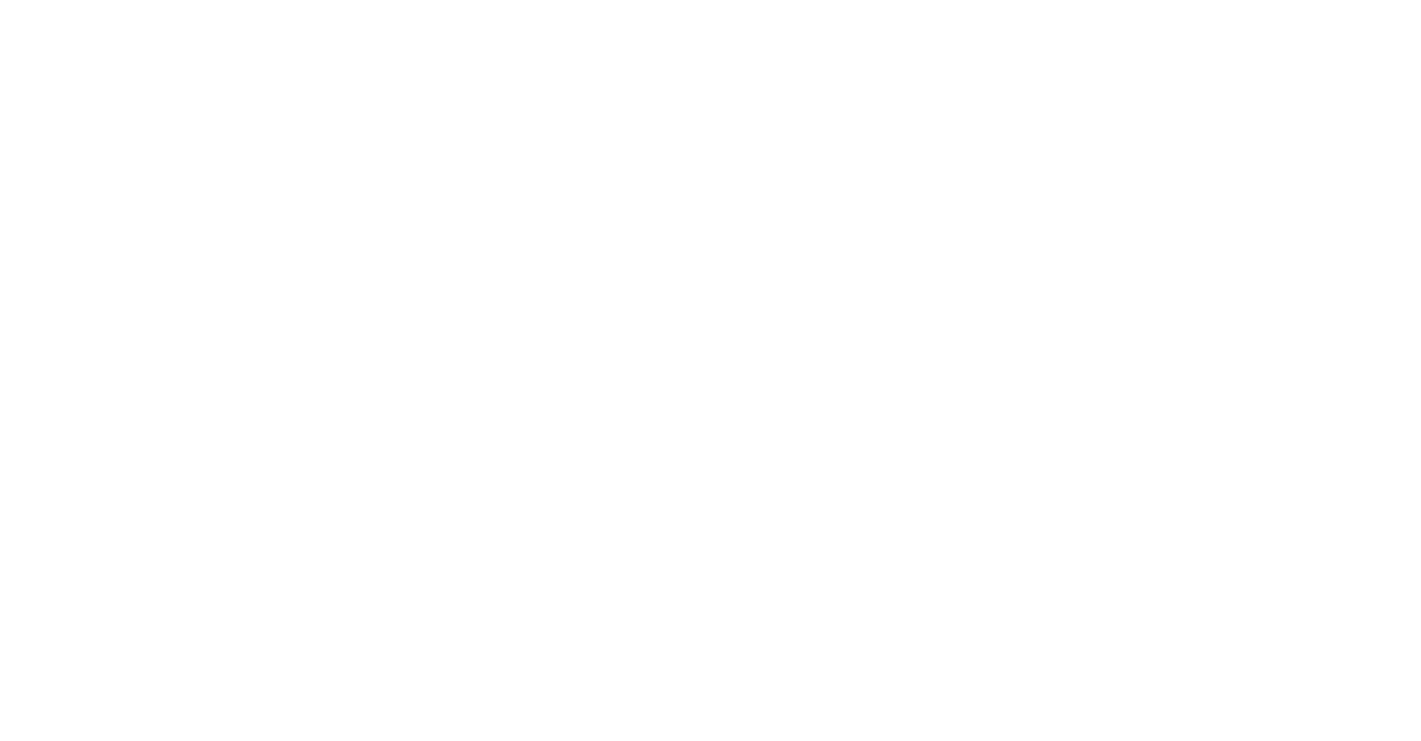 scroll, scrollTop: 0, scrollLeft: 0, axis: both 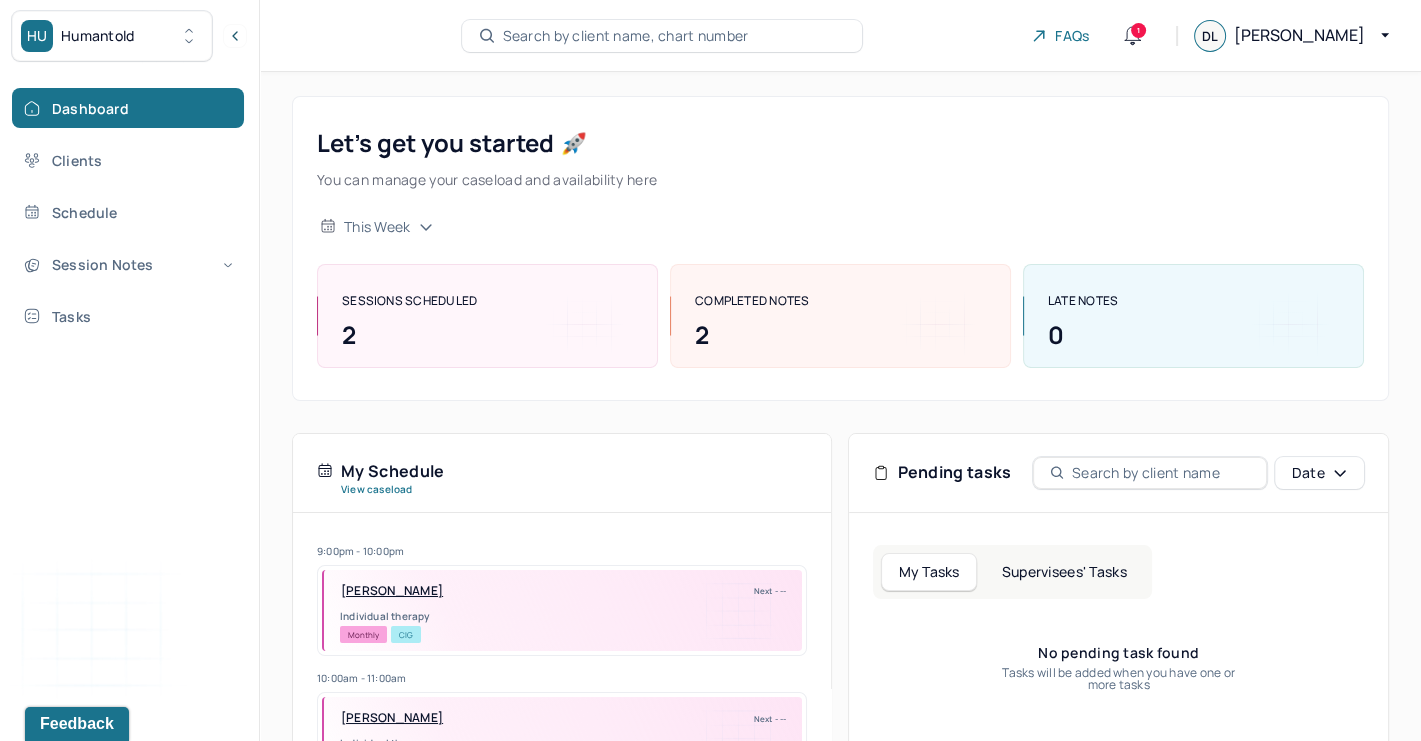 click on "Supervisees' Tasks" at bounding box center (1064, 572) 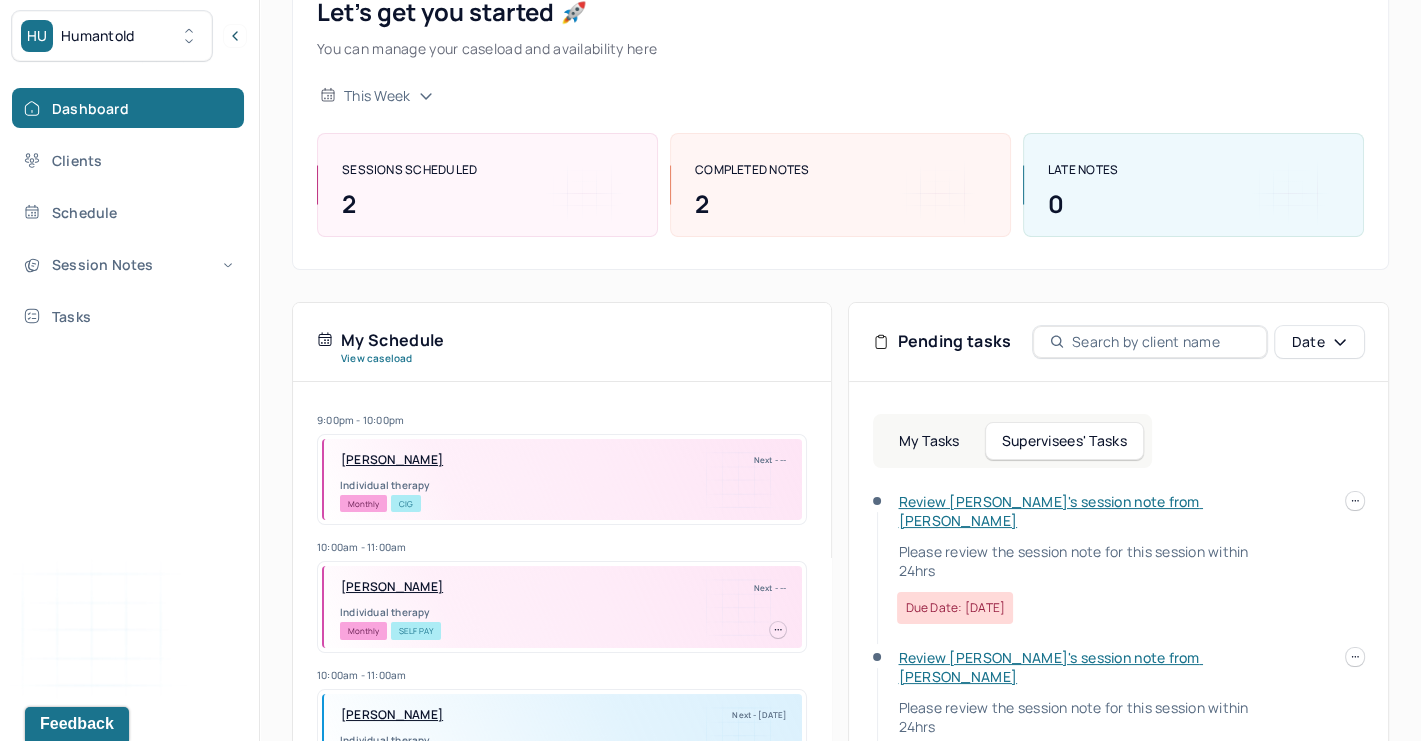 scroll, scrollTop: 250, scrollLeft: 0, axis: vertical 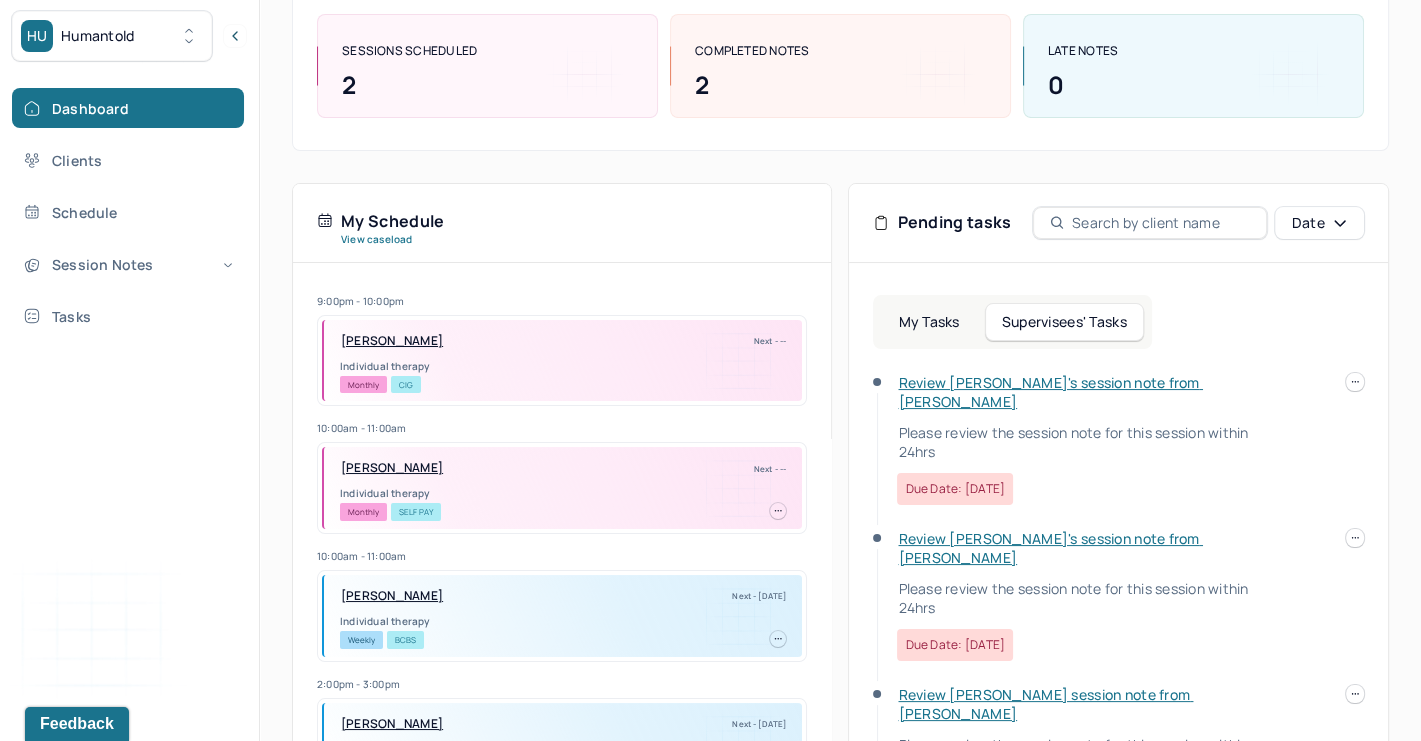 click on "Review Emily's session note from Melissa" at bounding box center (1050, 392) 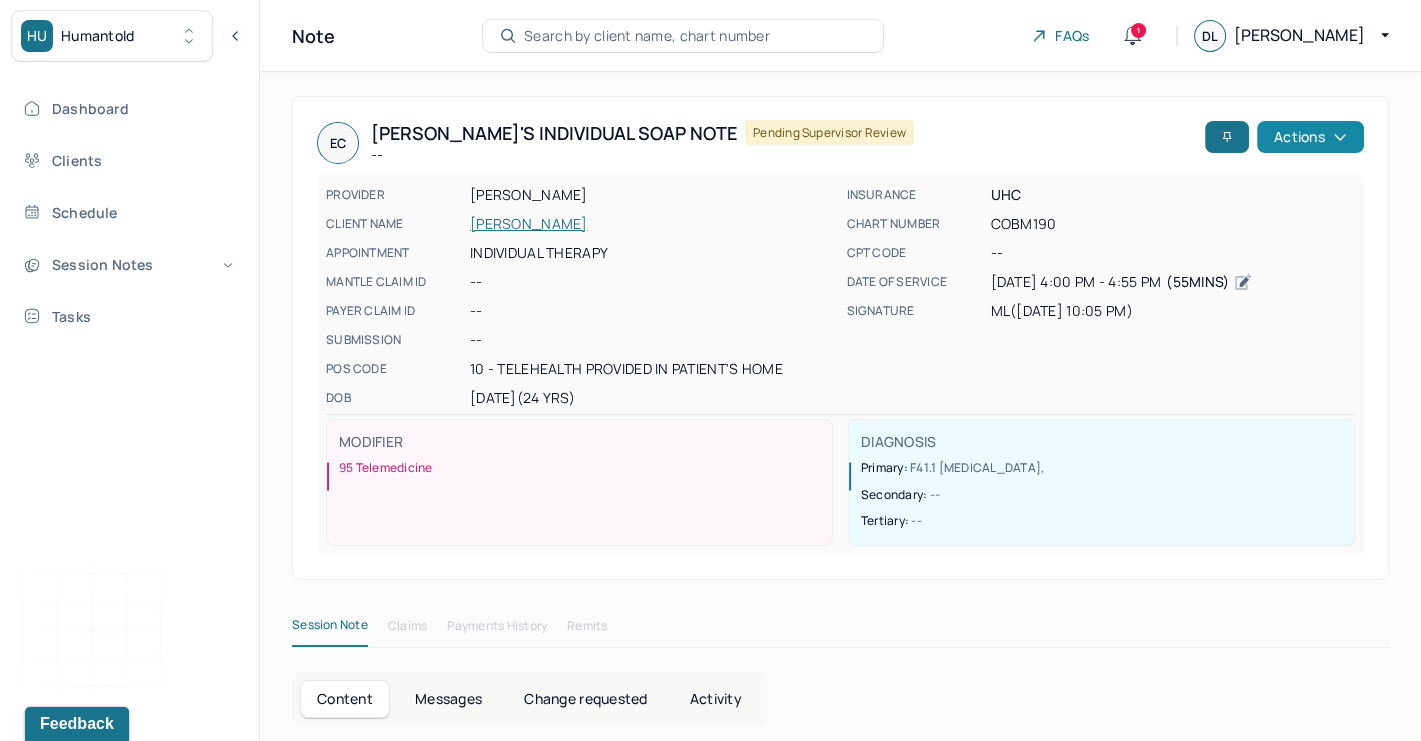 click on "Actions" at bounding box center [1310, 137] 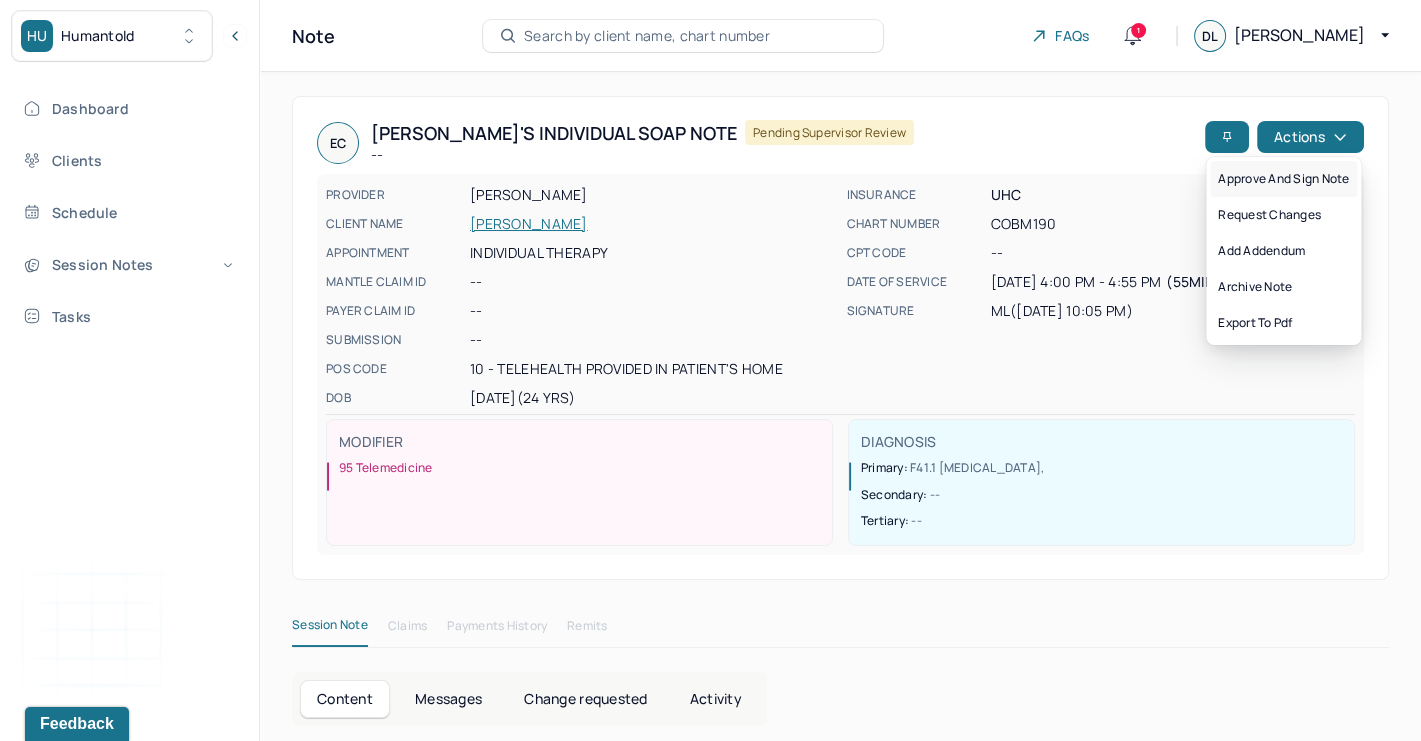 click on "Approve and sign note" at bounding box center (1283, 179) 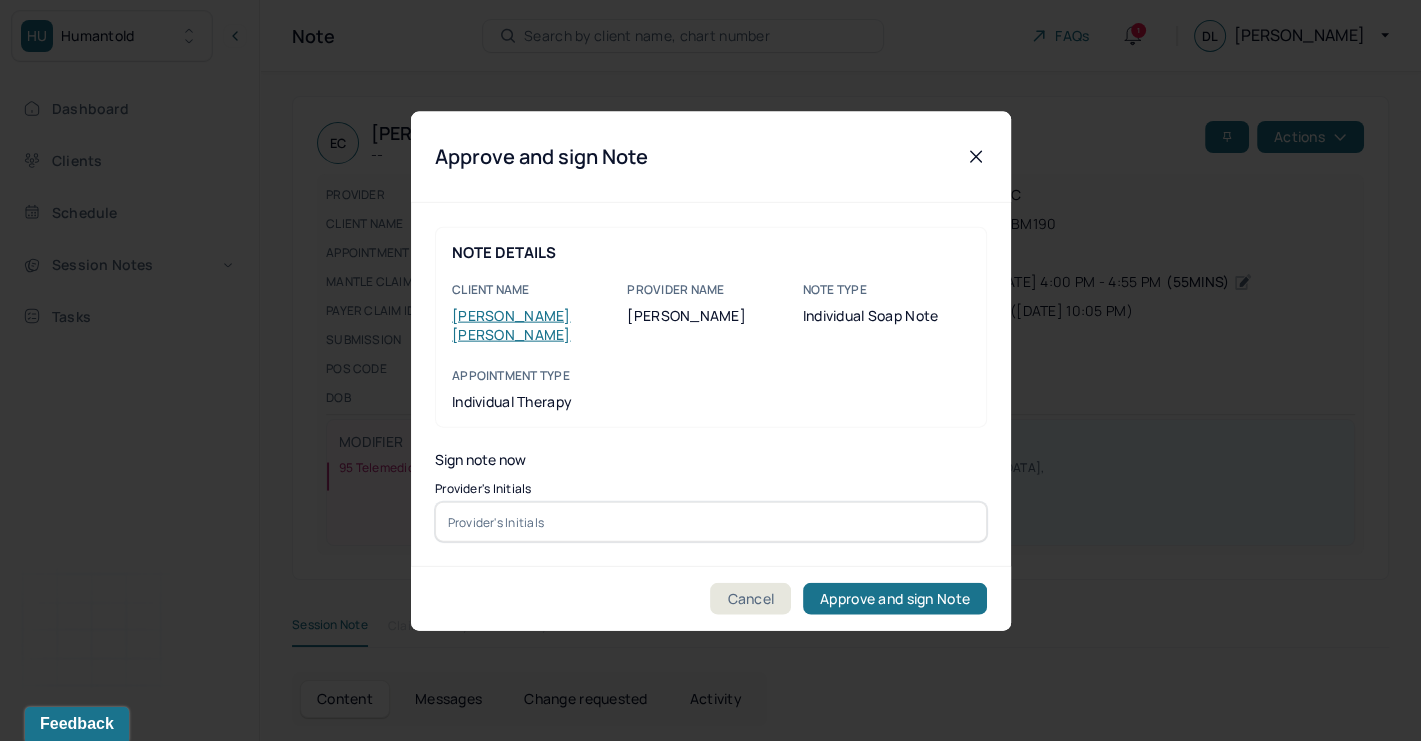click at bounding box center (711, 522) 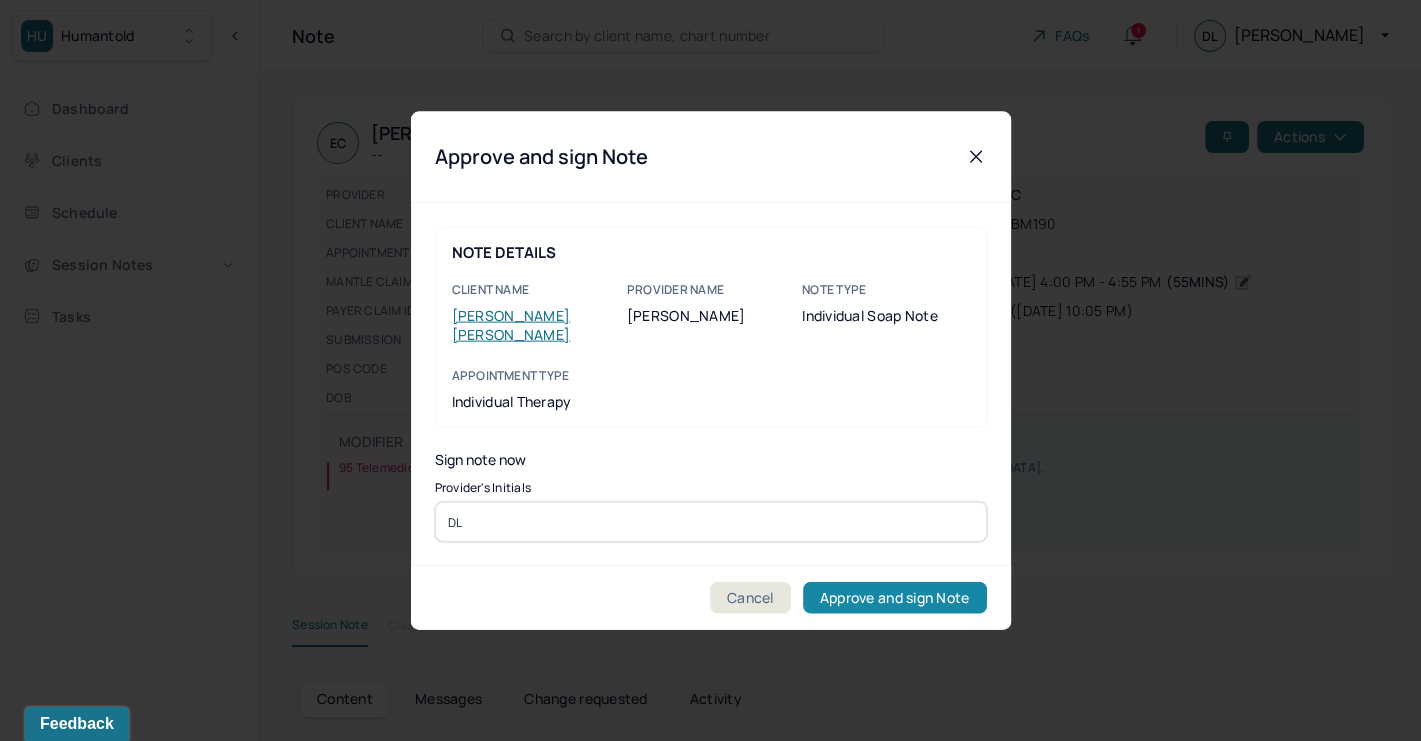 type on "DL" 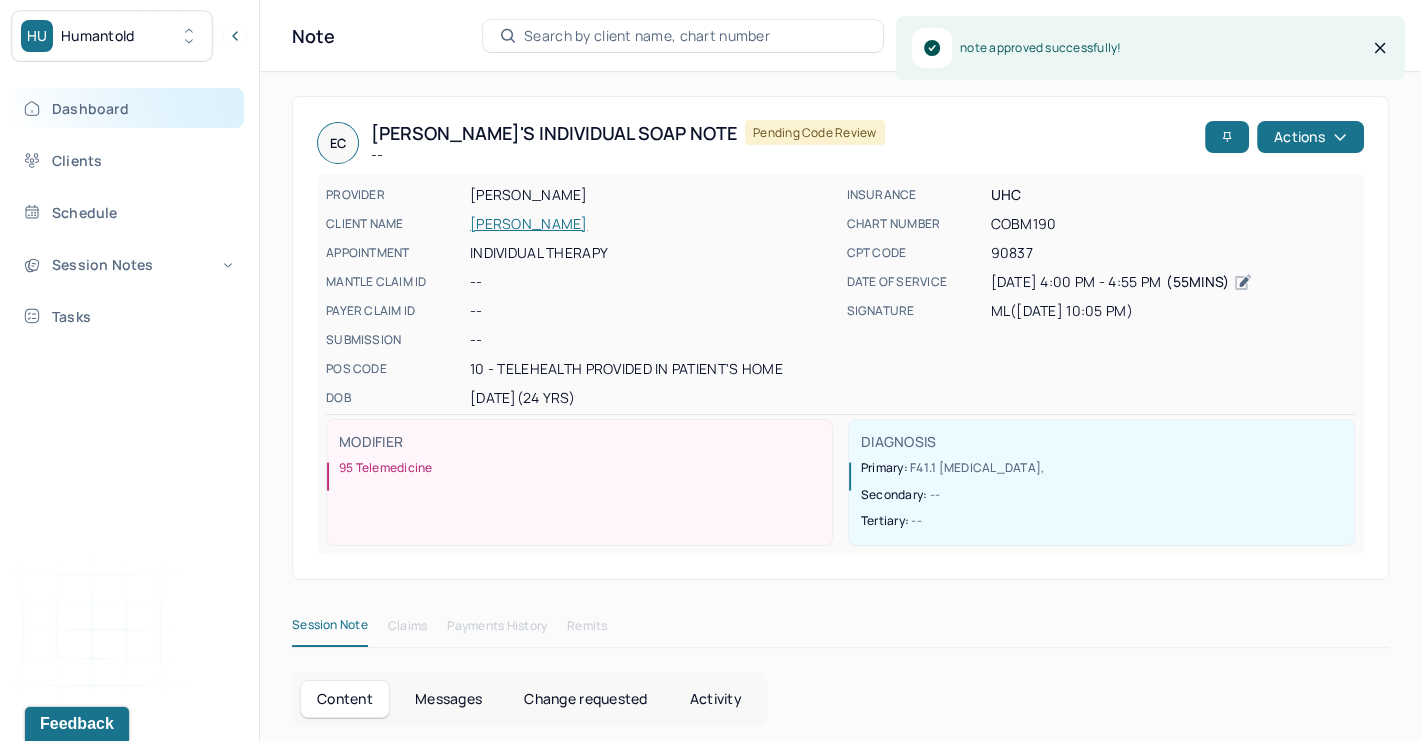 click on "Dashboard" at bounding box center (128, 108) 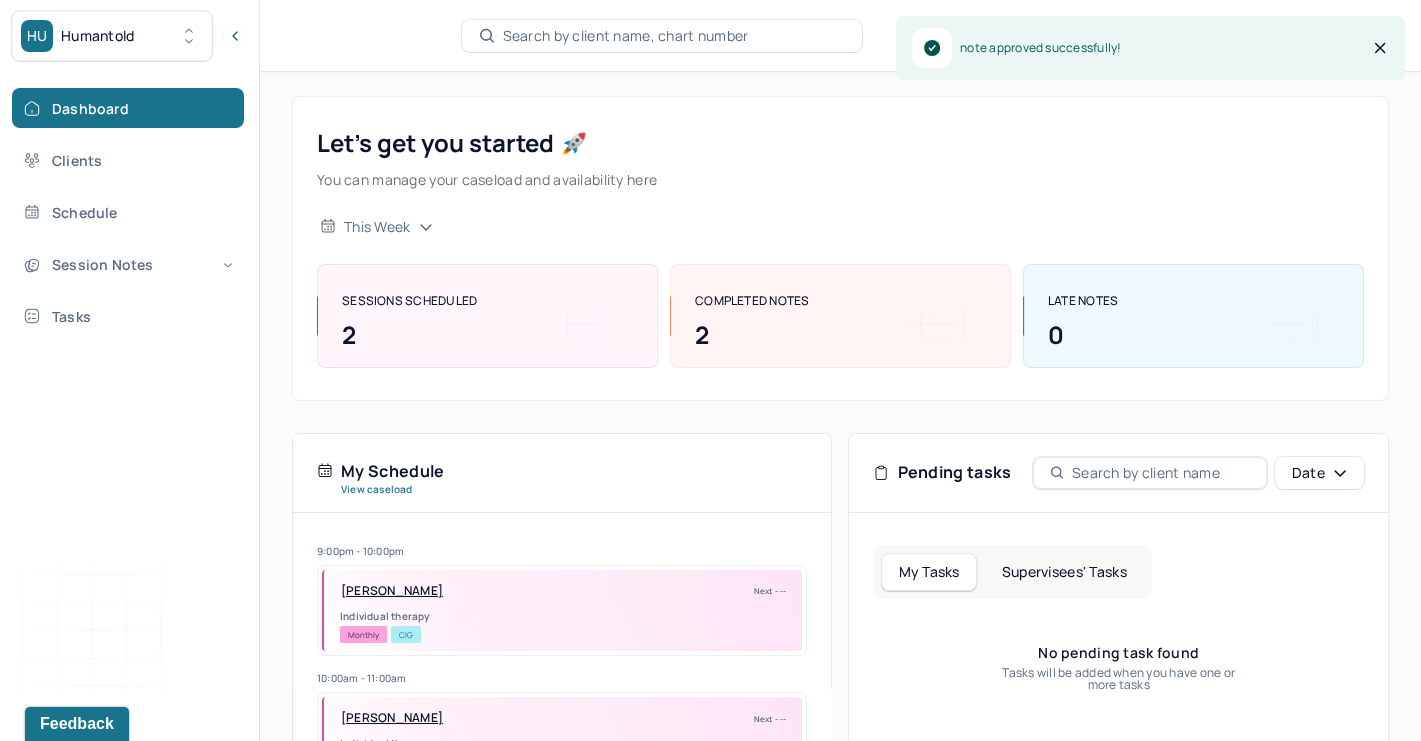 click on "Supervisees' Tasks" at bounding box center [1064, 572] 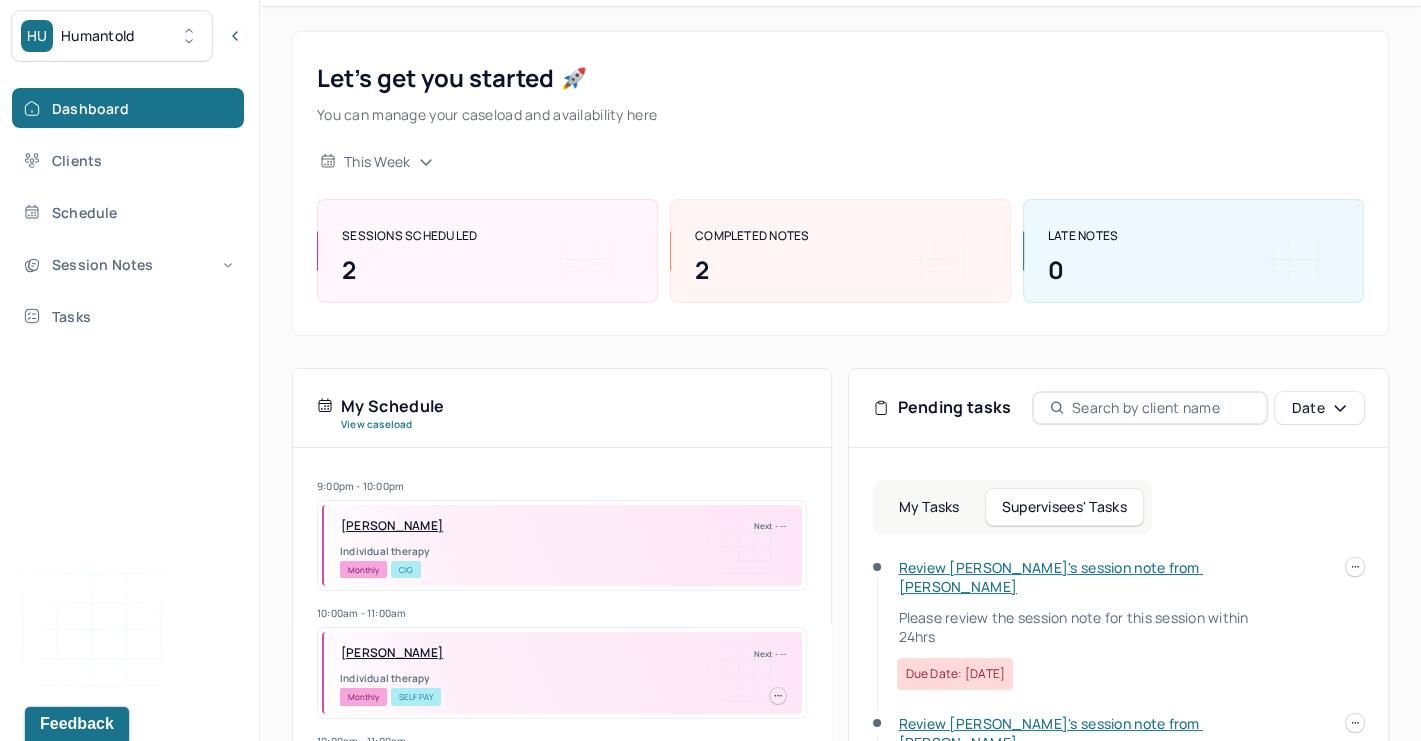 scroll, scrollTop: 165, scrollLeft: 0, axis: vertical 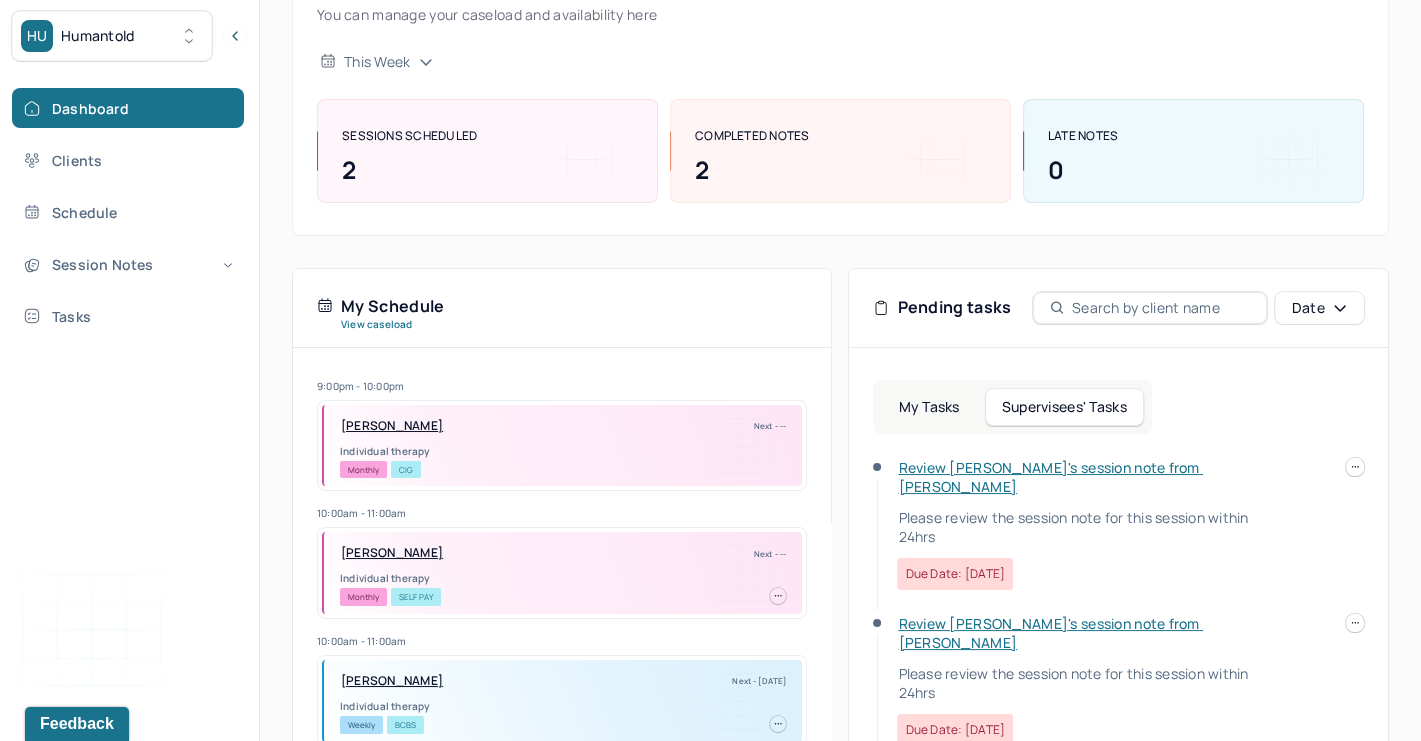 click on "Review Emma's session note from Melissa" at bounding box center [1050, 633] 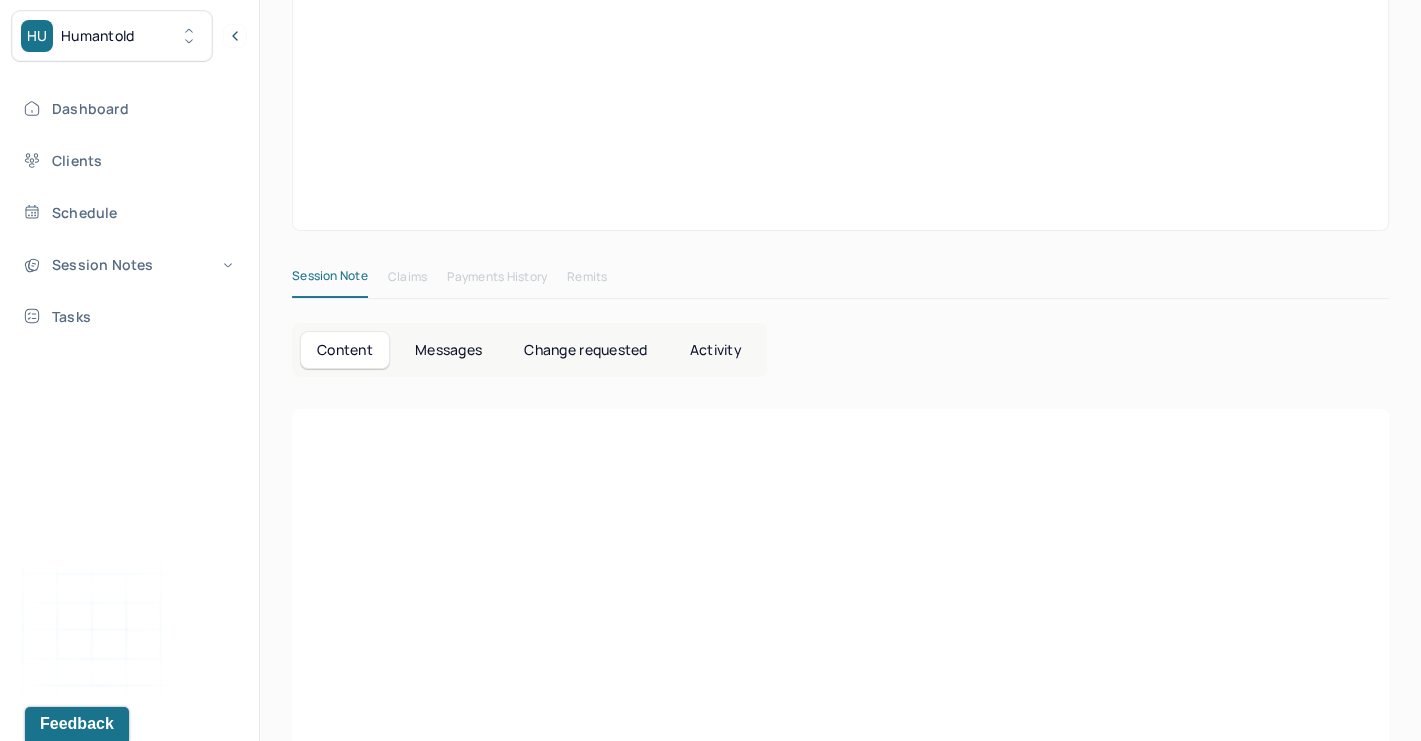 scroll, scrollTop: 0, scrollLeft: 0, axis: both 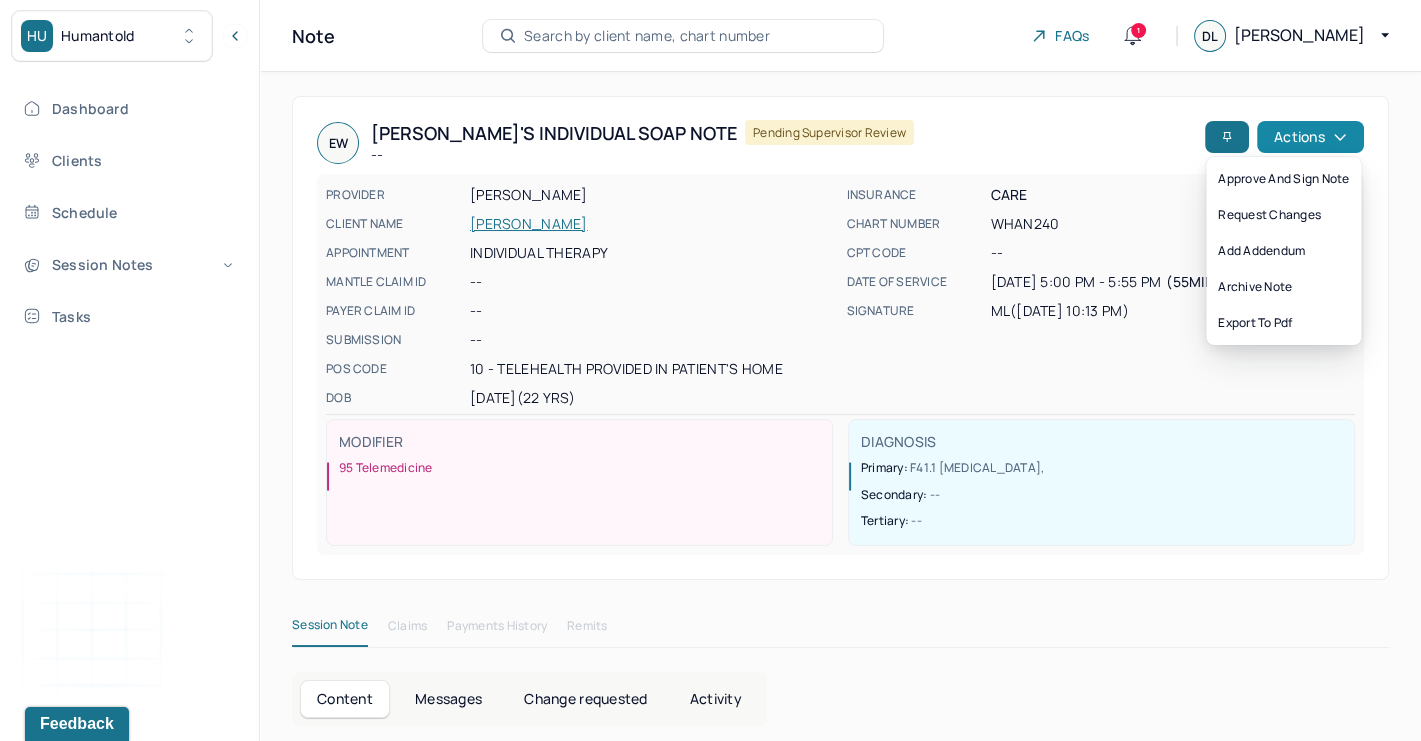click on "Actions" at bounding box center [1310, 137] 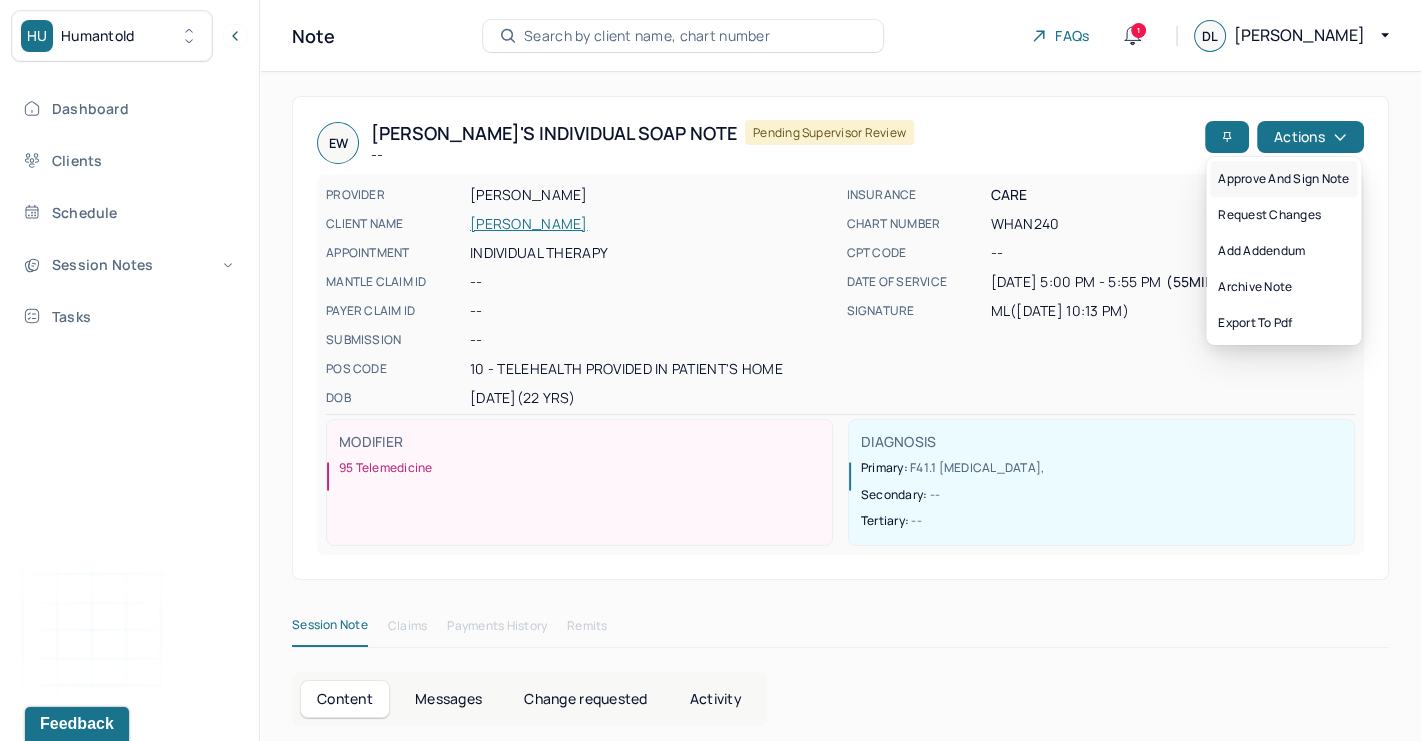 click on "Approve and sign note" at bounding box center [1283, 179] 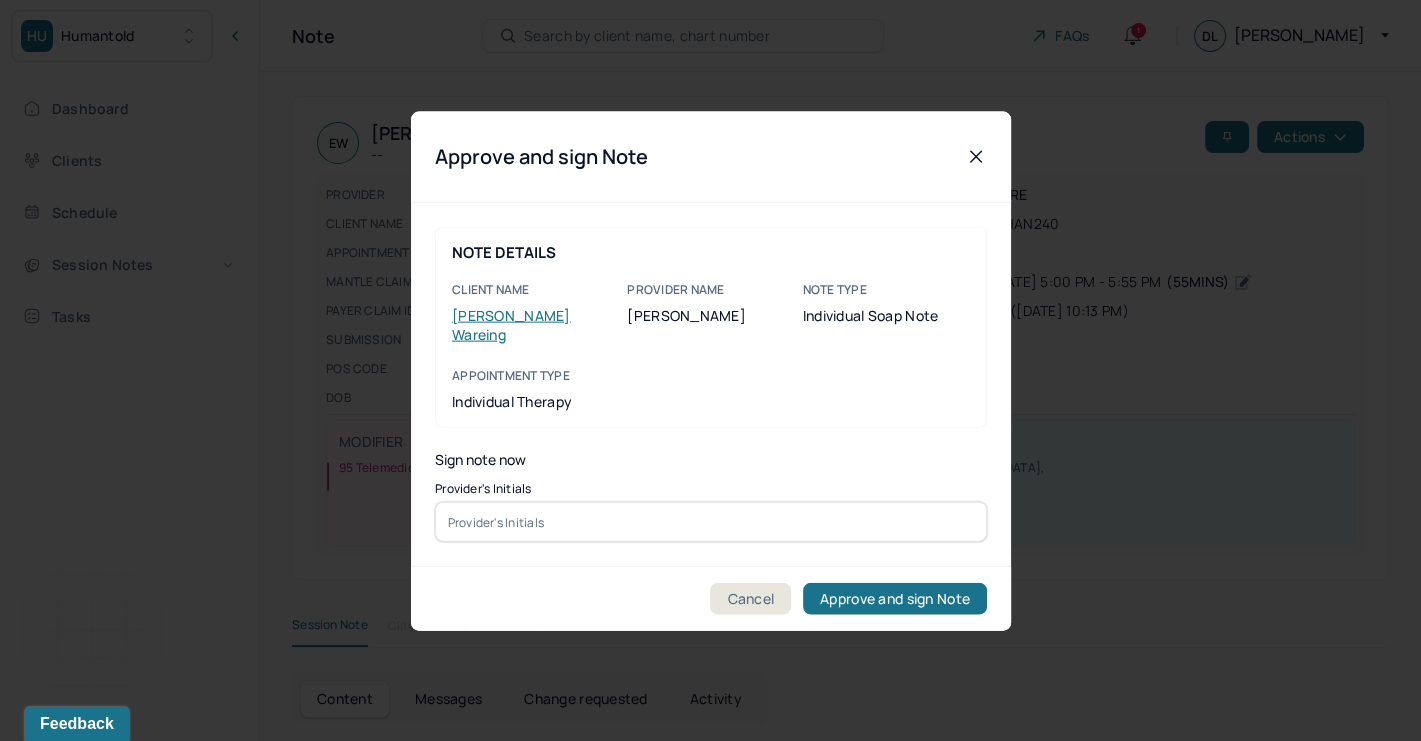 click at bounding box center (711, 522) 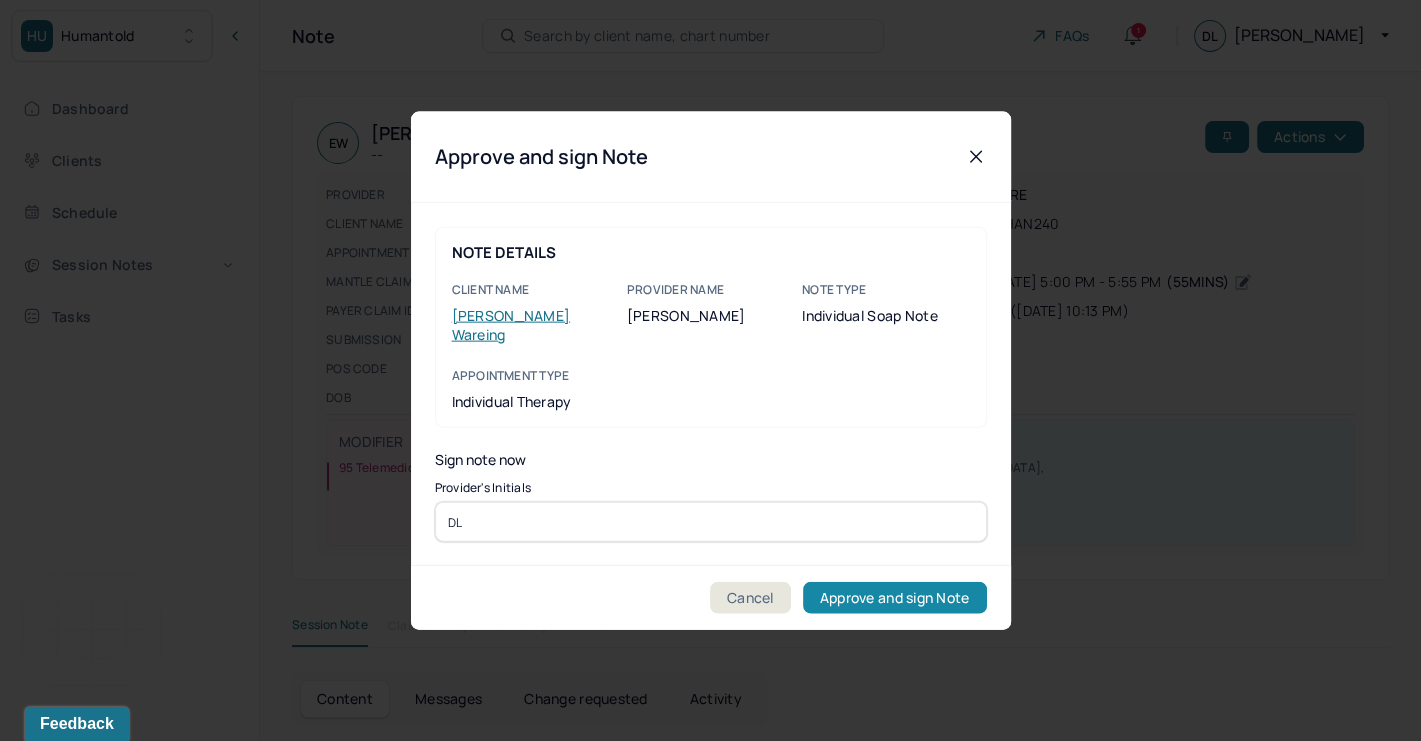 type on "DL" 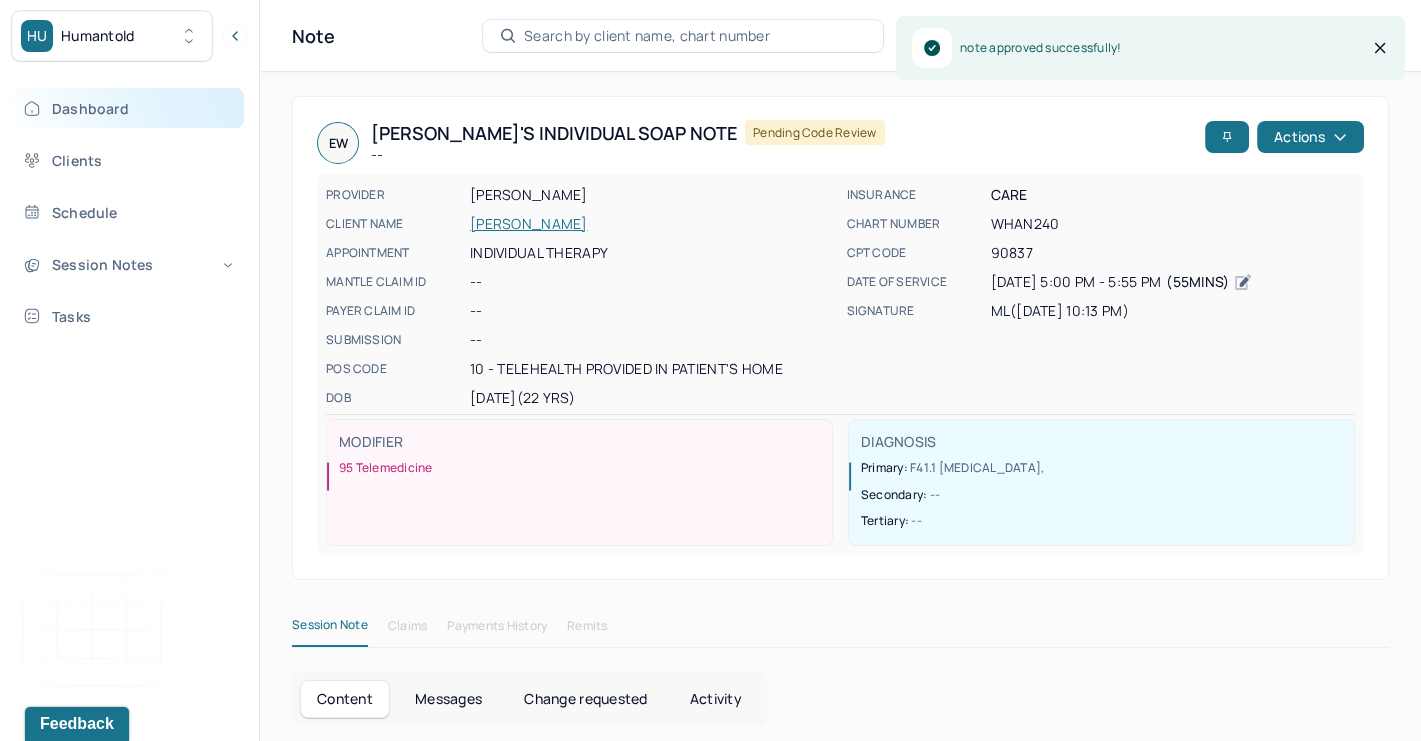 click on "Dashboard" at bounding box center [128, 108] 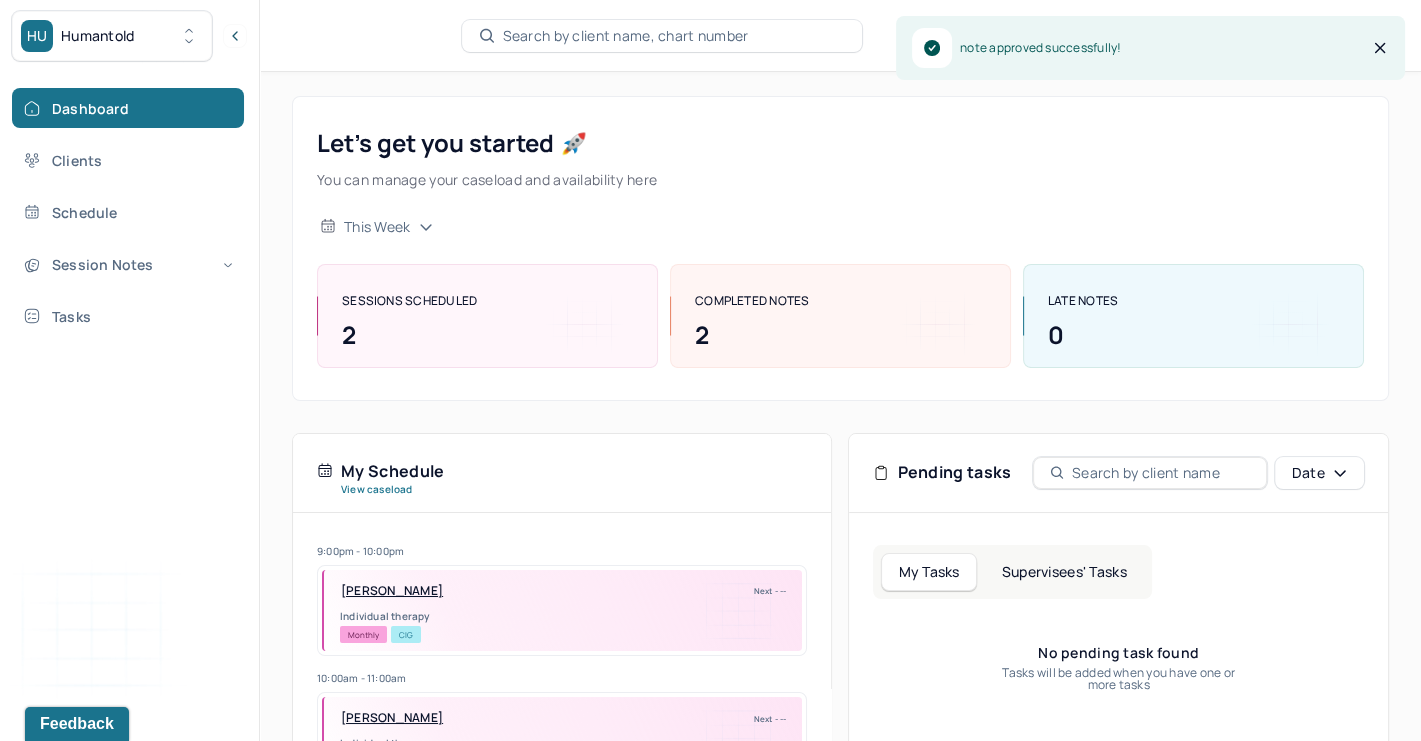 click on "Supervisees' Tasks" at bounding box center (1064, 572) 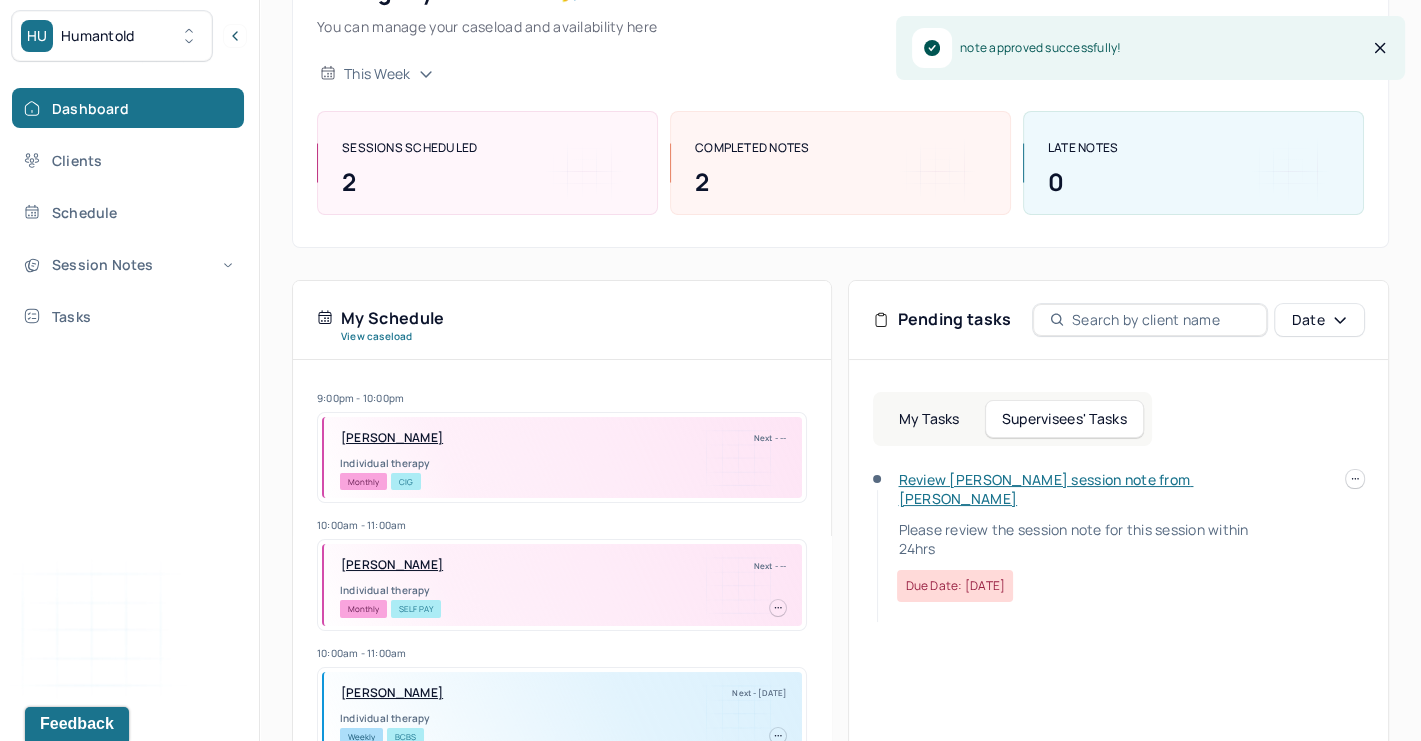scroll, scrollTop: 255, scrollLeft: 0, axis: vertical 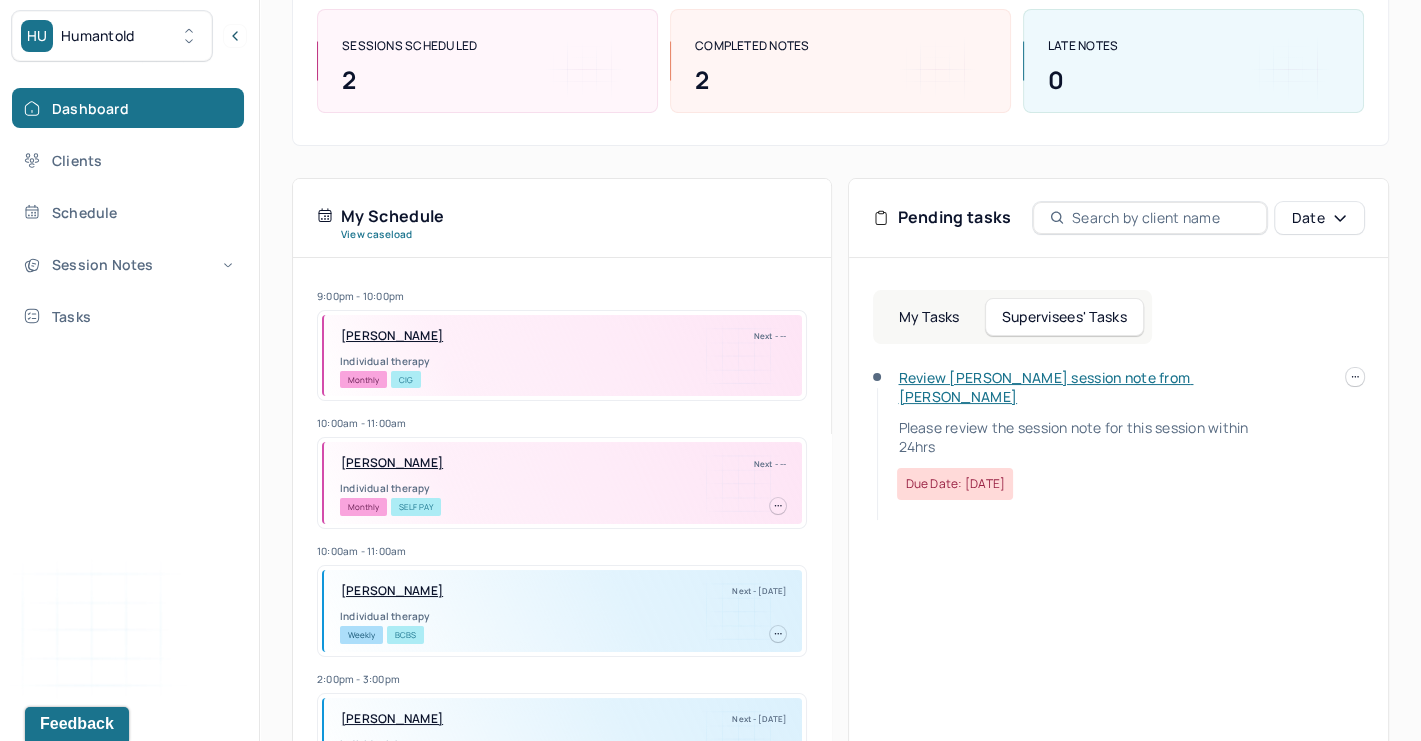 click on "Review Taylor's session note from Melissa" at bounding box center (1045, 387) 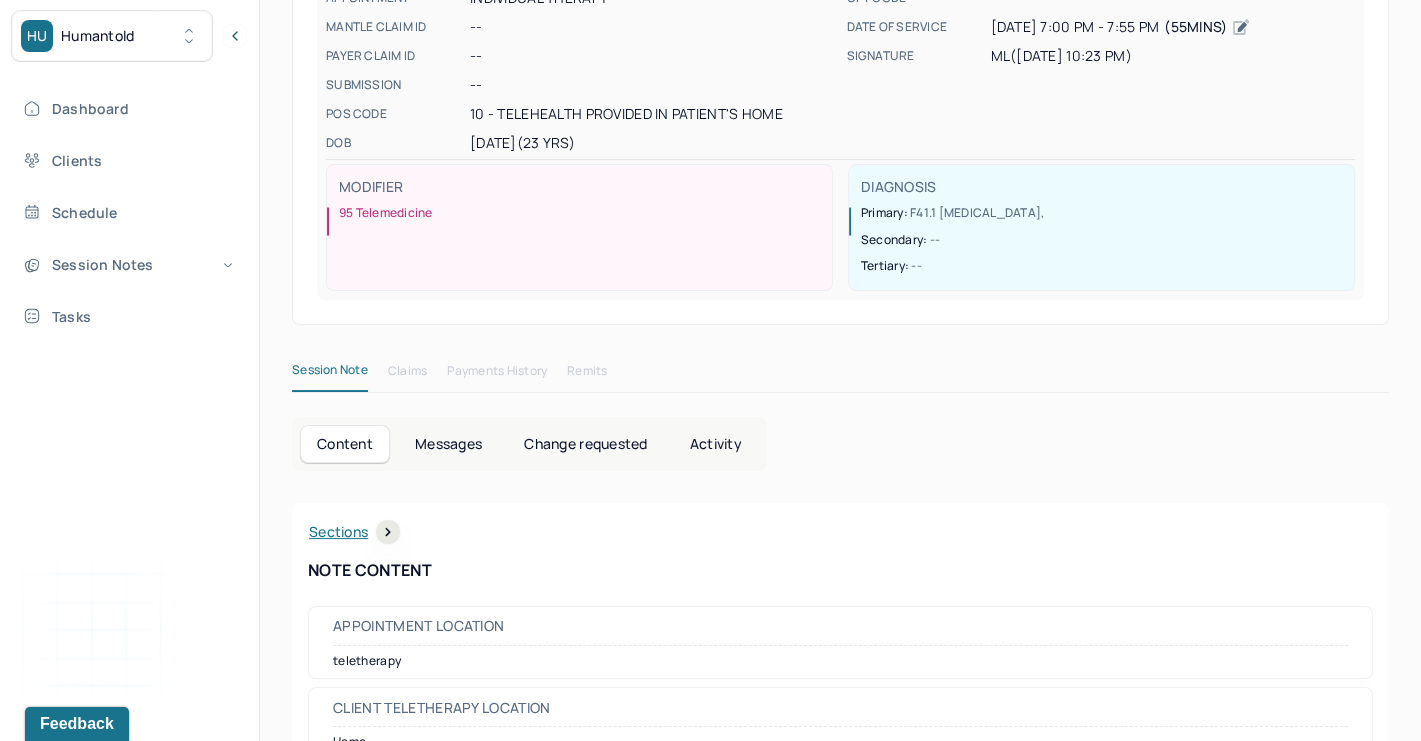 scroll, scrollTop: 0, scrollLeft: 0, axis: both 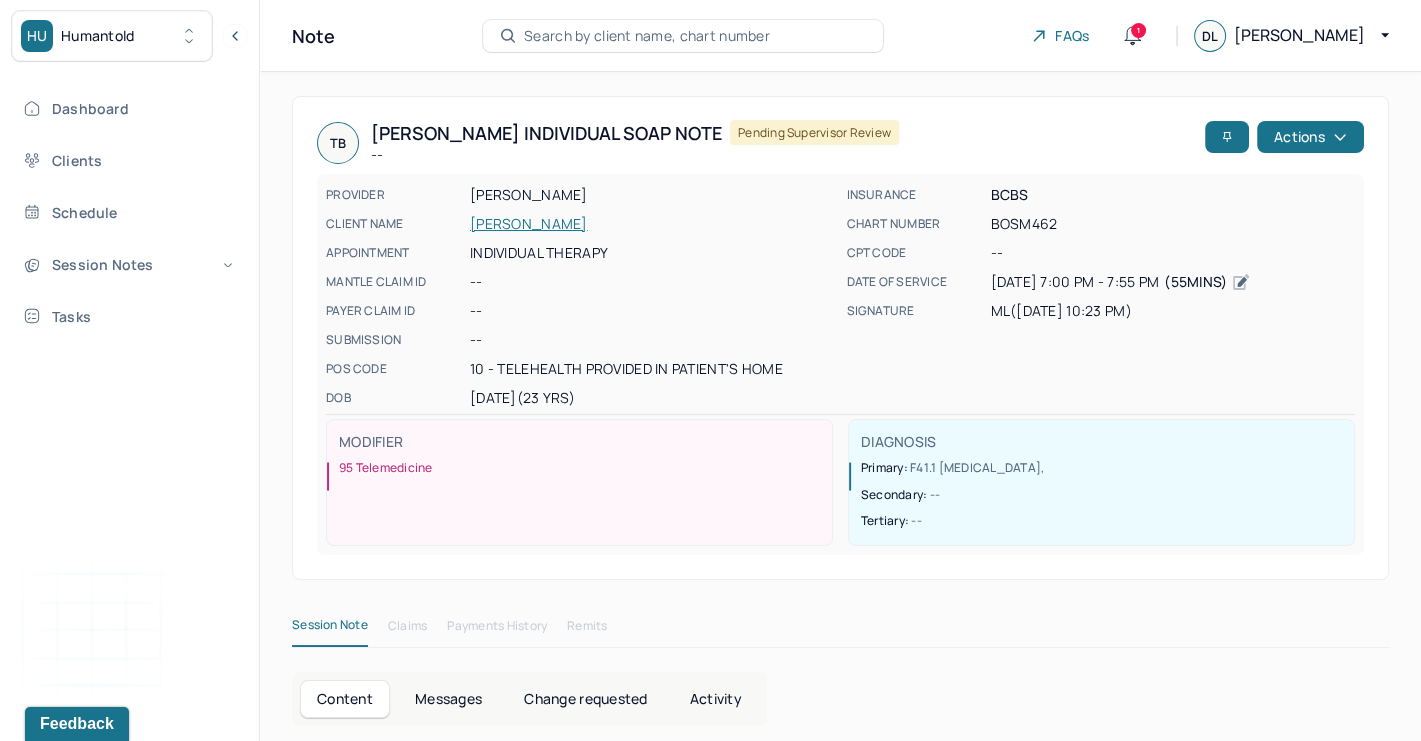 click on "TB Taylor's   Individual soap note -- Pending supervisor review       Actions   PROVIDER LIU, MELISSA CLIENT NAME BROWNING, TAYLOR APPOINTMENT Individual therapy   MANTLE CLAIM ID -- PAYER CLAIM ID -- SUBMISSION -- POS CODE 10 - Telehealth Provided in Patient's Home DOB 07/19/2001  (23 Yrs) INSURANCE BCBS CHART NUMBER BOSM462 CPT CODE -- DATE OF SERVICE 07/01/2025   7:00 PM   -   7:55 PM ( 55mins )     SIGNATURE ML  (07/01/2025, 10:23 PM) MODIFIER 95 Telemedicine DIAGNOSIS Primary:   F41.1 GENERALIZED ANXIETY DISORDER ,  Secondary:   -- Tertiary:   --" at bounding box center [840, 338] 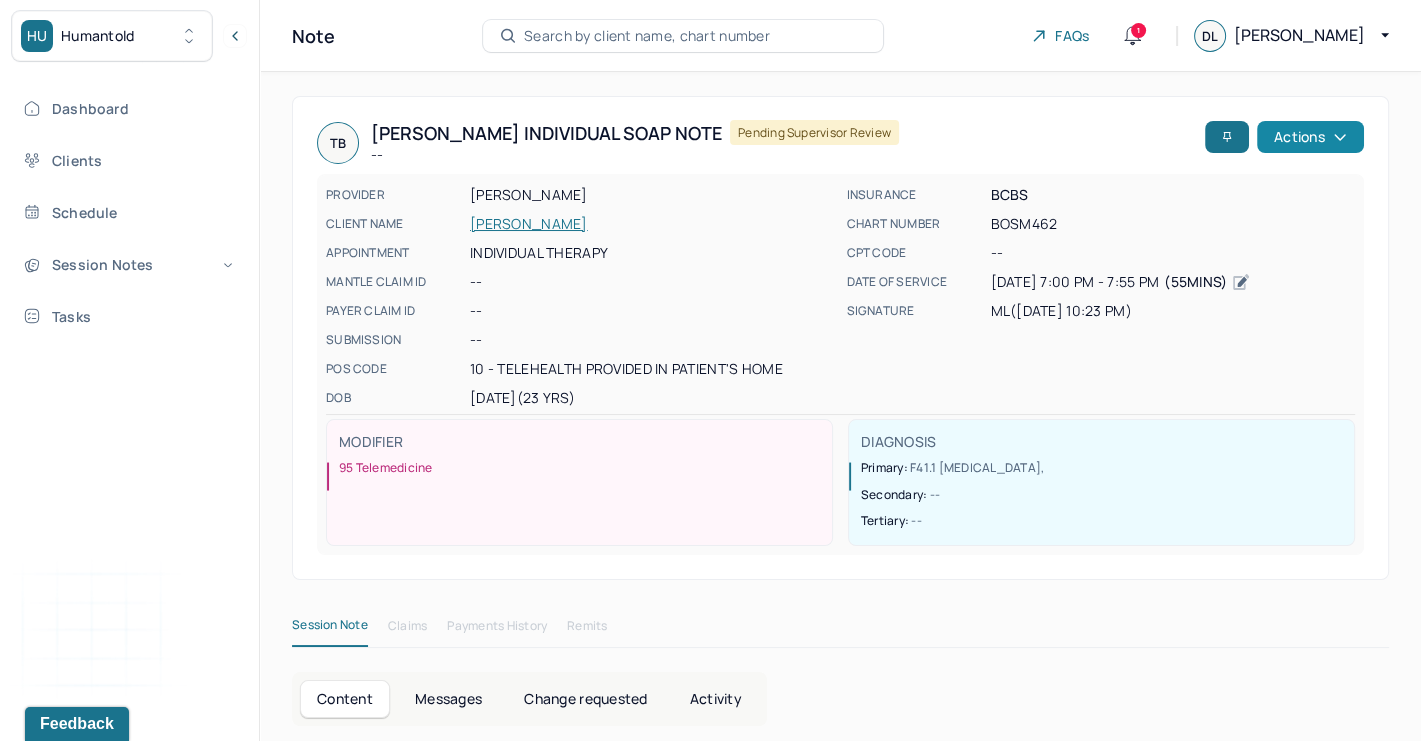 click on "Actions" at bounding box center (1310, 137) 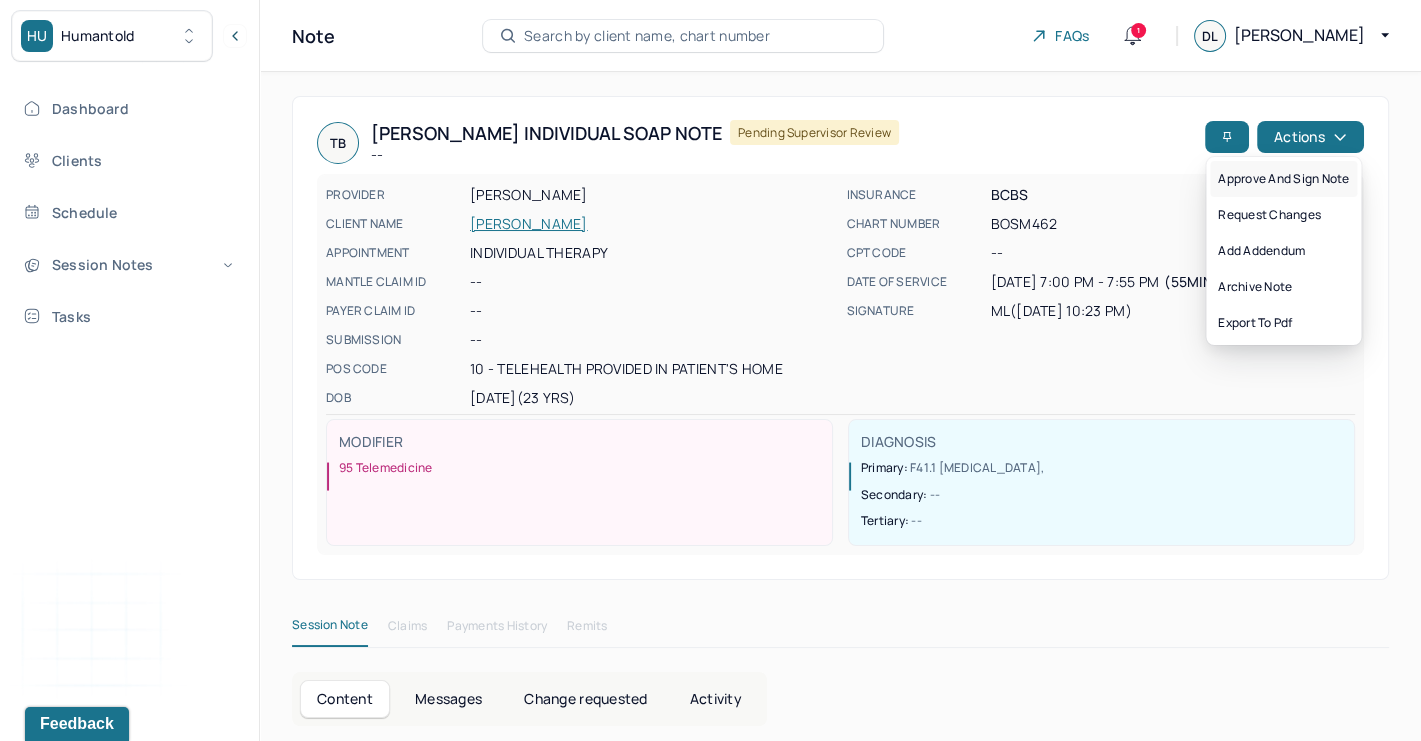 click on "Approve and sign note" at bounding box center (1283, 179) 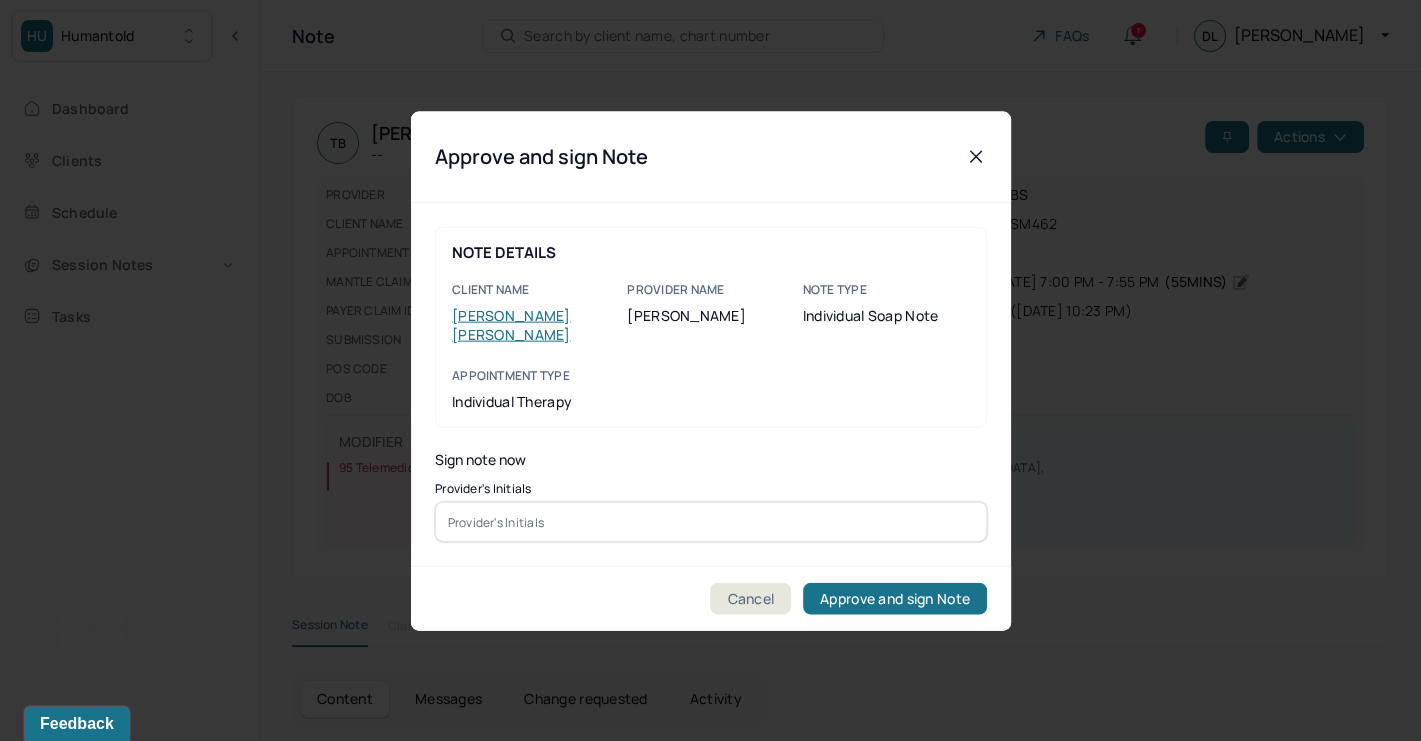 click at bounding box center [711, 522] 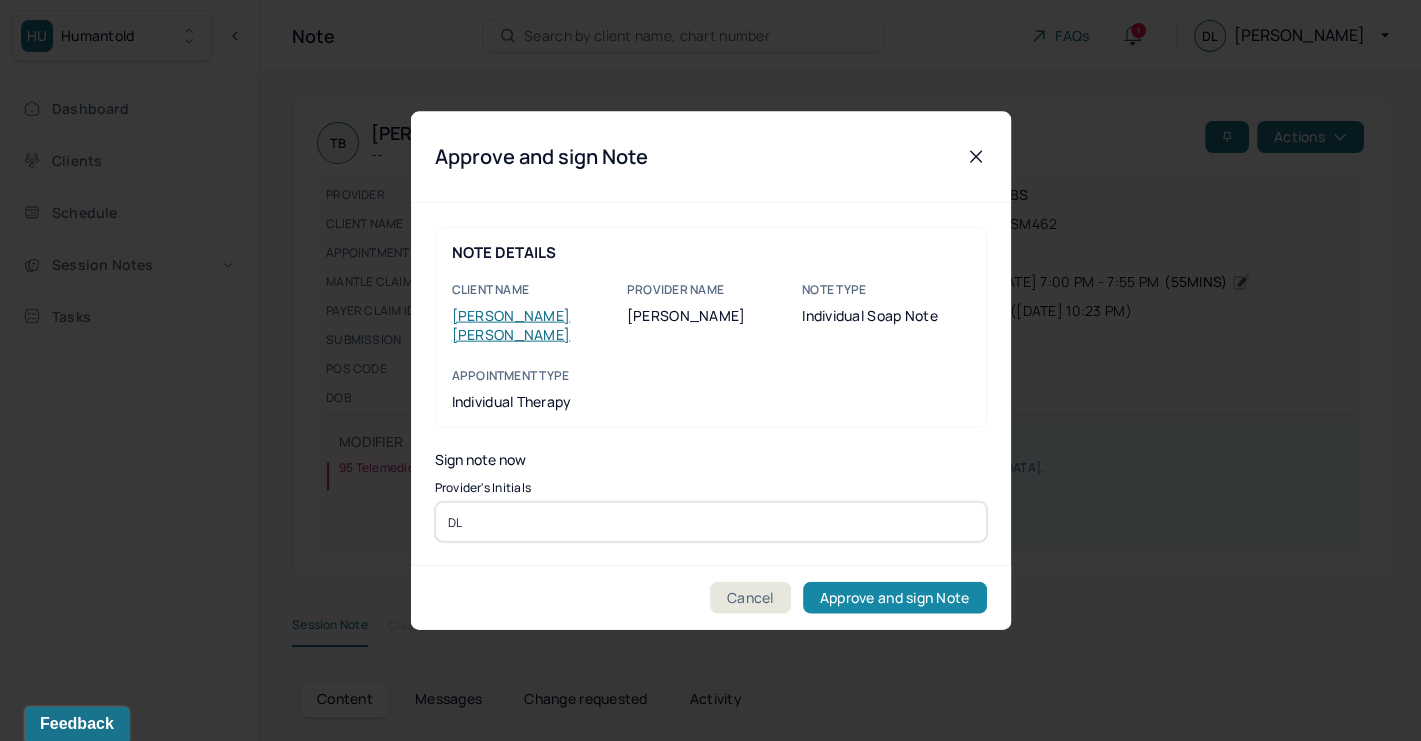 type on "DL" 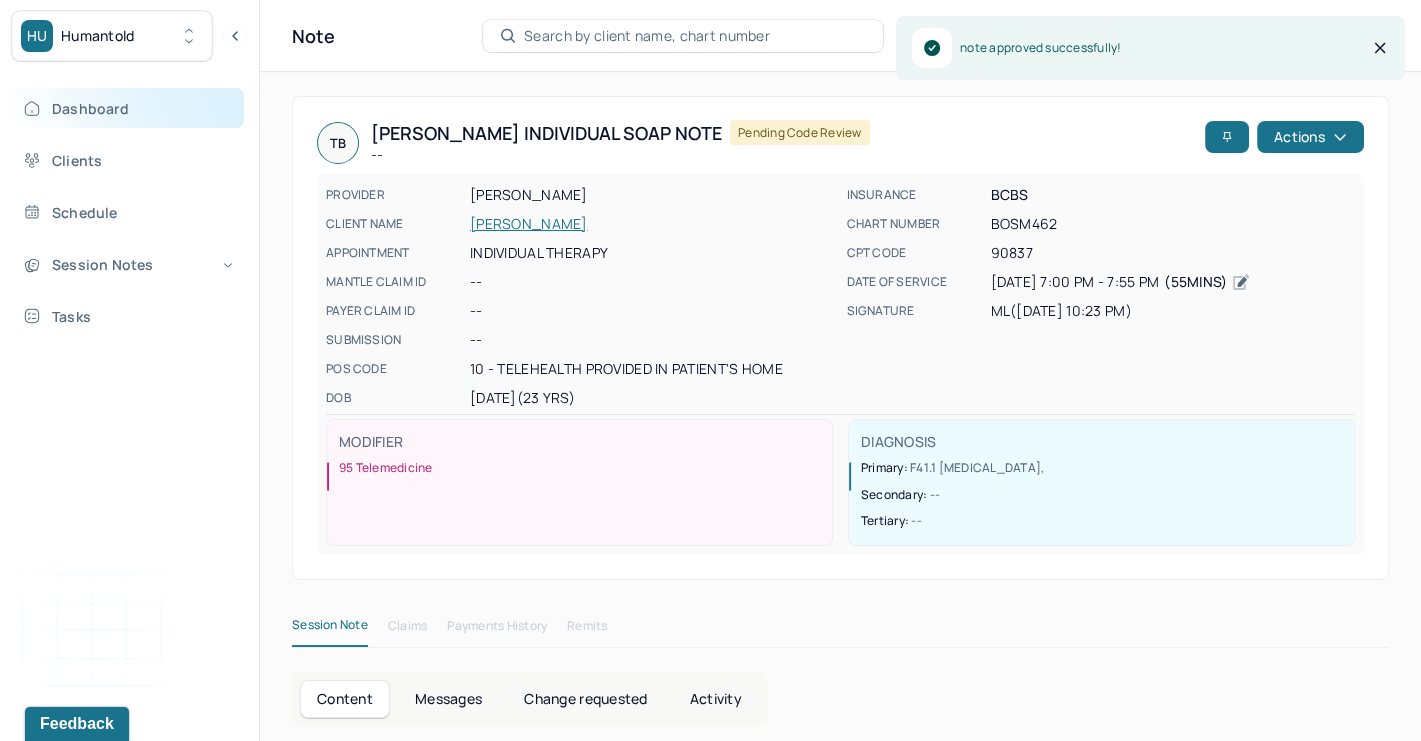 click on "Dashboard" at bounding box center (128, 108) 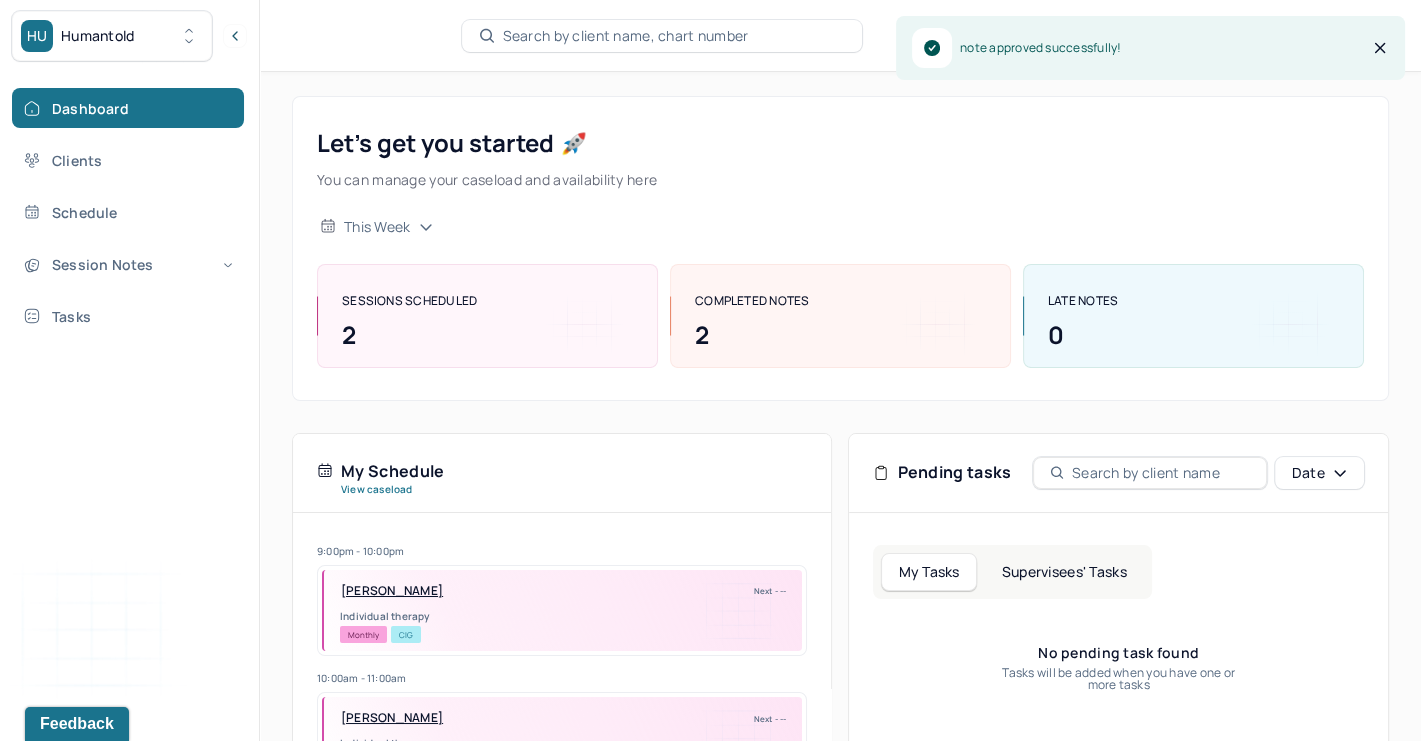 click on "Supervisees' Tasks" at bounding box center (1064, 572) 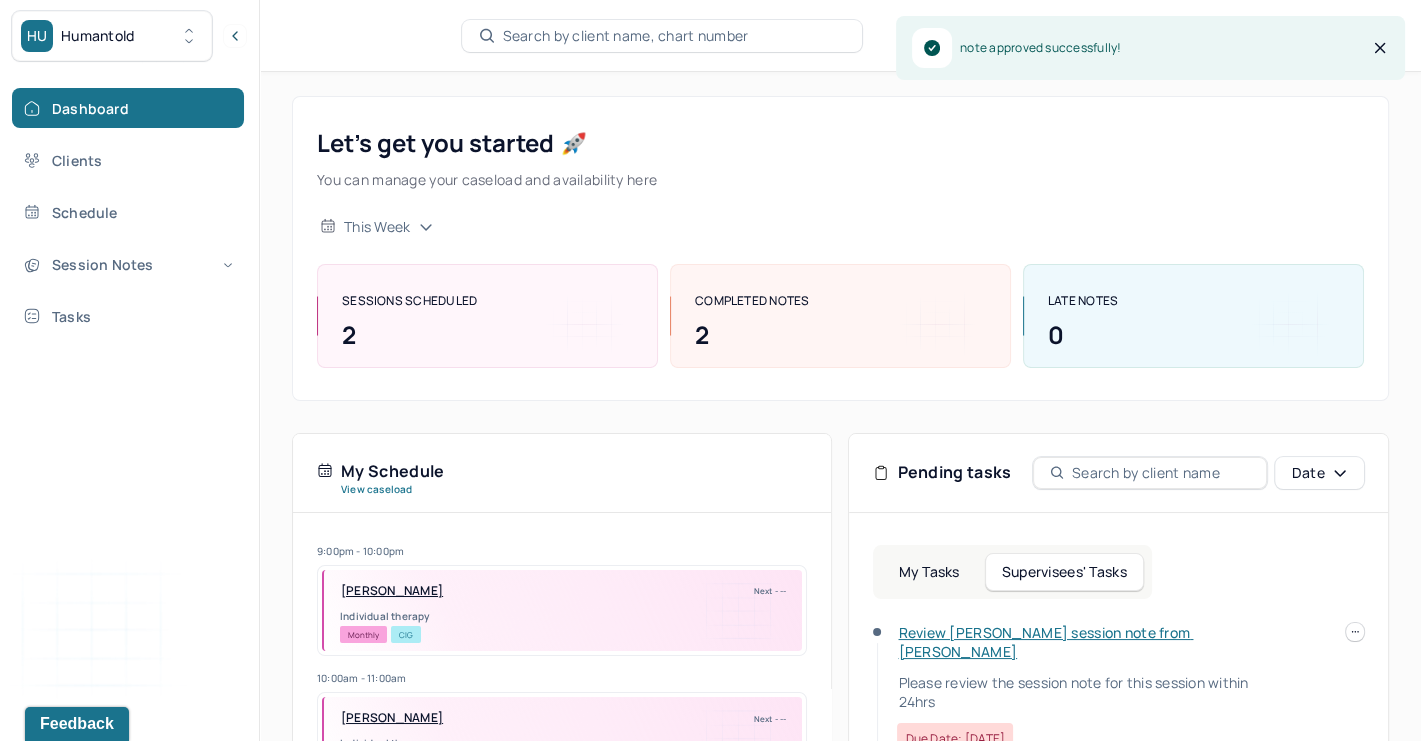 click on "Review Taylor's session note from Melissa" at bounding box center (1045, 642) 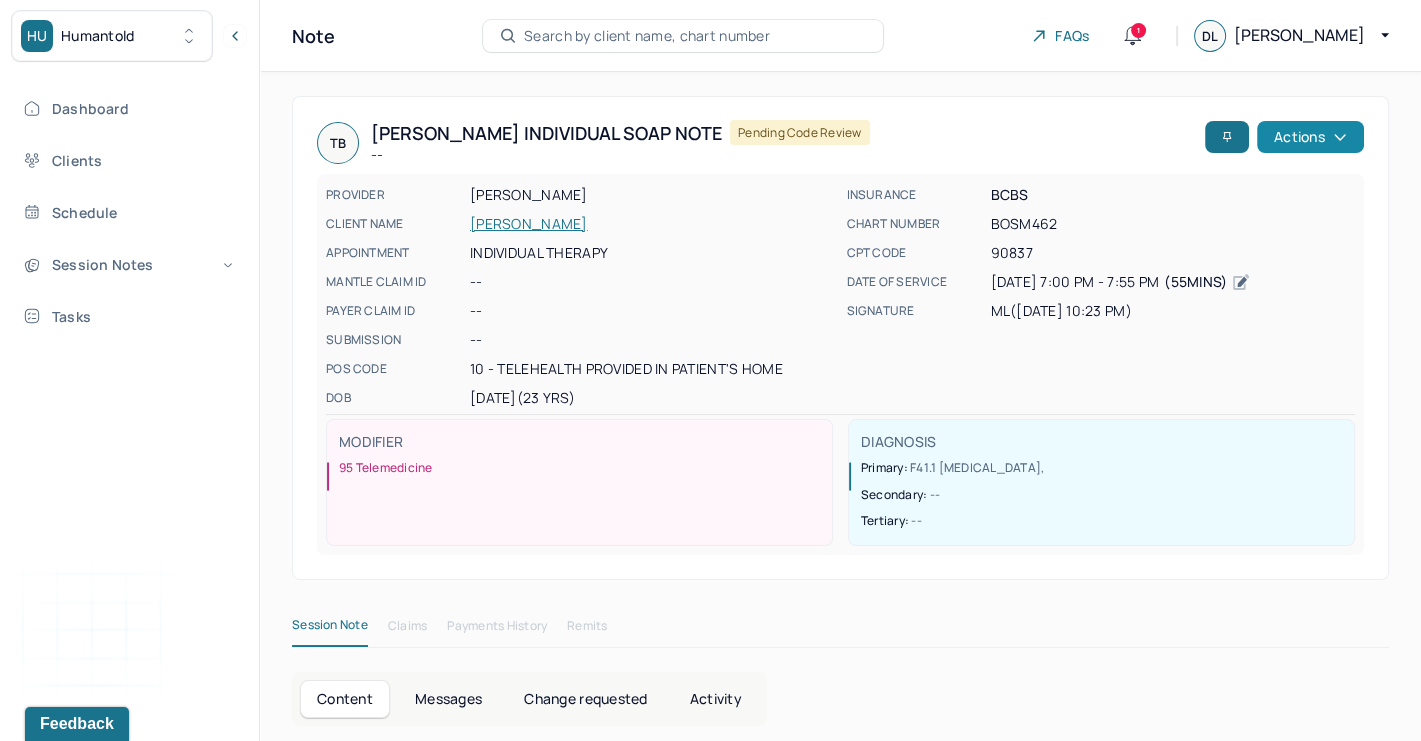 click on "Actions" at bounding box center (1310, 137) 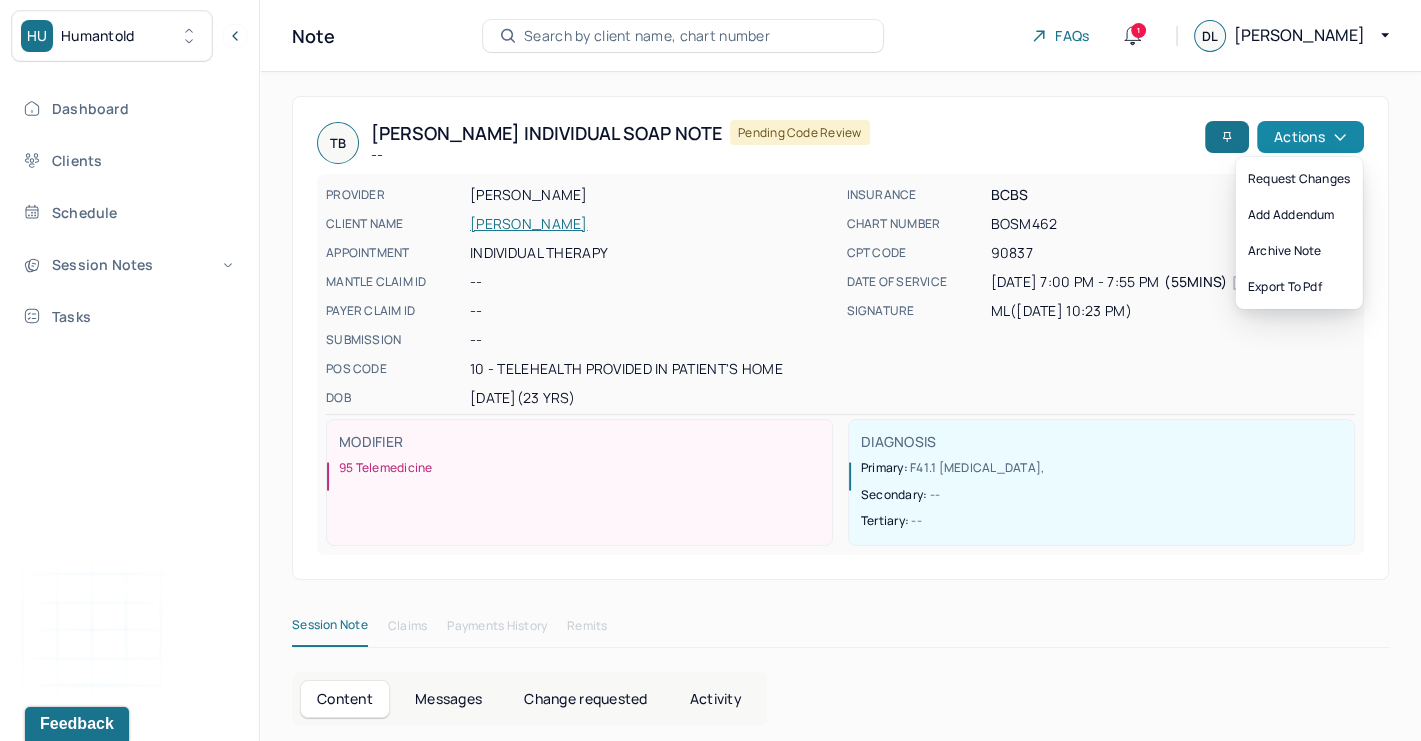 click on "Actions" at bounding box center [1310, 137] 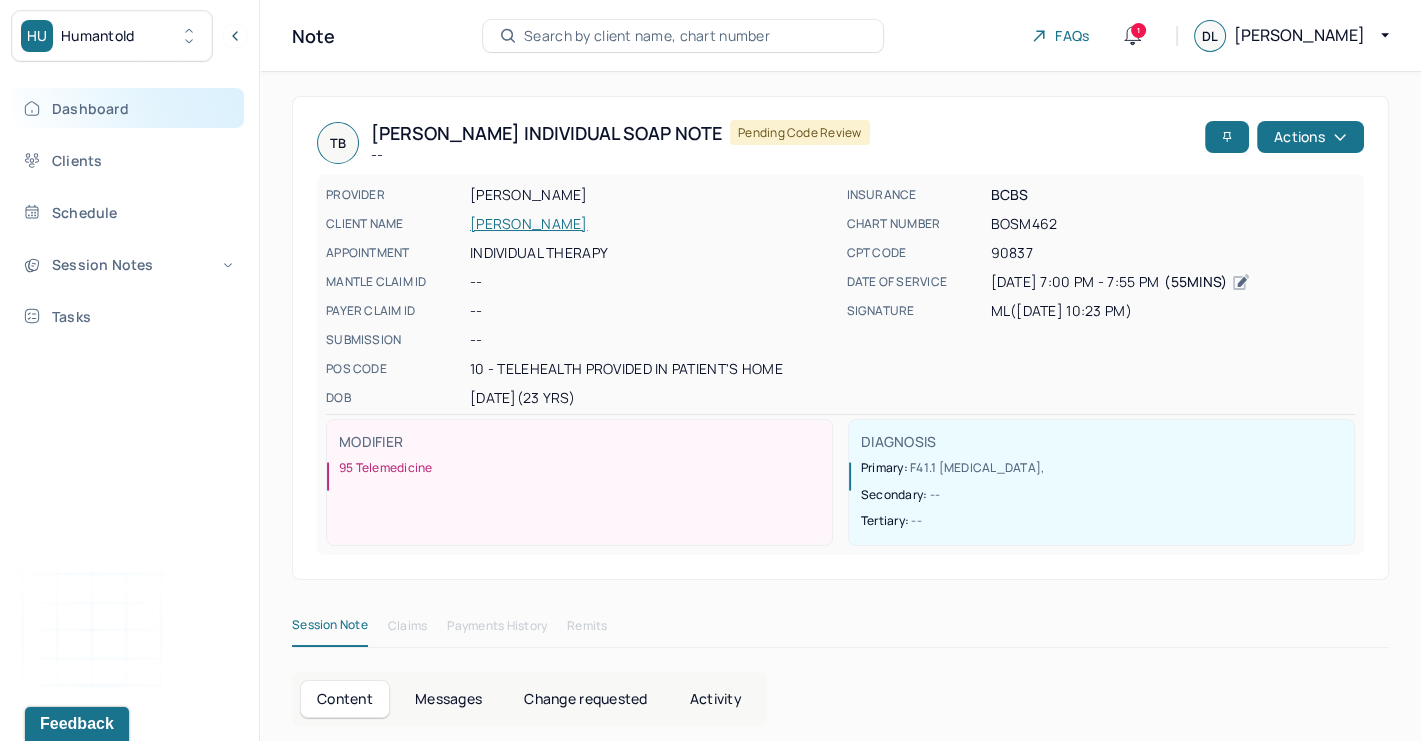 click on "Dashboard" at bounding box center [128, 108] 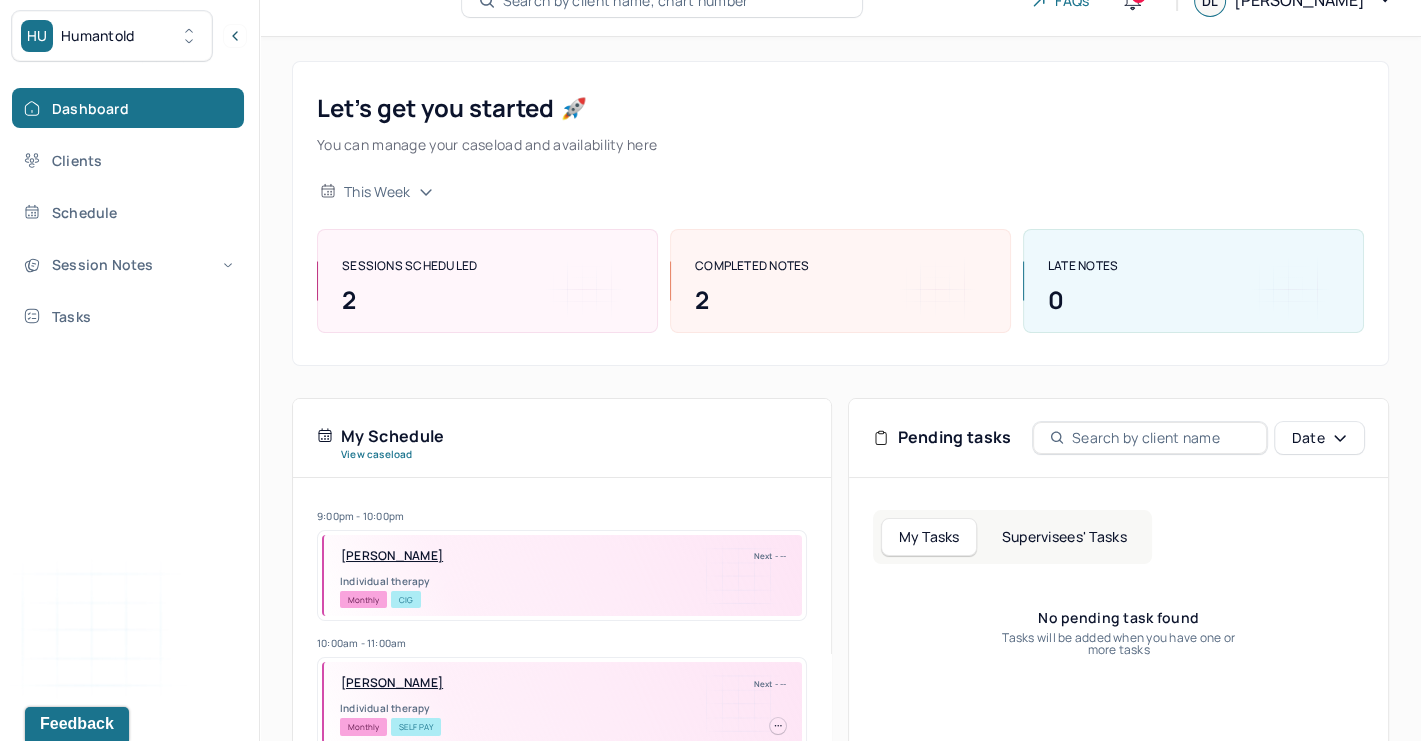 scroll, scrollTop: 48, scrollLeft: 0, axis: vertical 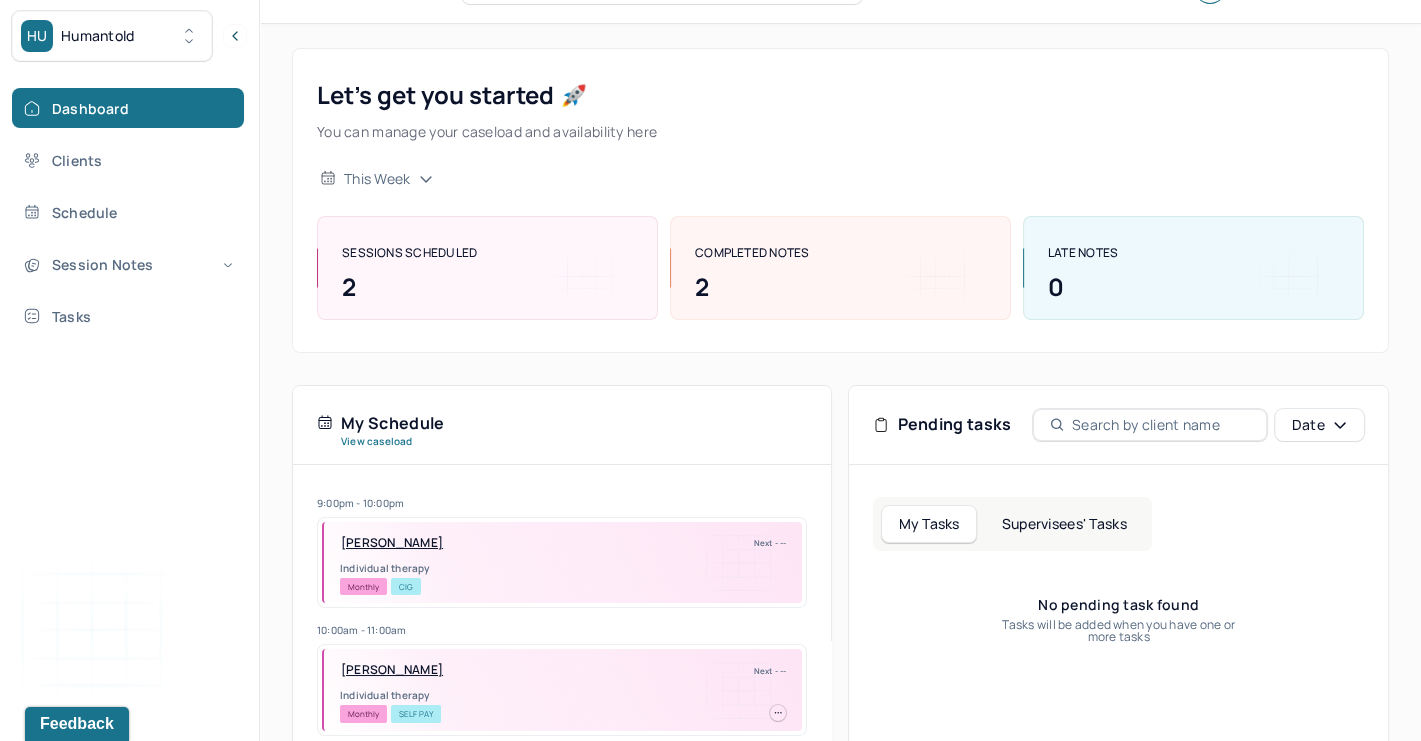 click on "My Tasks     Supervisees' Tasks   No pending task found Tasks will be added when you have one or more tasks" at bounding box center [1118, 764] 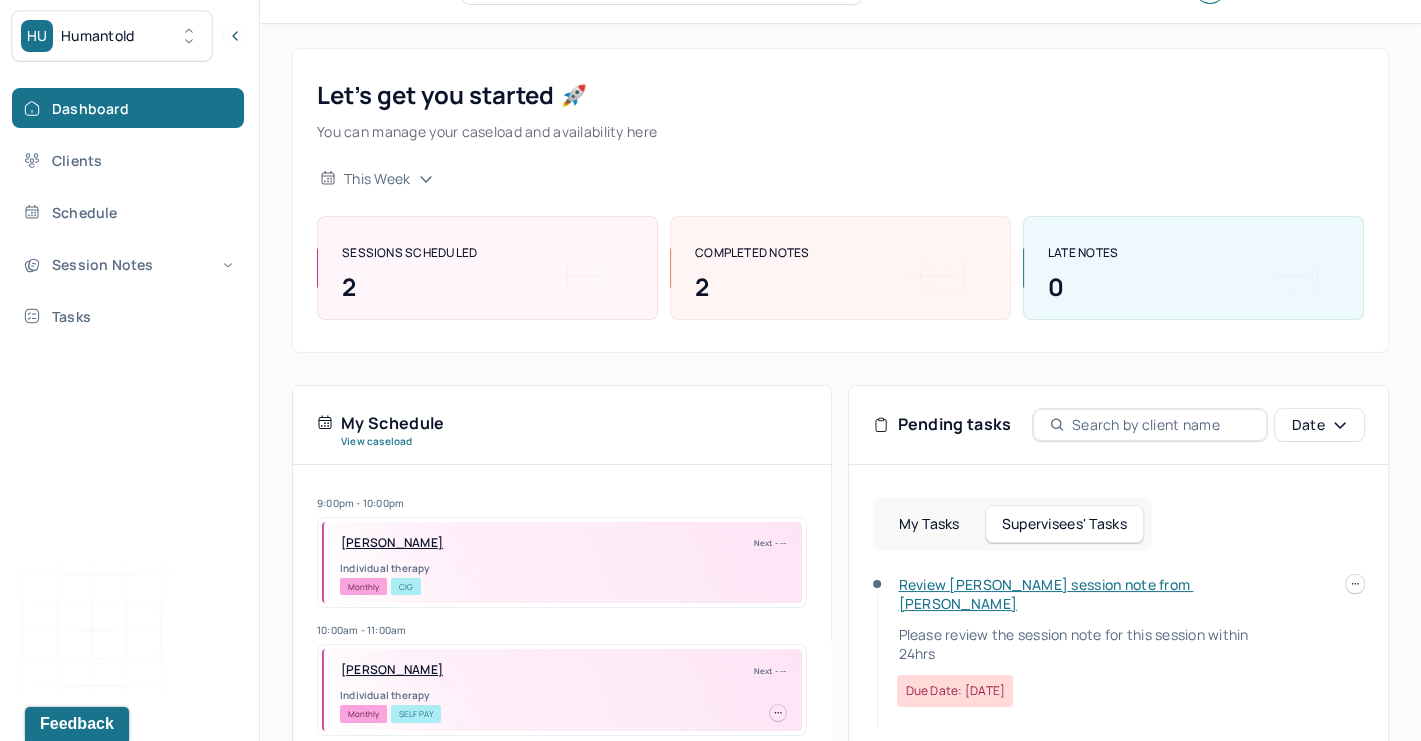 click on "Review Taylor's session note from Melissa" at bounding box center [1045, 594] 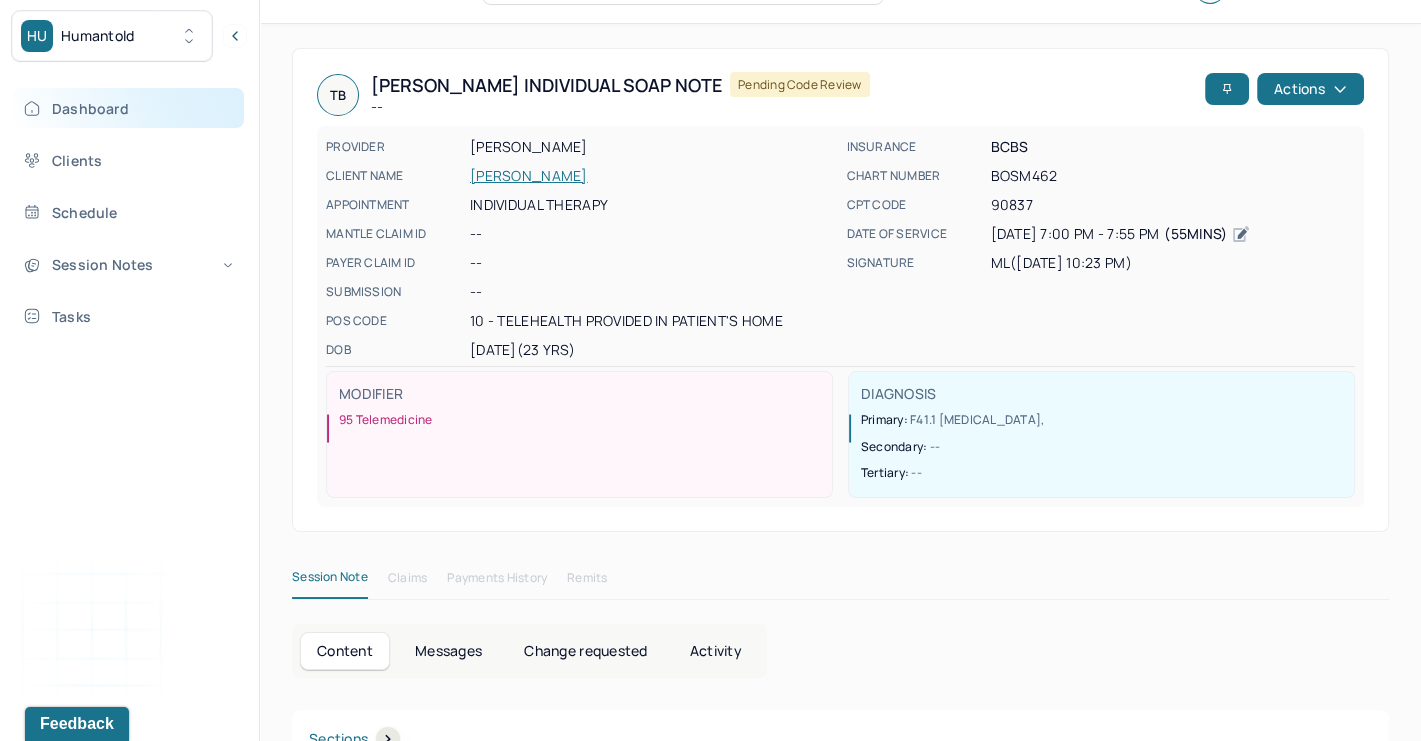 click on "Dashboard" at bounding box center (128, 108) 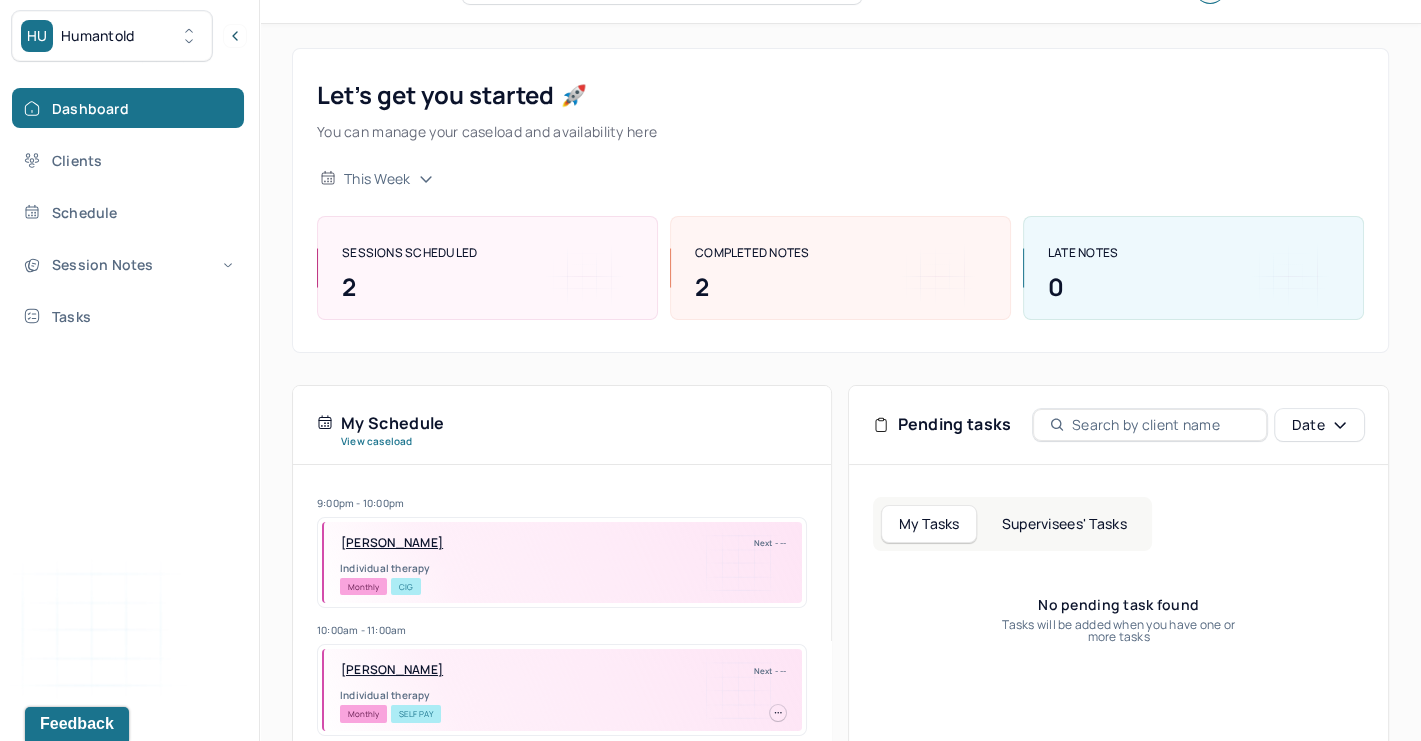 click on "Supervisees' Tasks" at bounding box center [1064, 524] 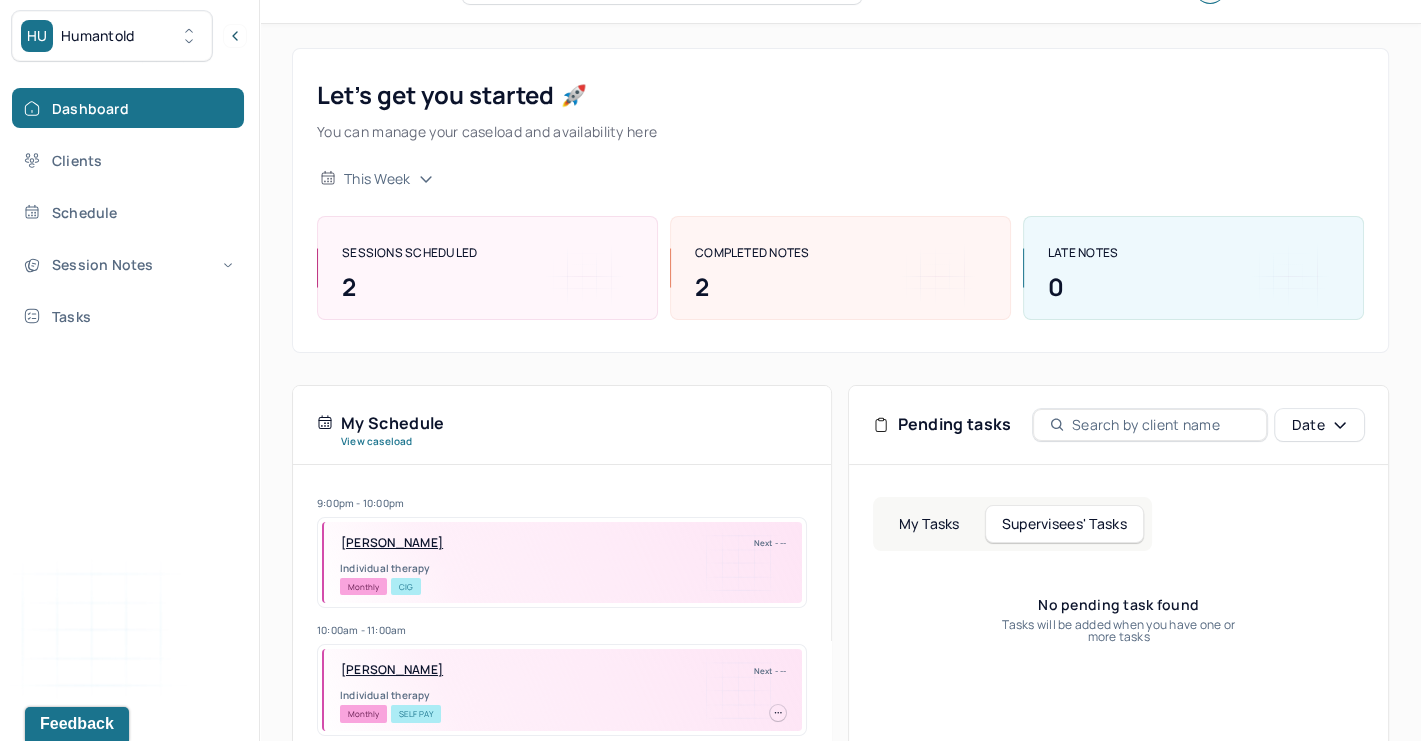 click on "My Tasks" at bounding box center (928, 524) 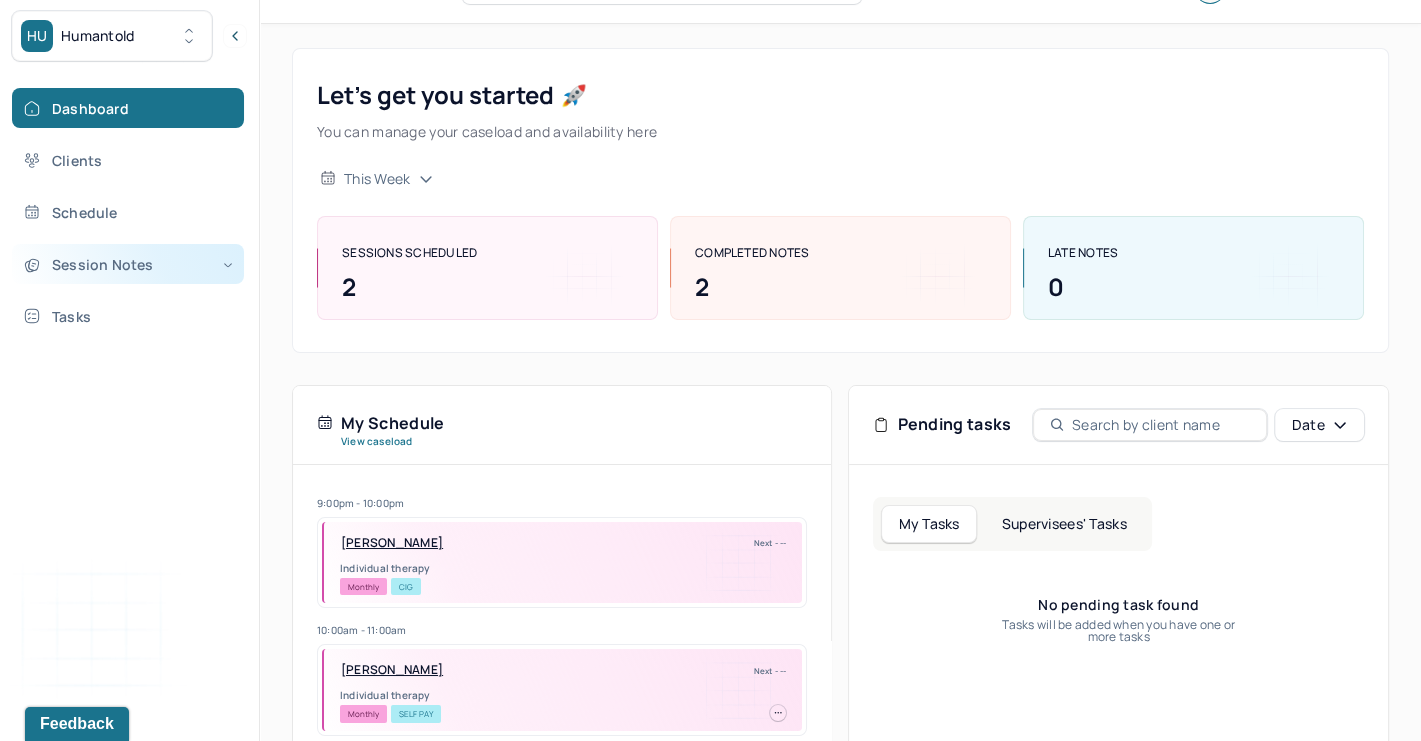 click on "Session Notes" at bounding box center (128, 264) 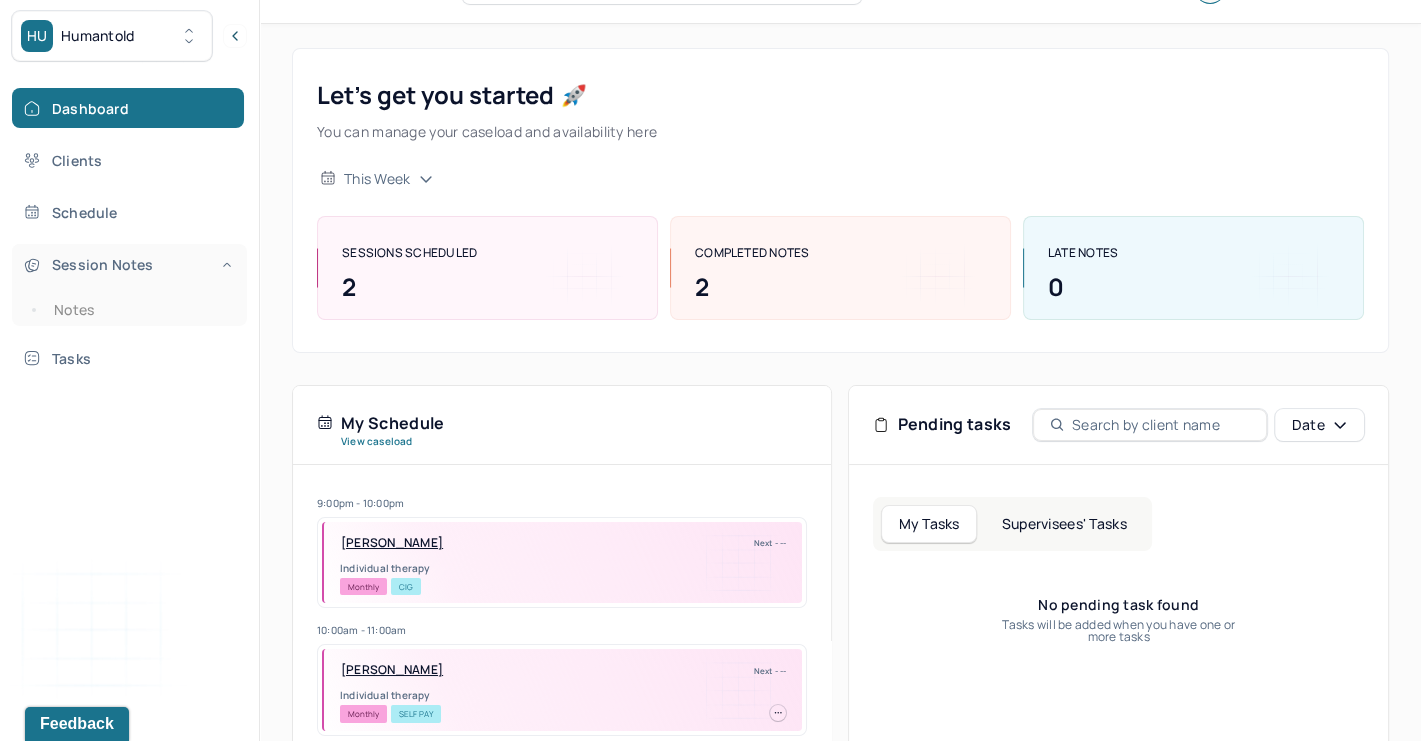 click on "Session Notes" at bounding box center [128, 264] 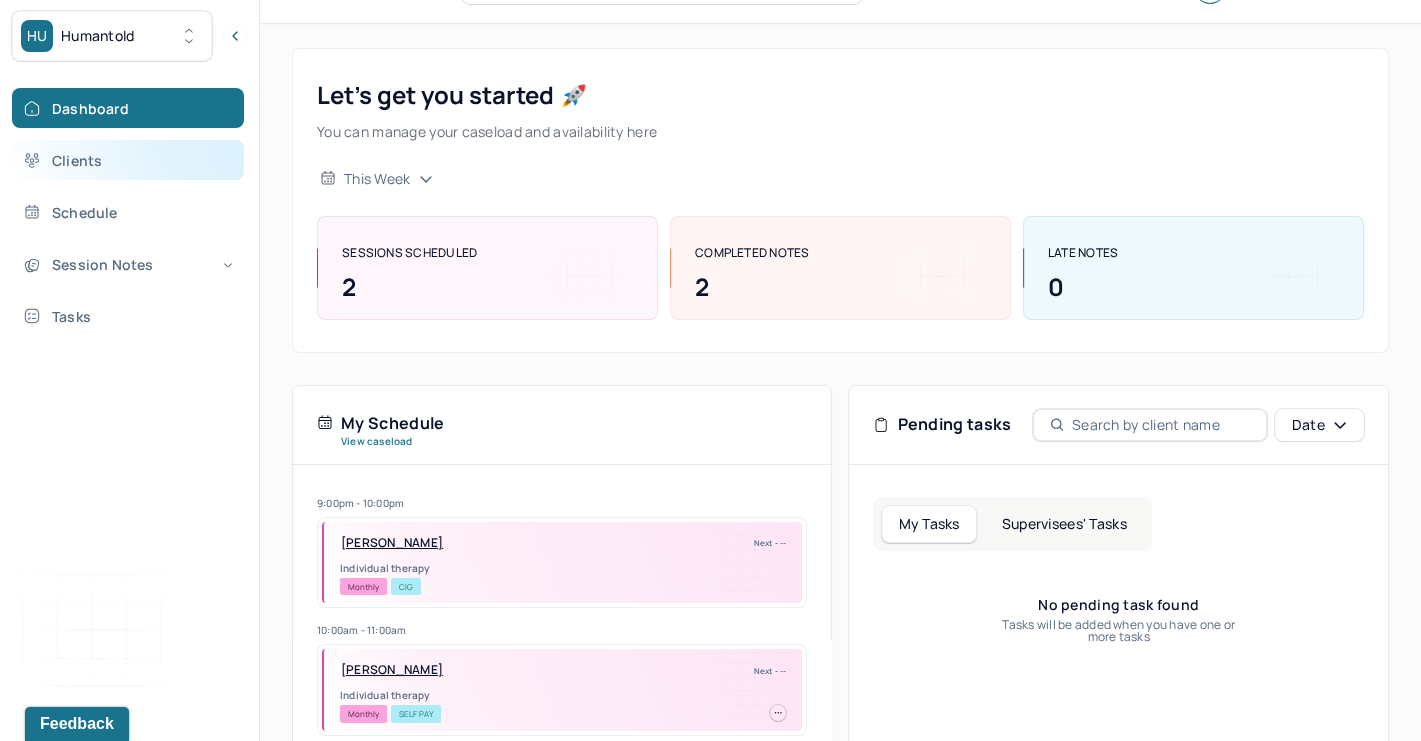 click on "Clients" at bounding box center [128, 160] 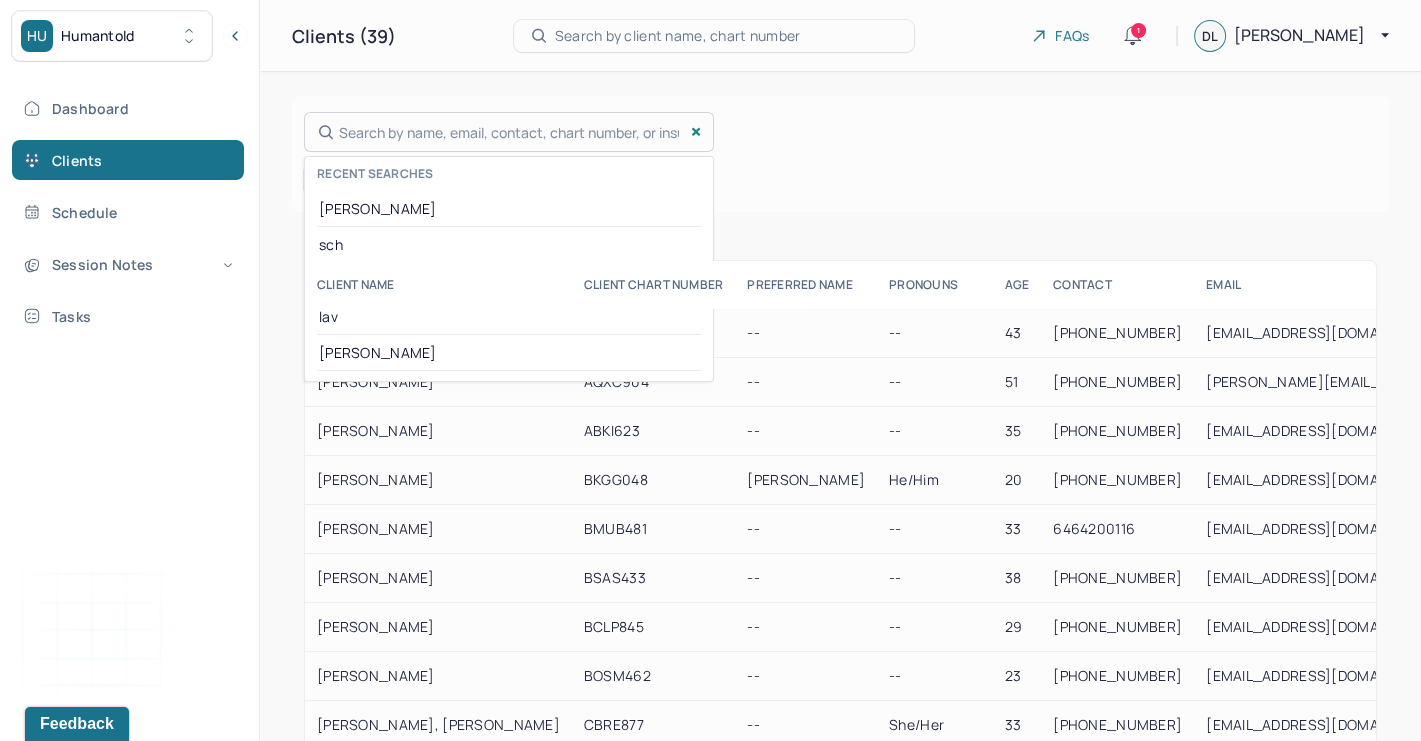 click at bounding box center [509, 132] 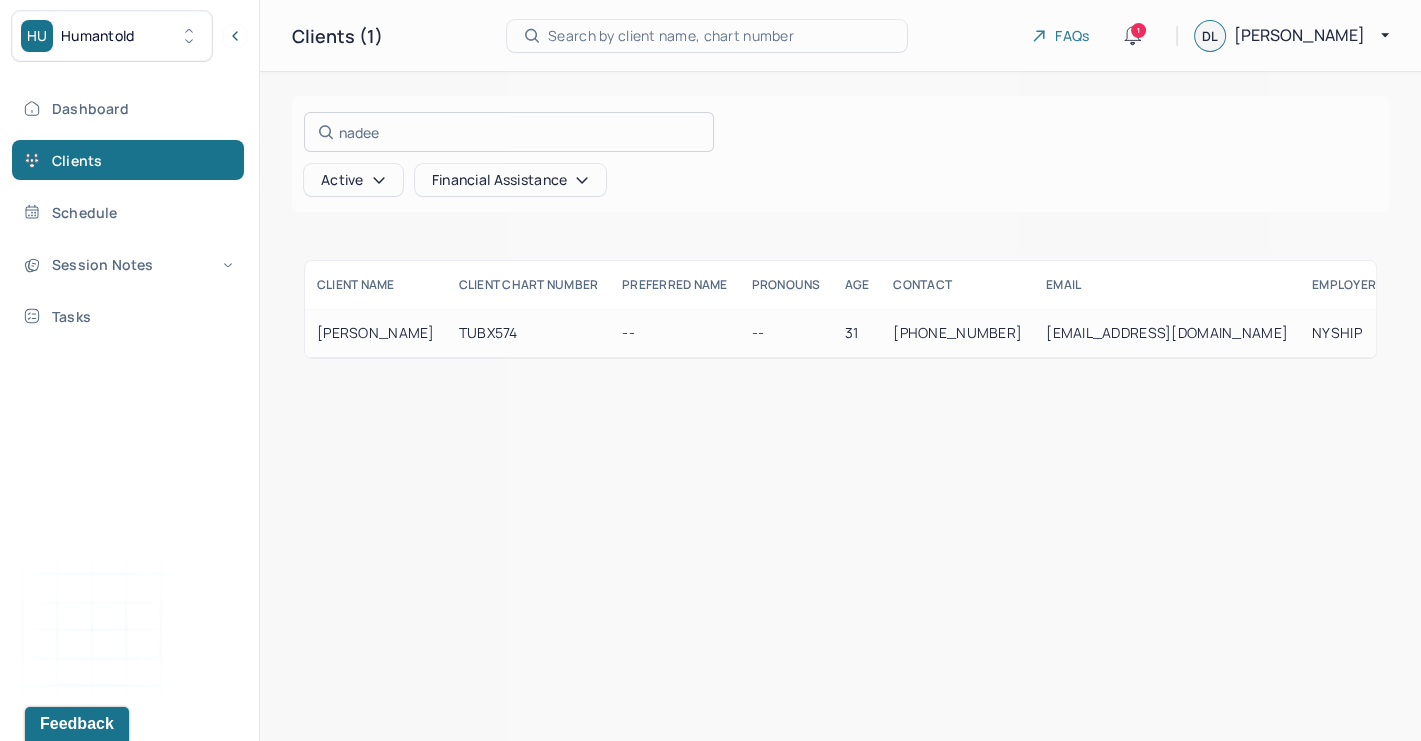 type on "nadee" 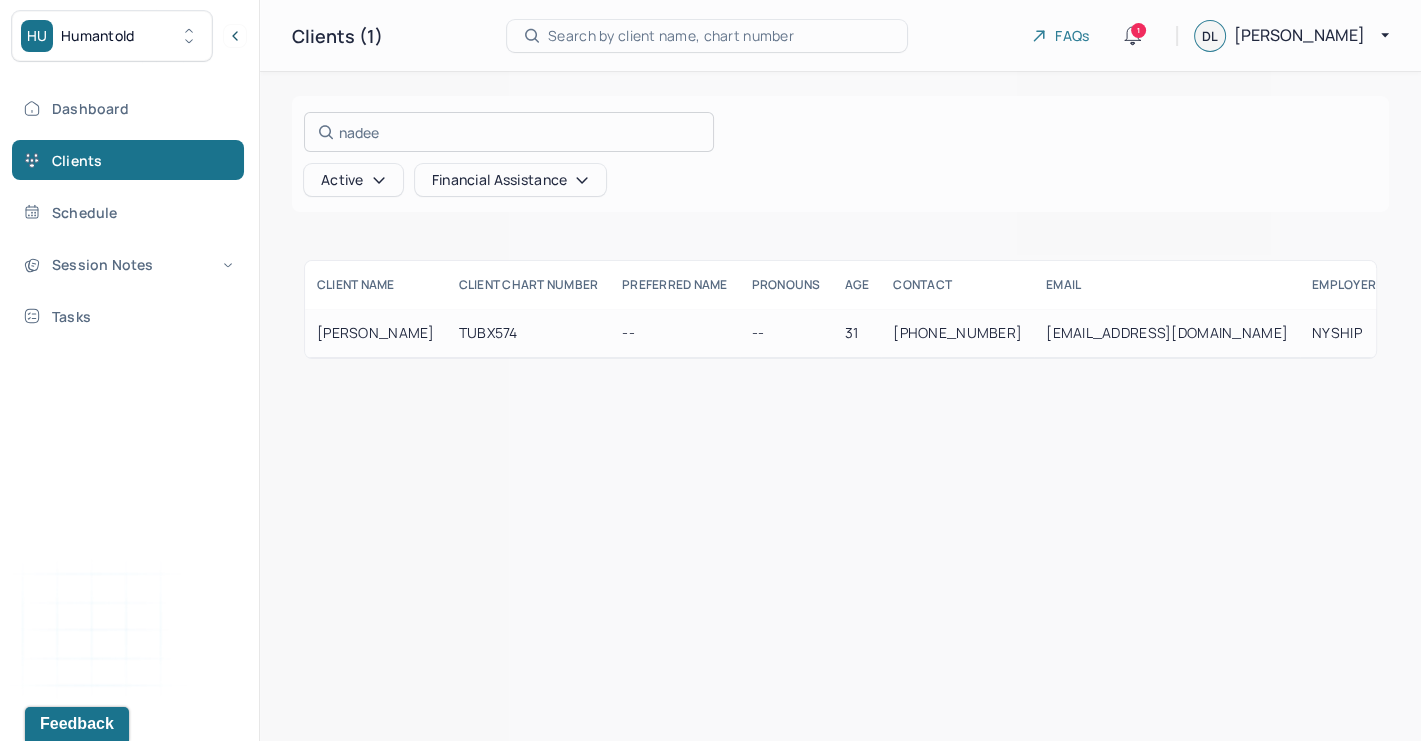 click at bounding box center (710, 370) 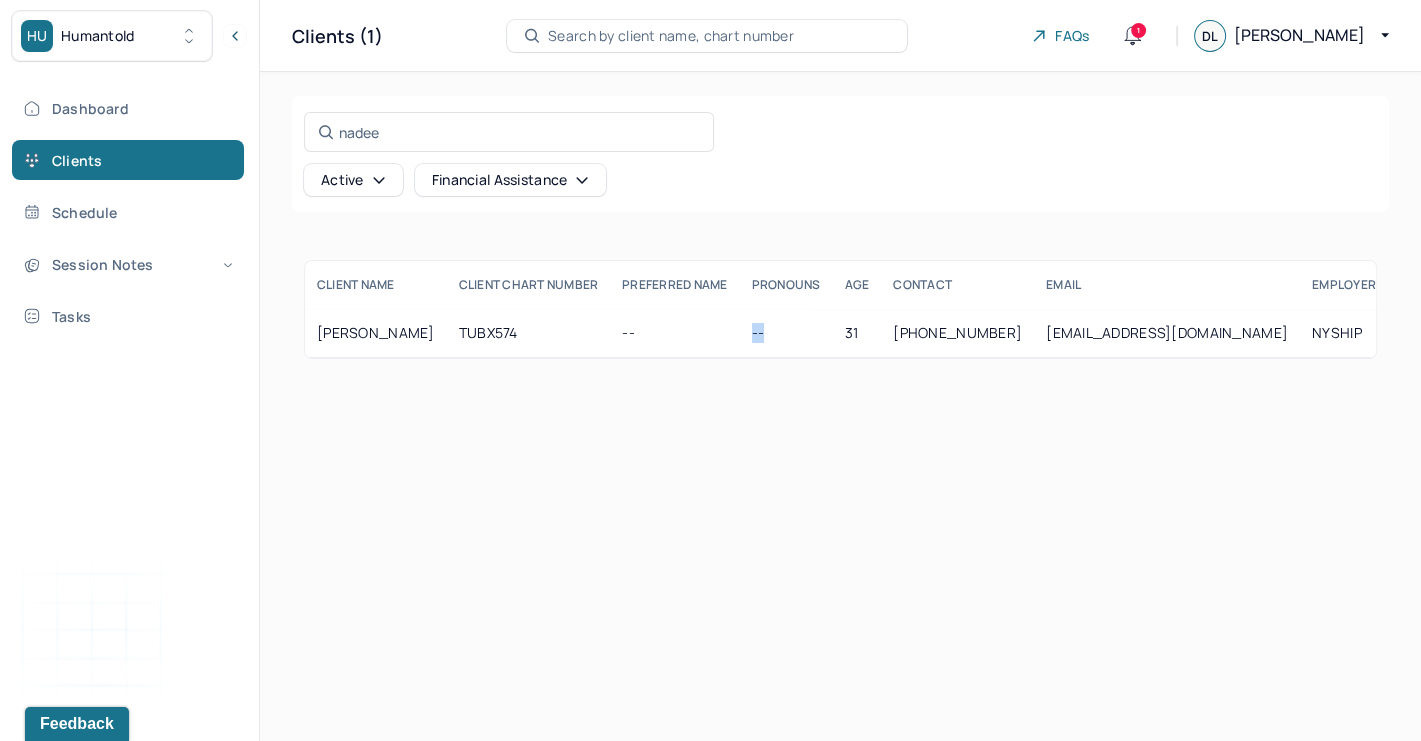 click on "--" at bounding box center [786, 333] 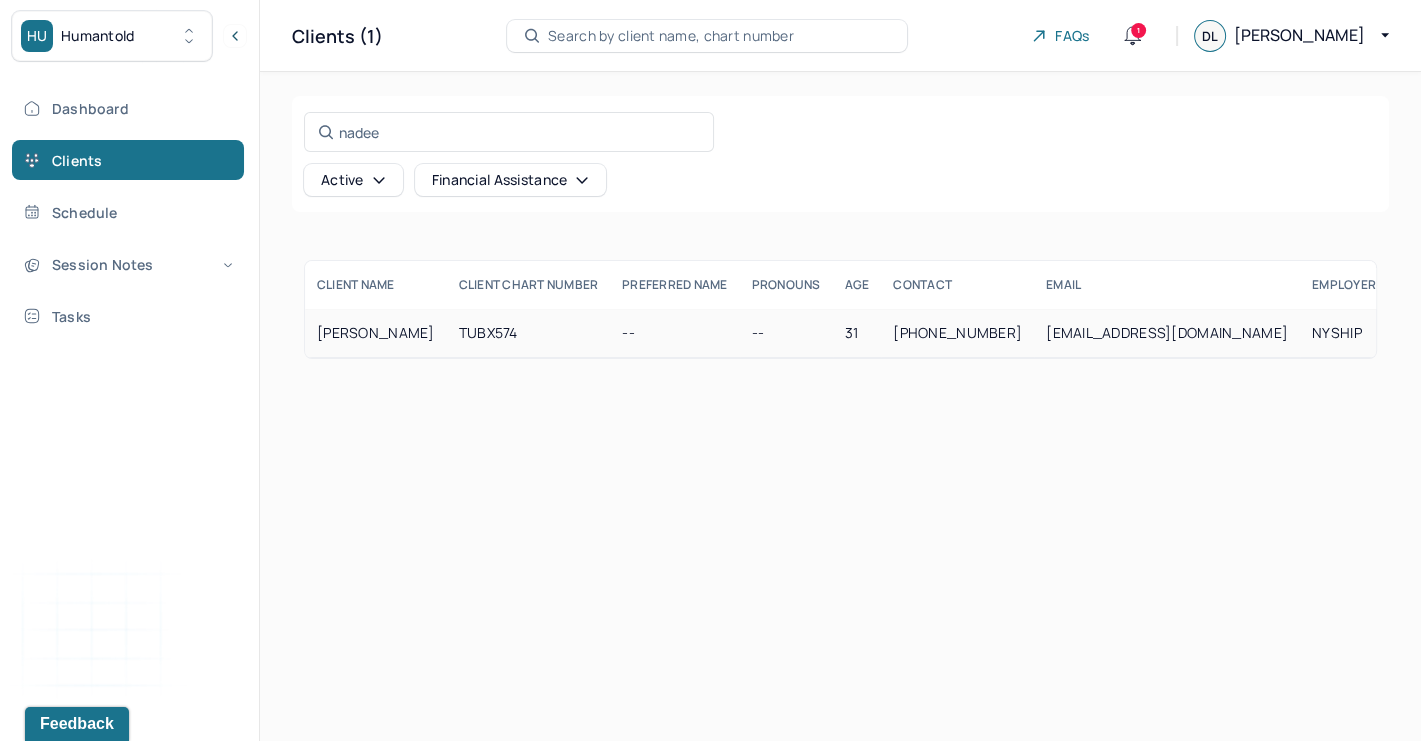 click on "--" at bounding box center (786, 333) 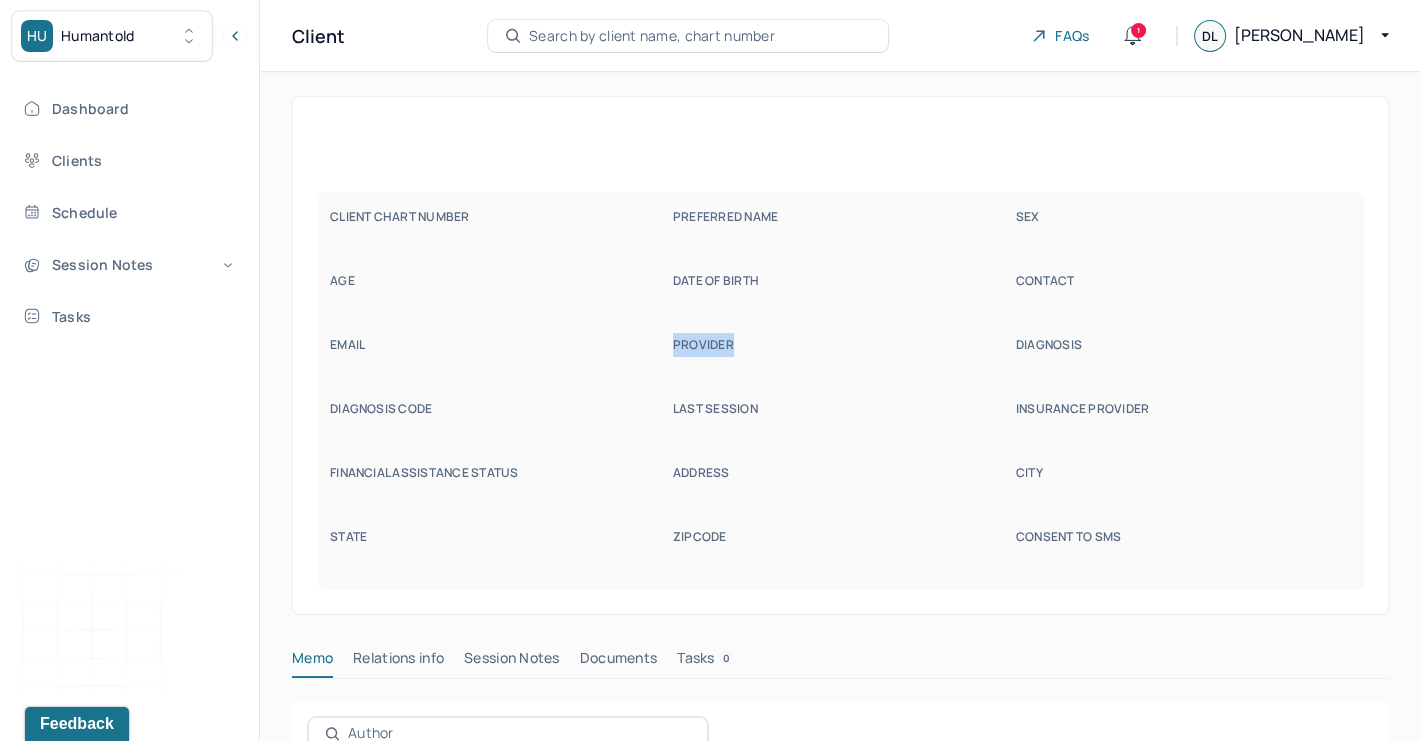 click on "CLIENT CHART NUMBER PREFERRED NAME SEX AGE DATE OF BIRTH  CONTACT EMAIL PROVIDER DIAGNOSIS DIAGNOSIS CODE LAST SESSION insurance provider FINANCIAL ASSISTANCE STATUS Address City State Zipcode Consent to Sms" at bounding box center (840, 391) 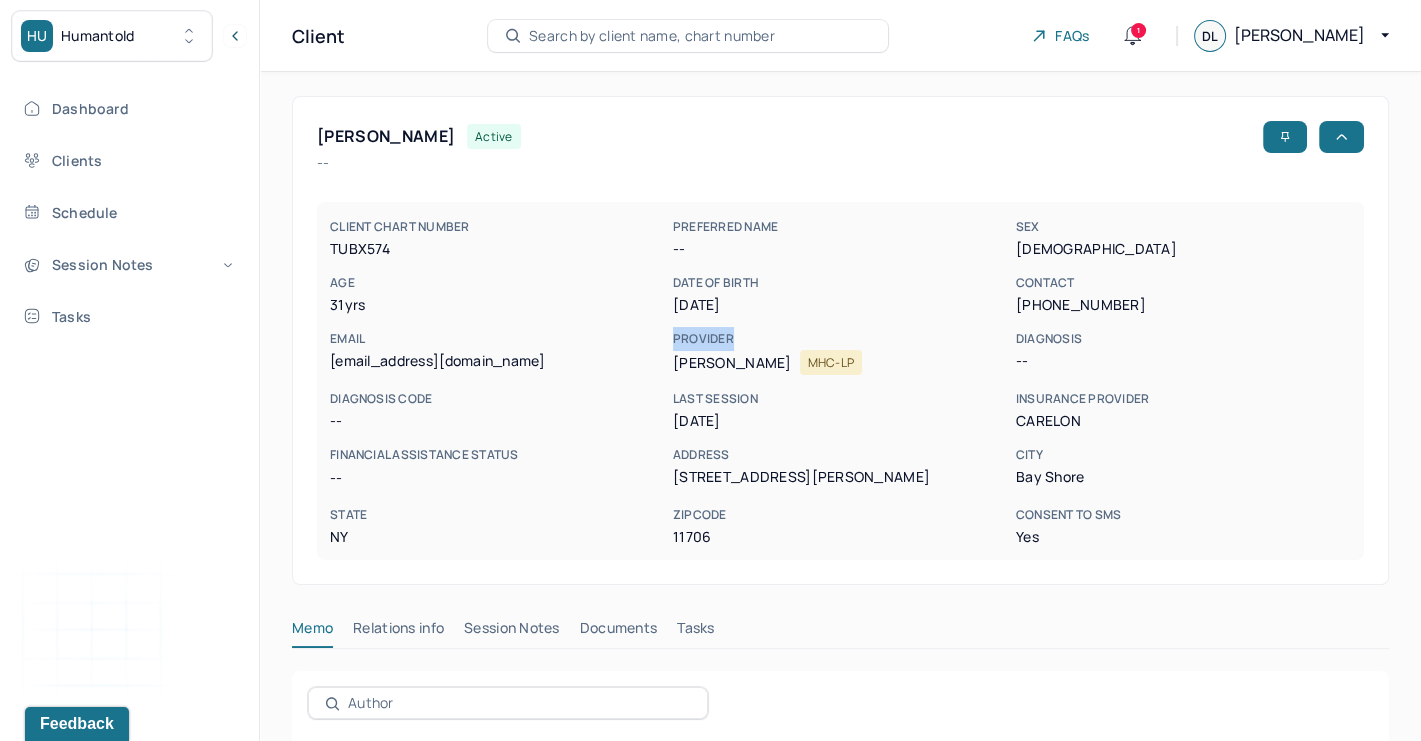 click on "Session Notes" at bounding box center [512, 632] 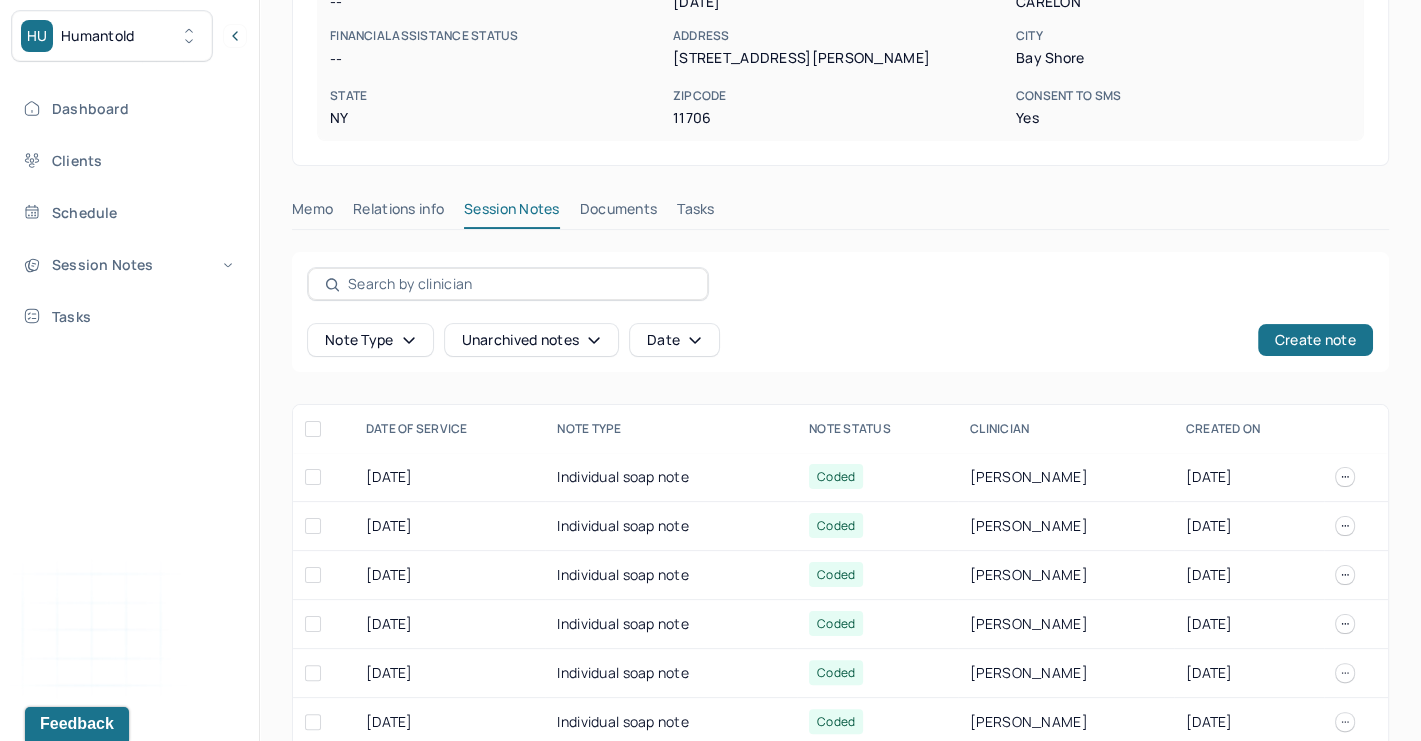 scroll, scrollTop: 635, scrollLeft: 0, axis: vertical 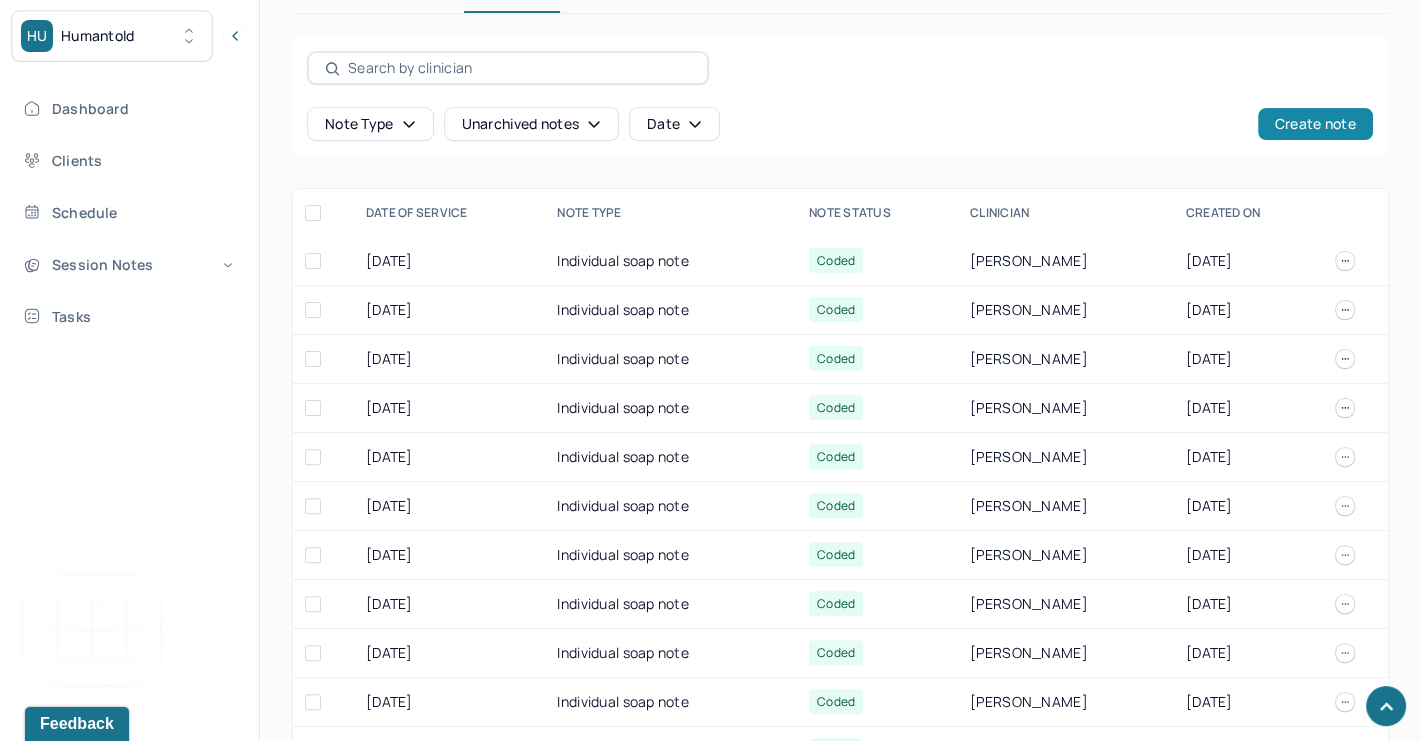 click on "Create note" at bounding box center [1315, 124] 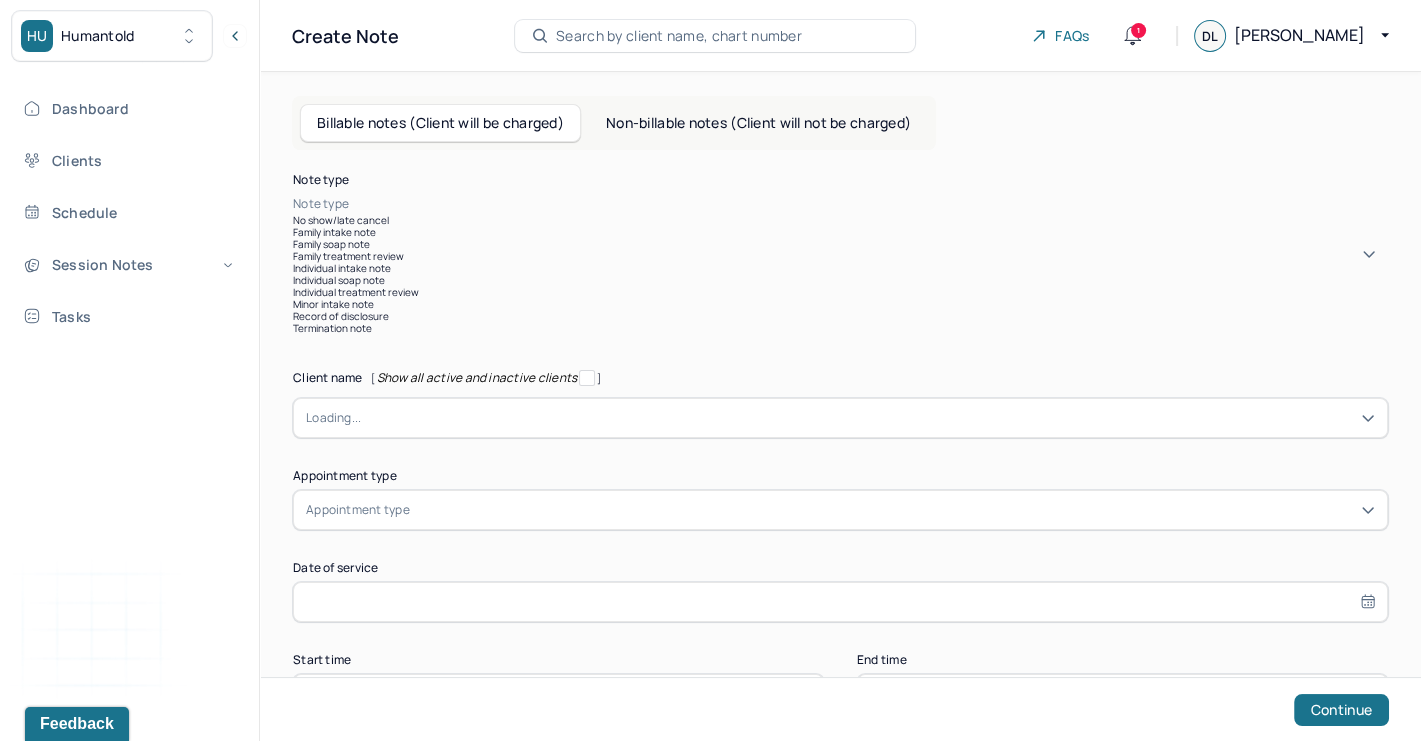 click at bounding box center (870, 204) 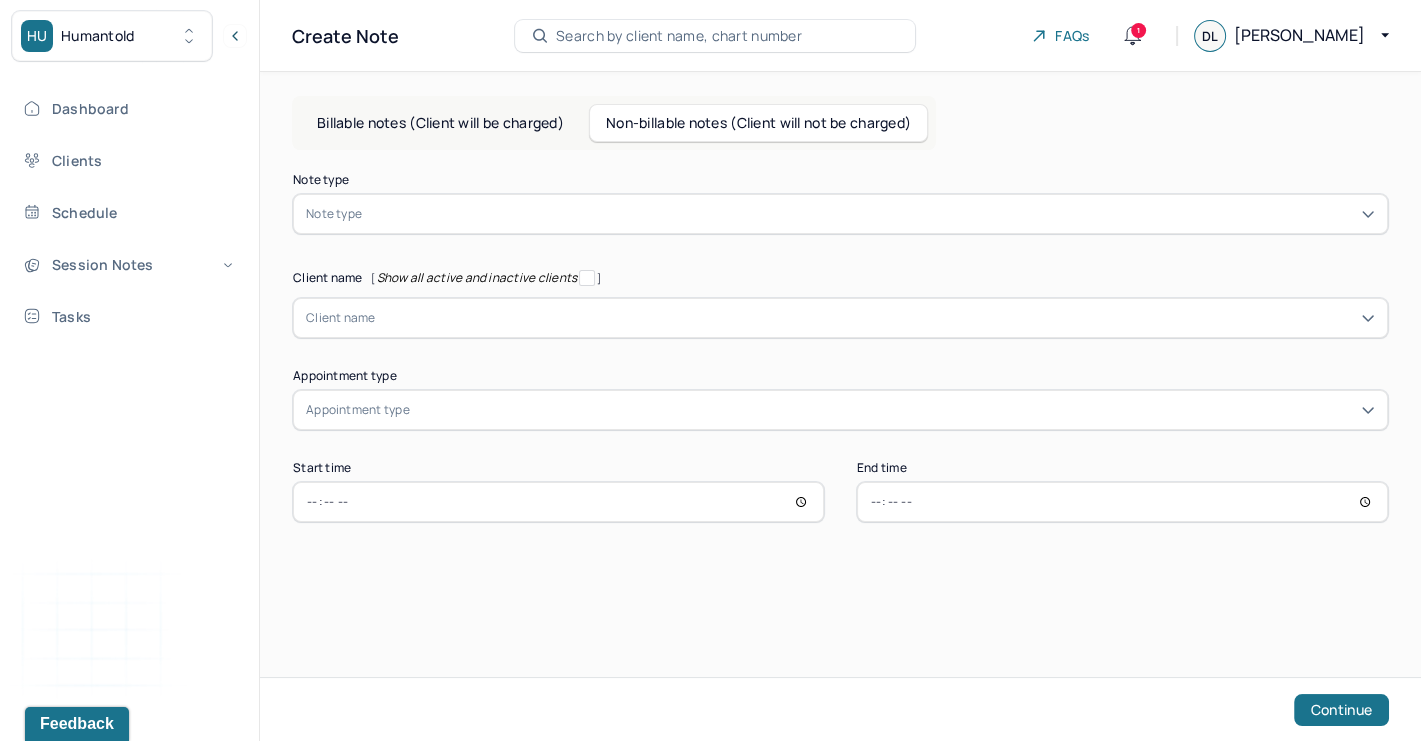 click at bounding box center (870, 214) 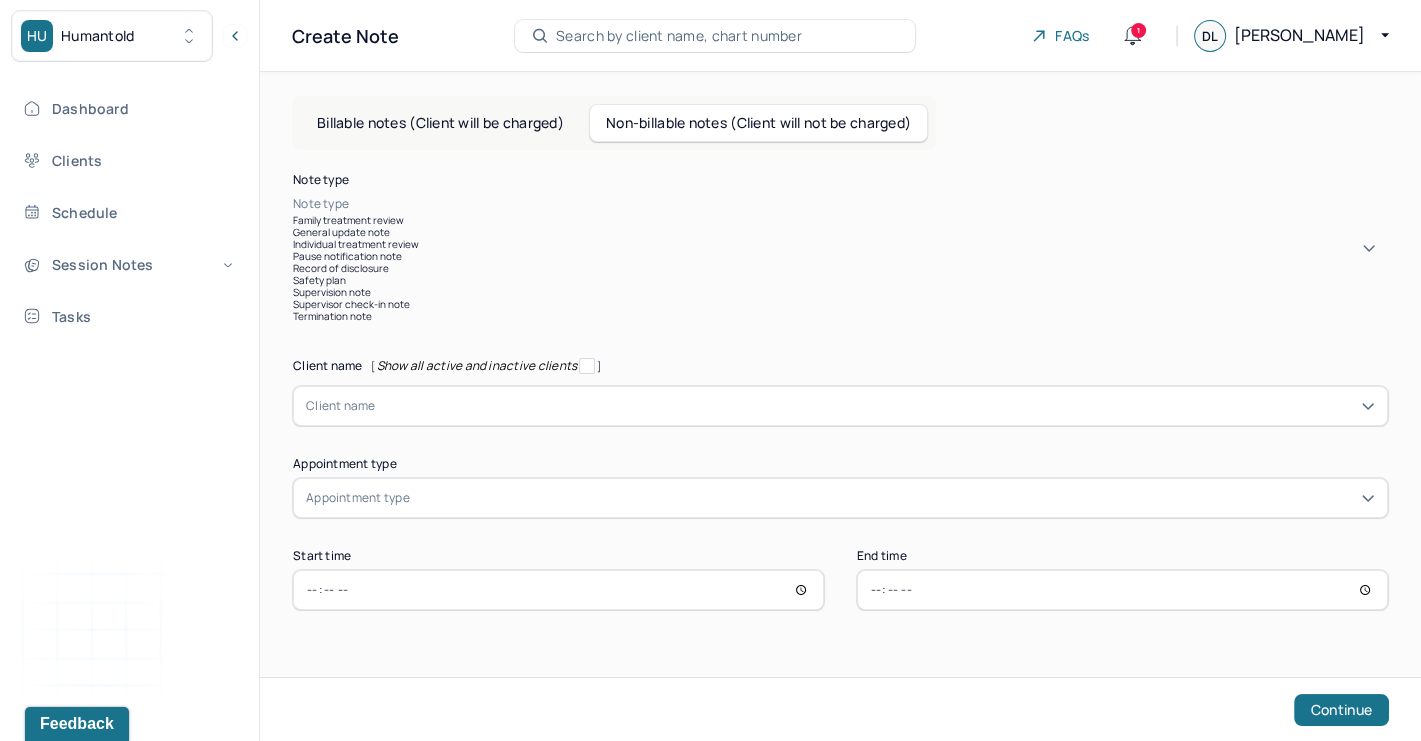 scroll, scrollTop: 59, scrollLeft: 0, axis: vertical 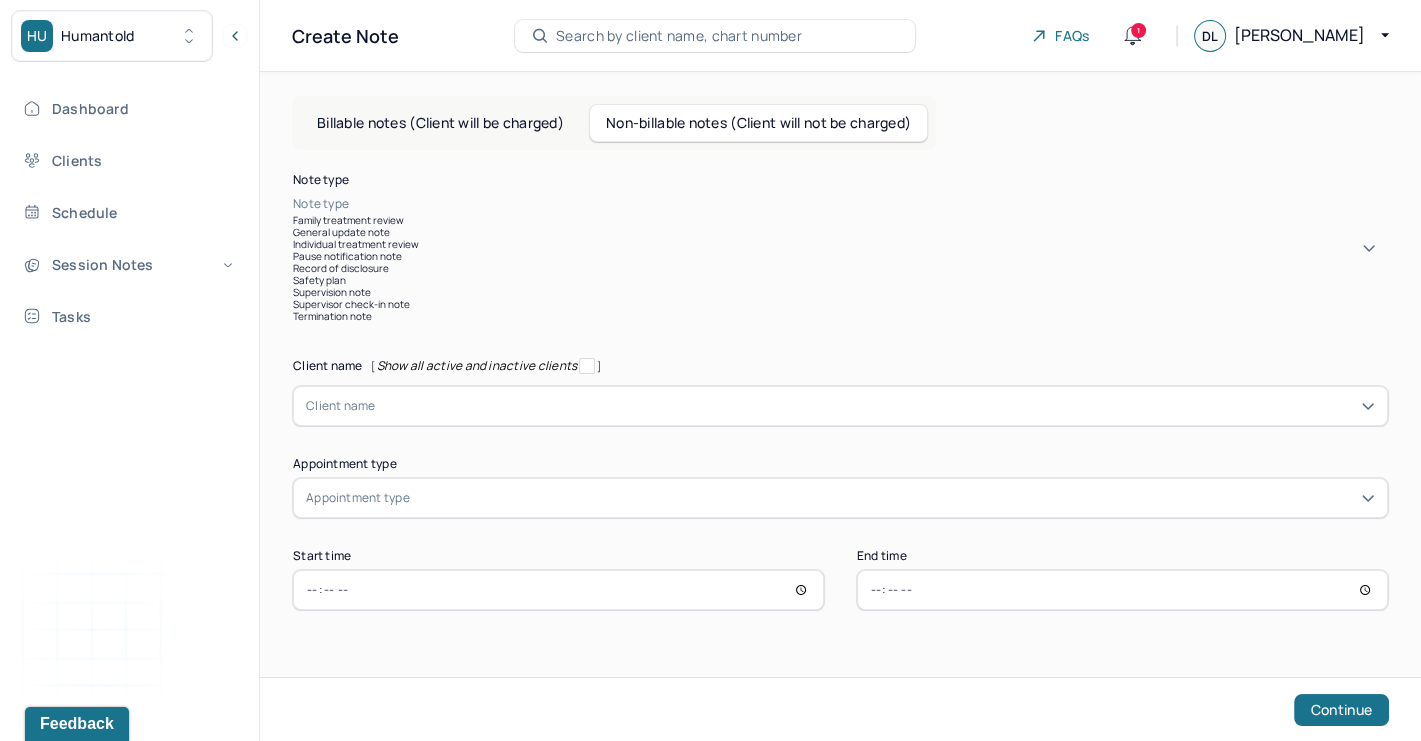 click on "Supervisor check-in note" at bounding box center [840, 304] 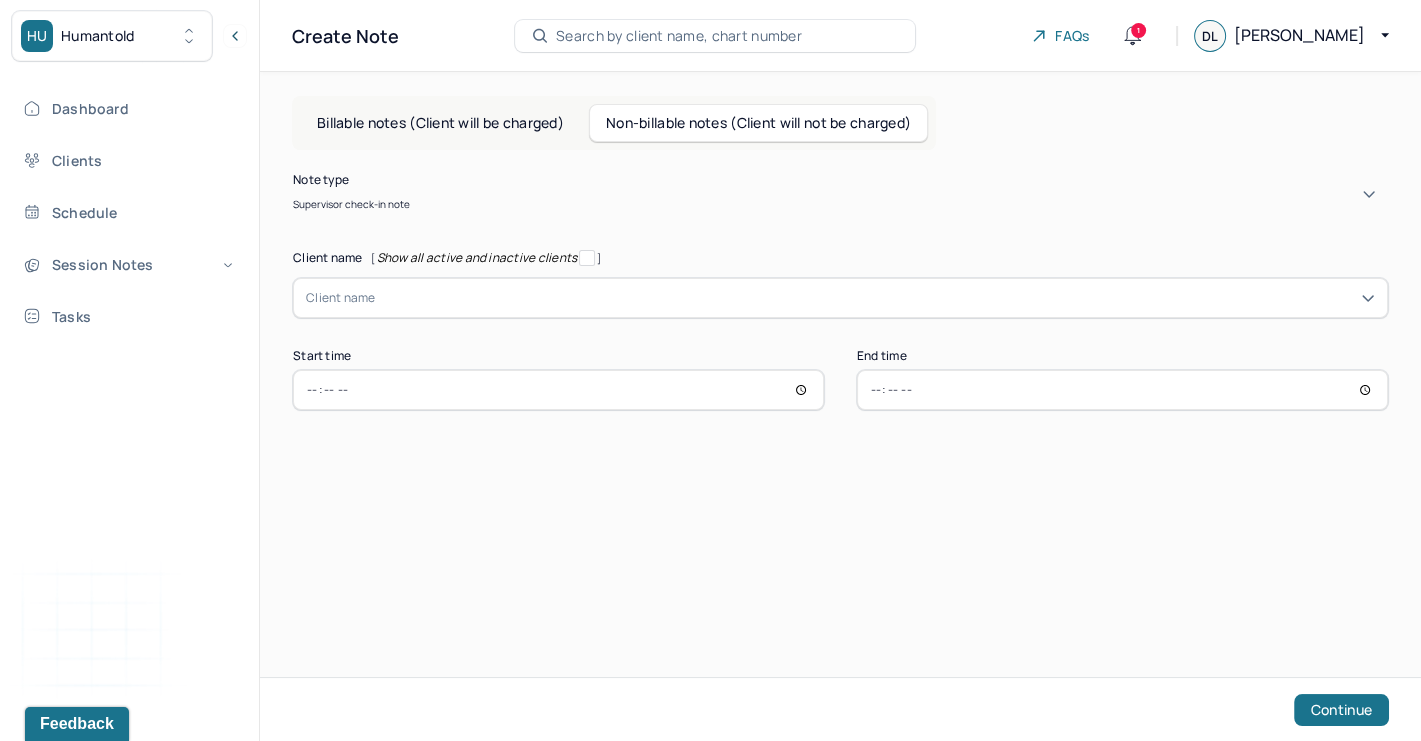 click on "Client name" at bounding box center [341, 298] 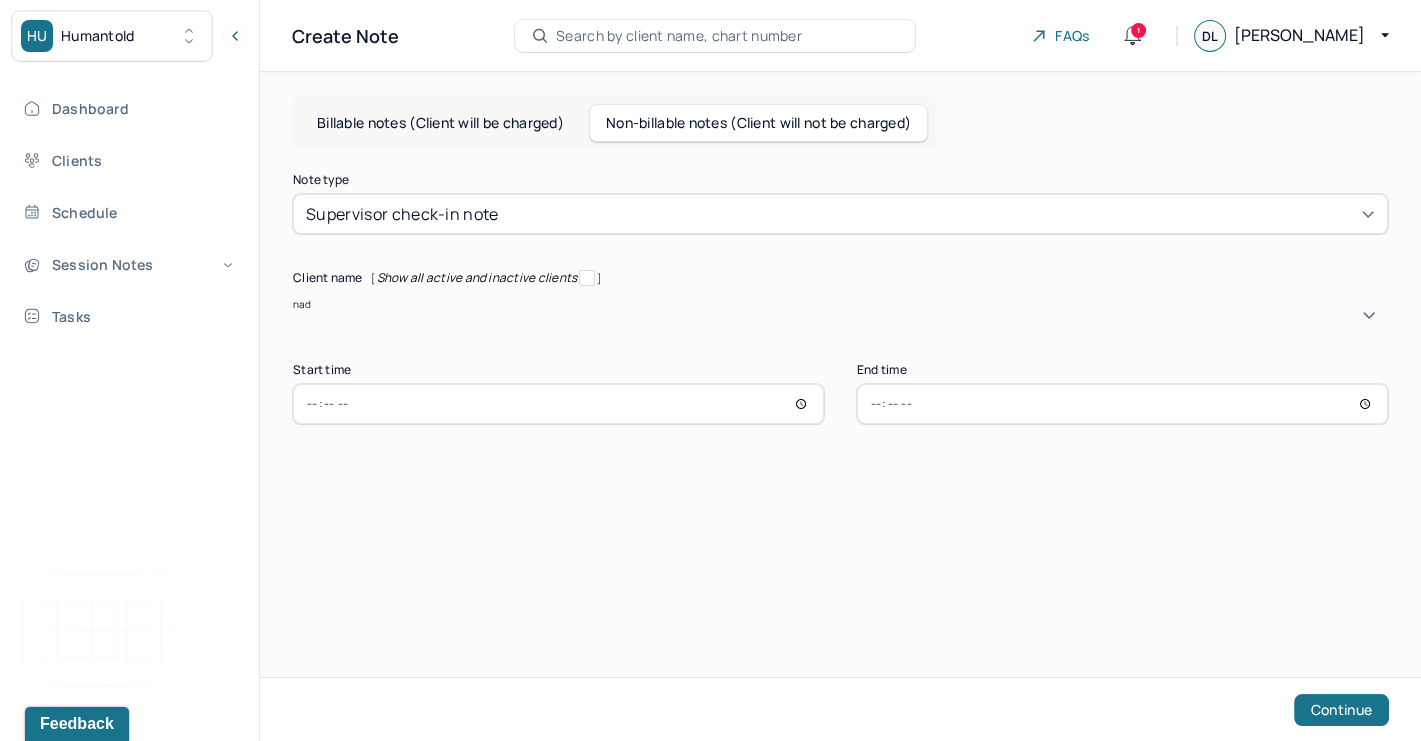 type on "nade" 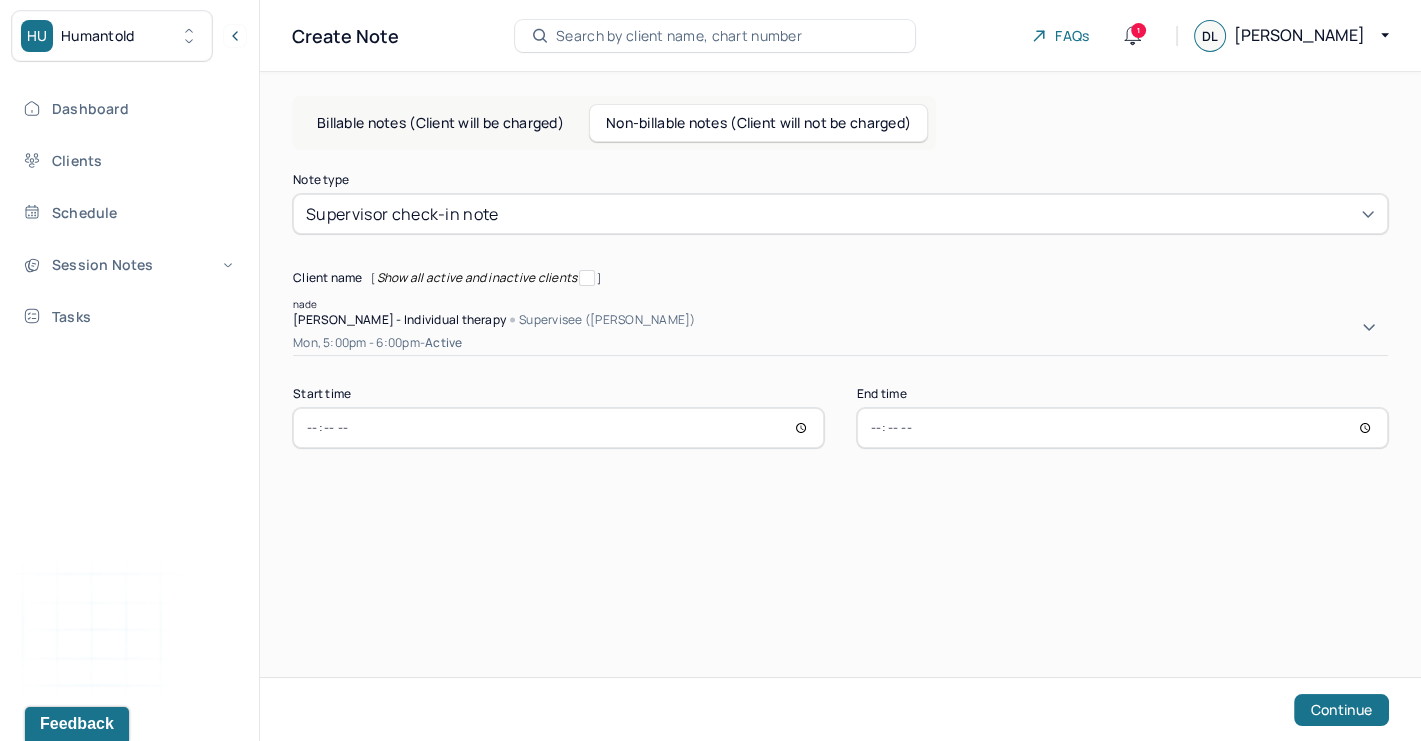click on "Nadeen Talbot - Individual therapy" at bounding box center [399, 319] 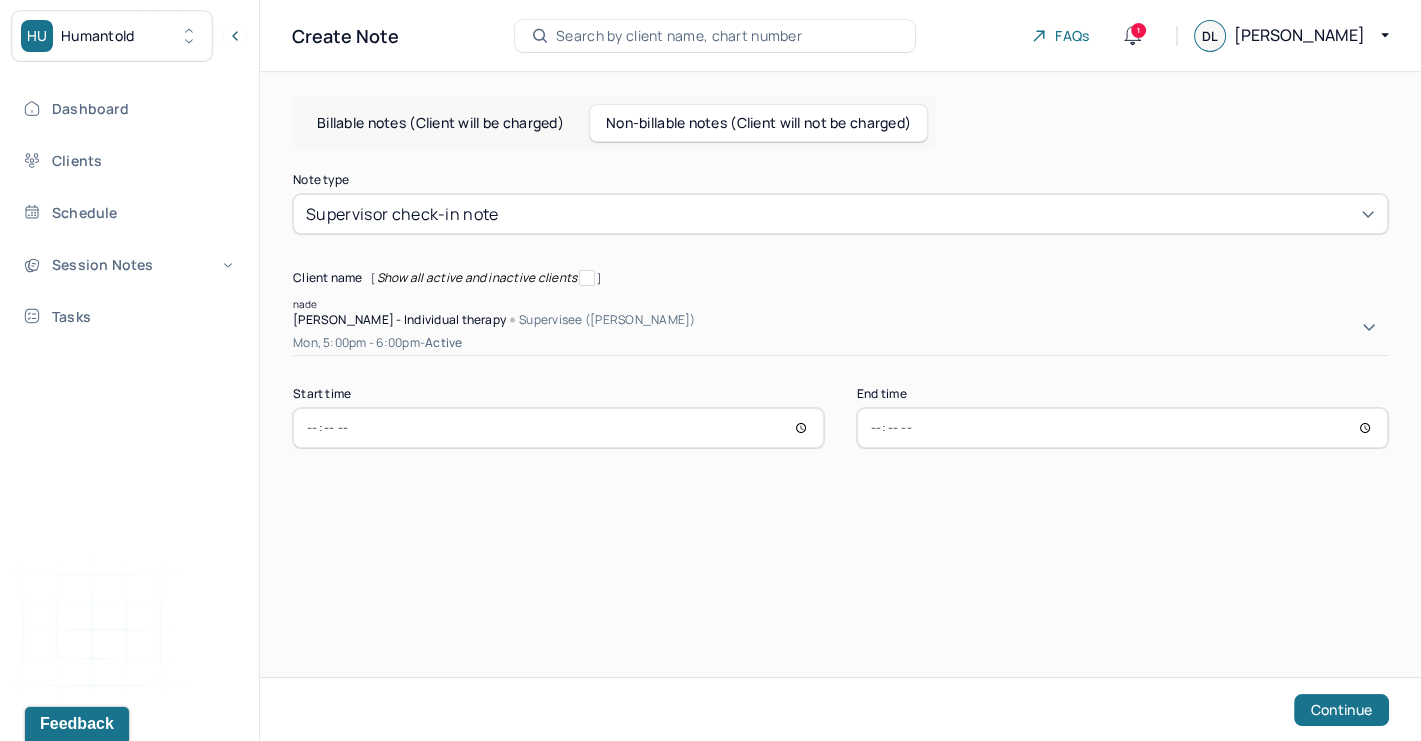 type 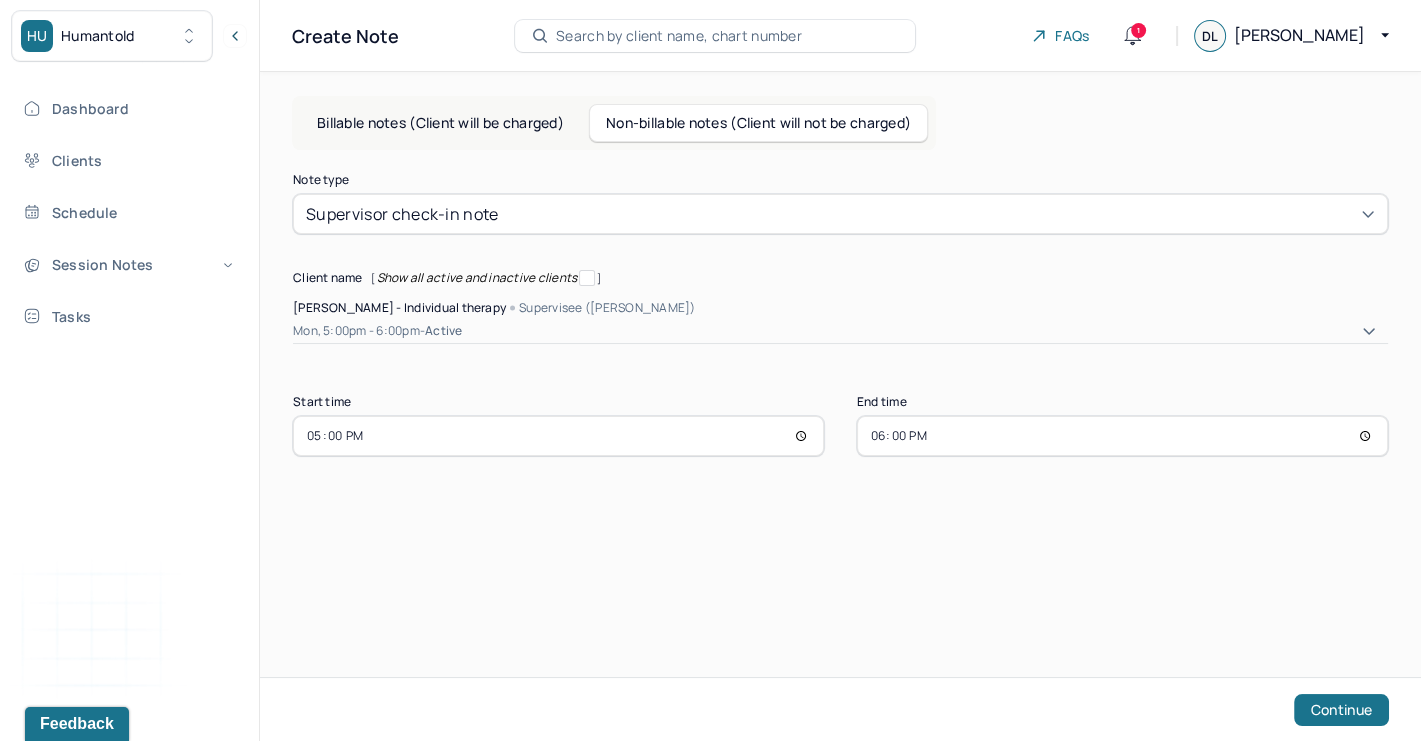 click on "17:00" at bounding box center (558, 436) 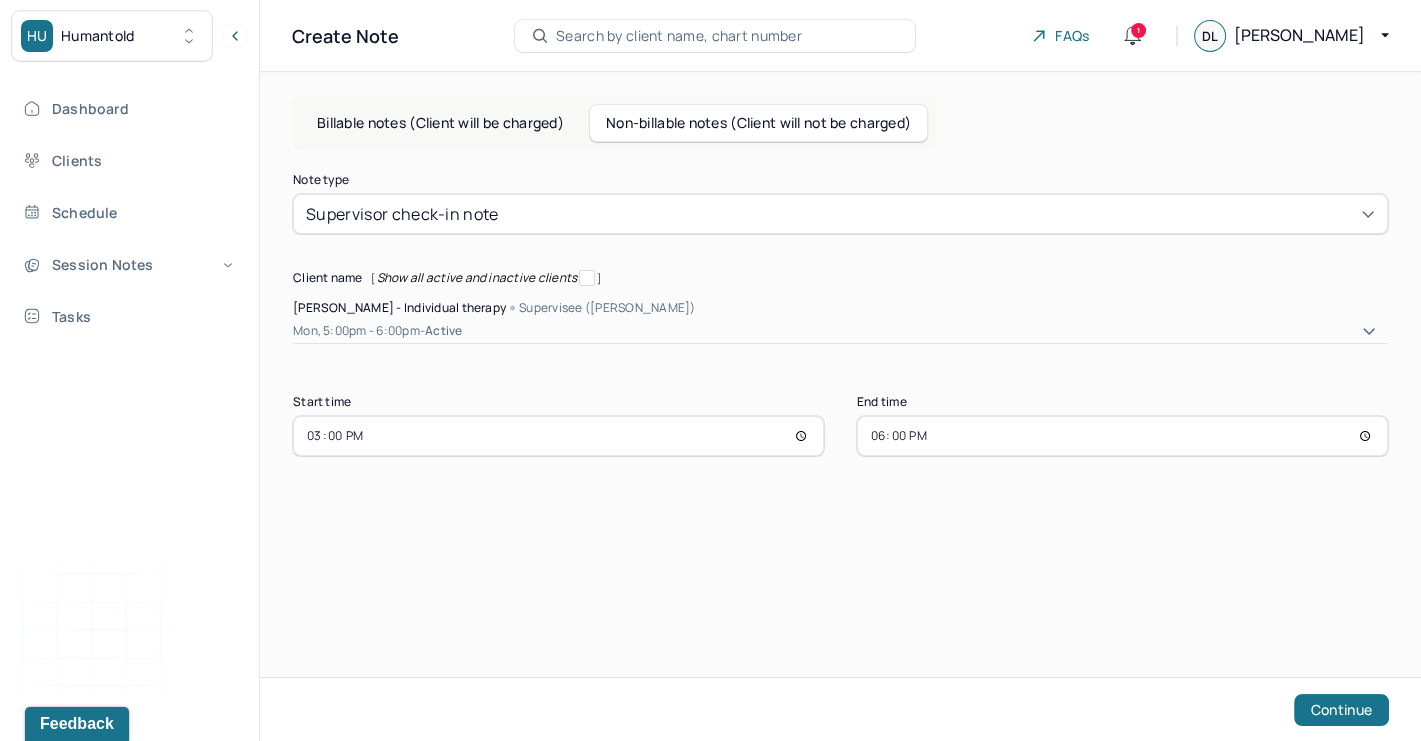 type on "15:30" 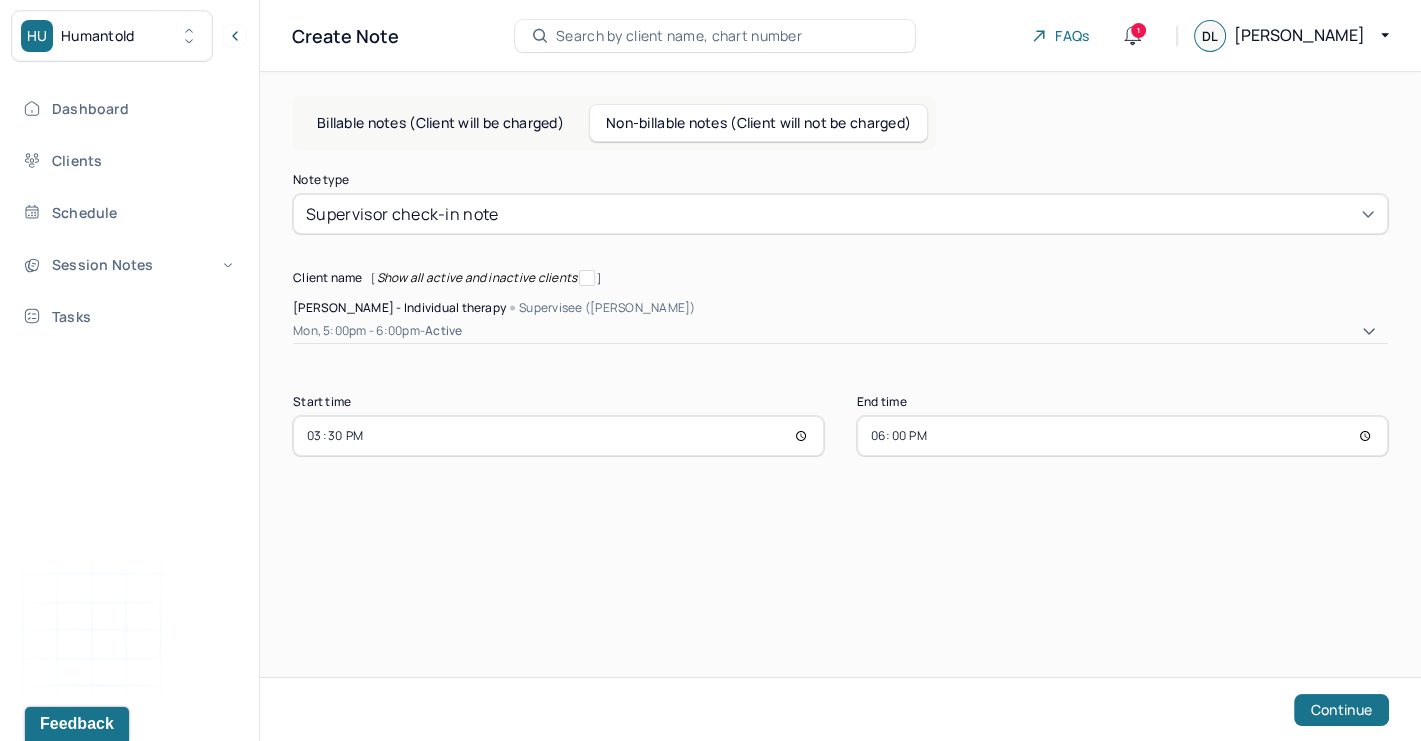 click on "18:00" at bounding box center (1122, 436) 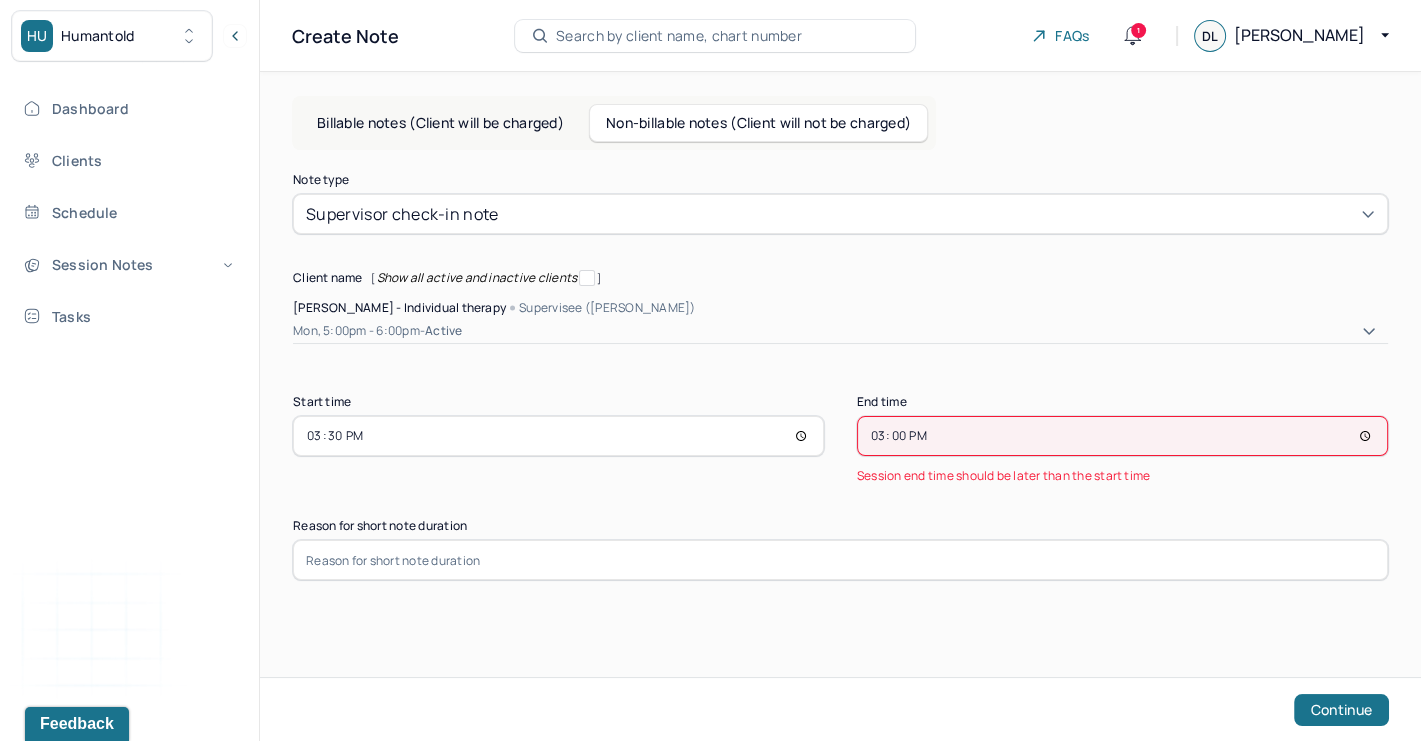 type on "15:35" 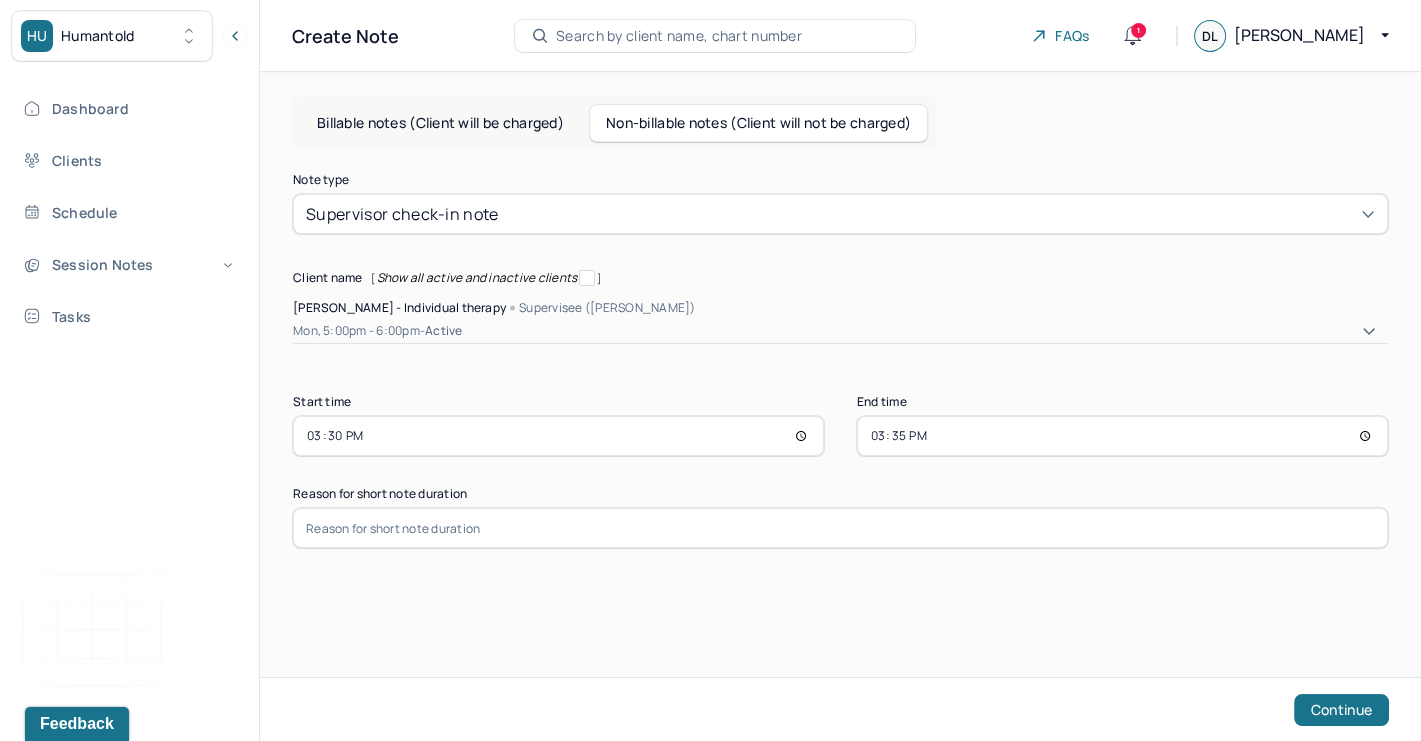 click at bounding box center [840, 528] 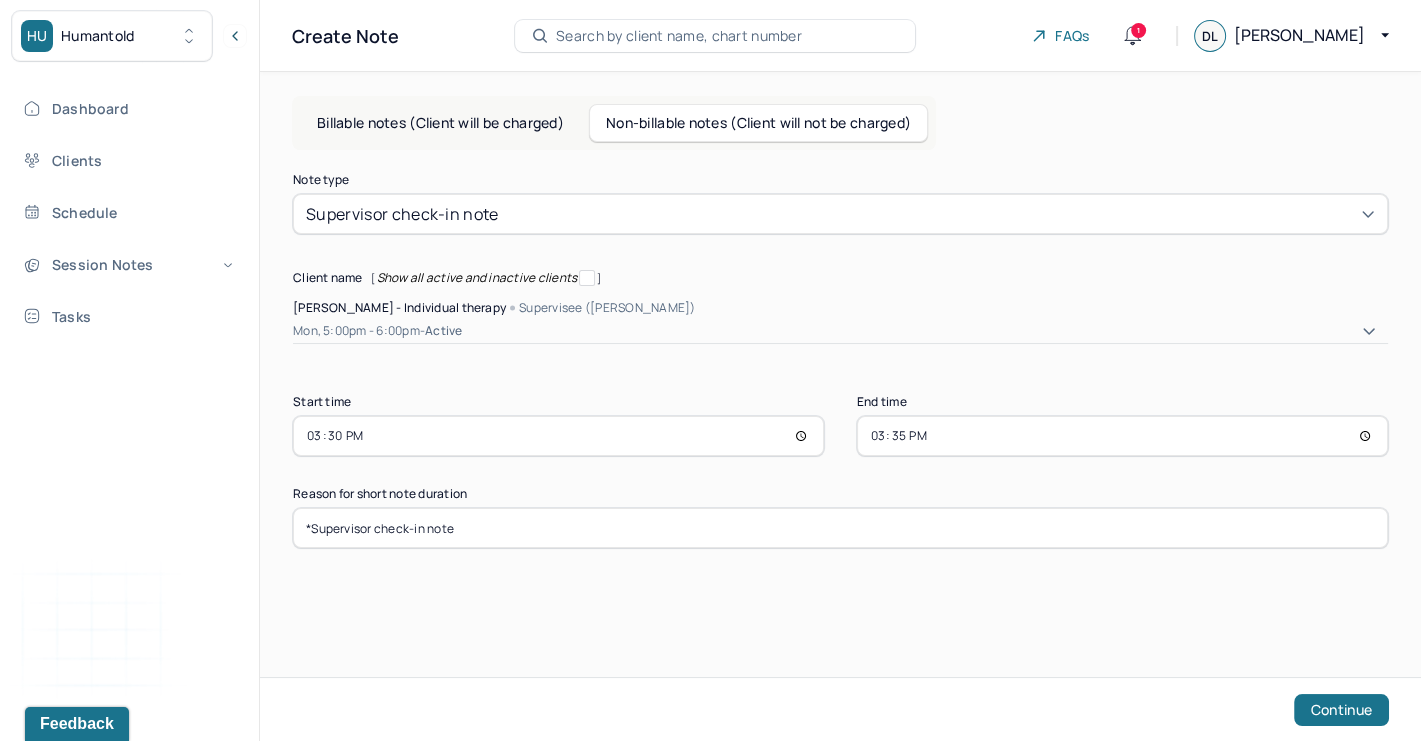type on "*Supervisor check-in note" 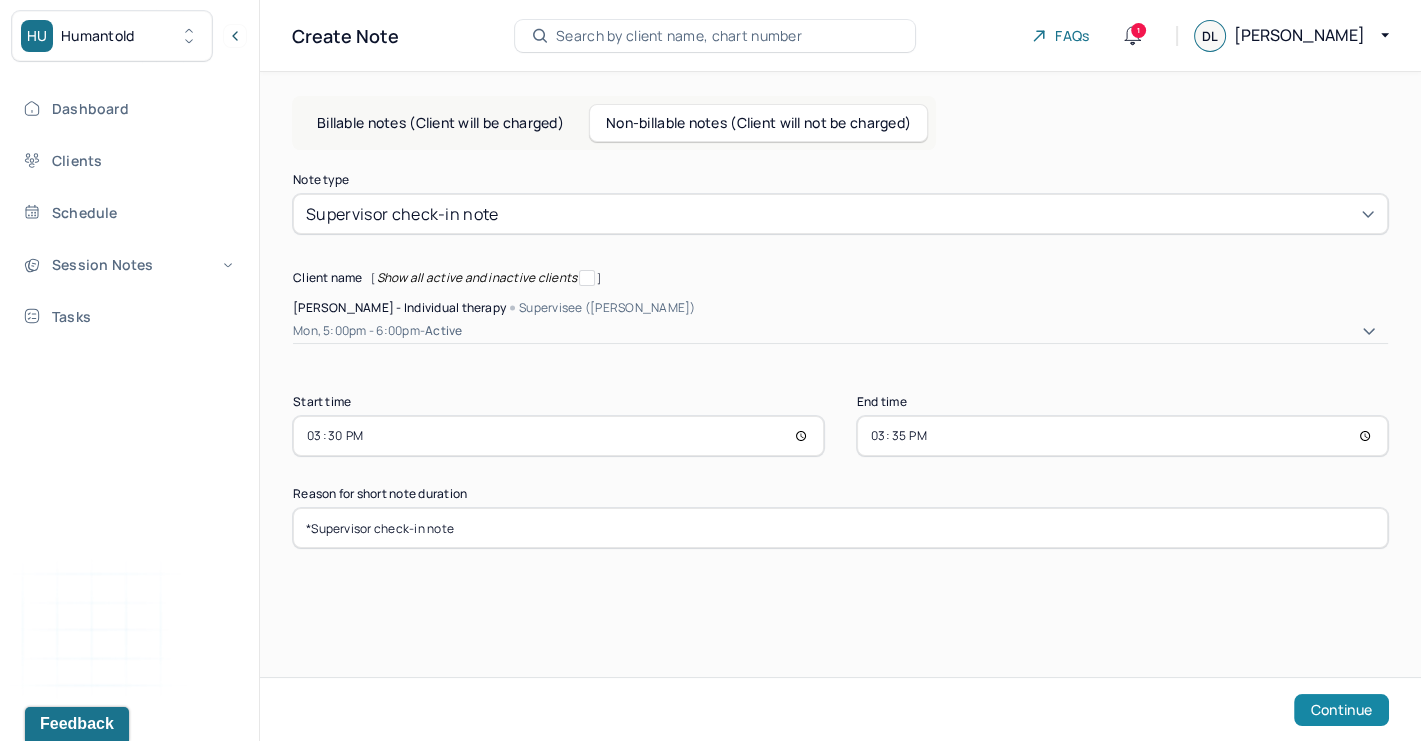 click on "Continue" at bounding box center (1341, 710) 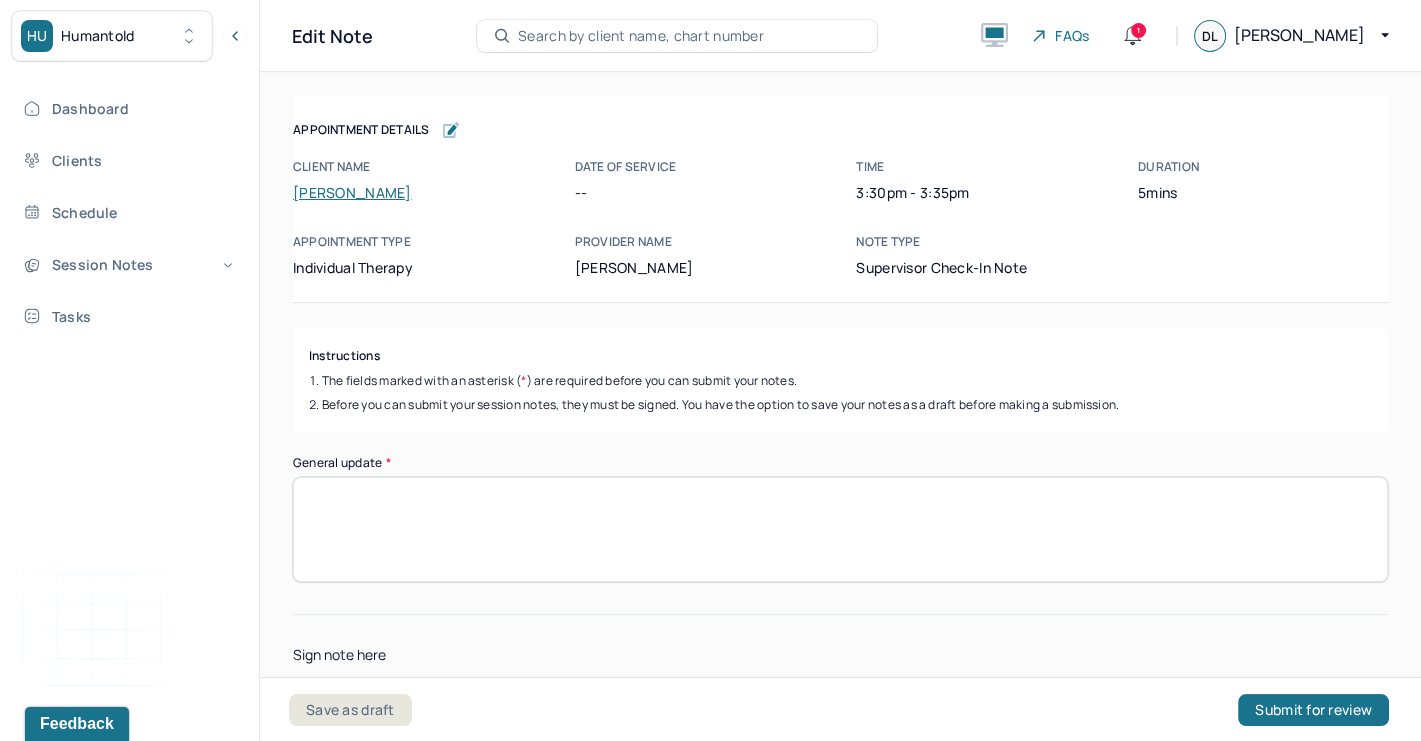 scroll, scrollTop: 183, scrollLeft: 0, axis: vertical 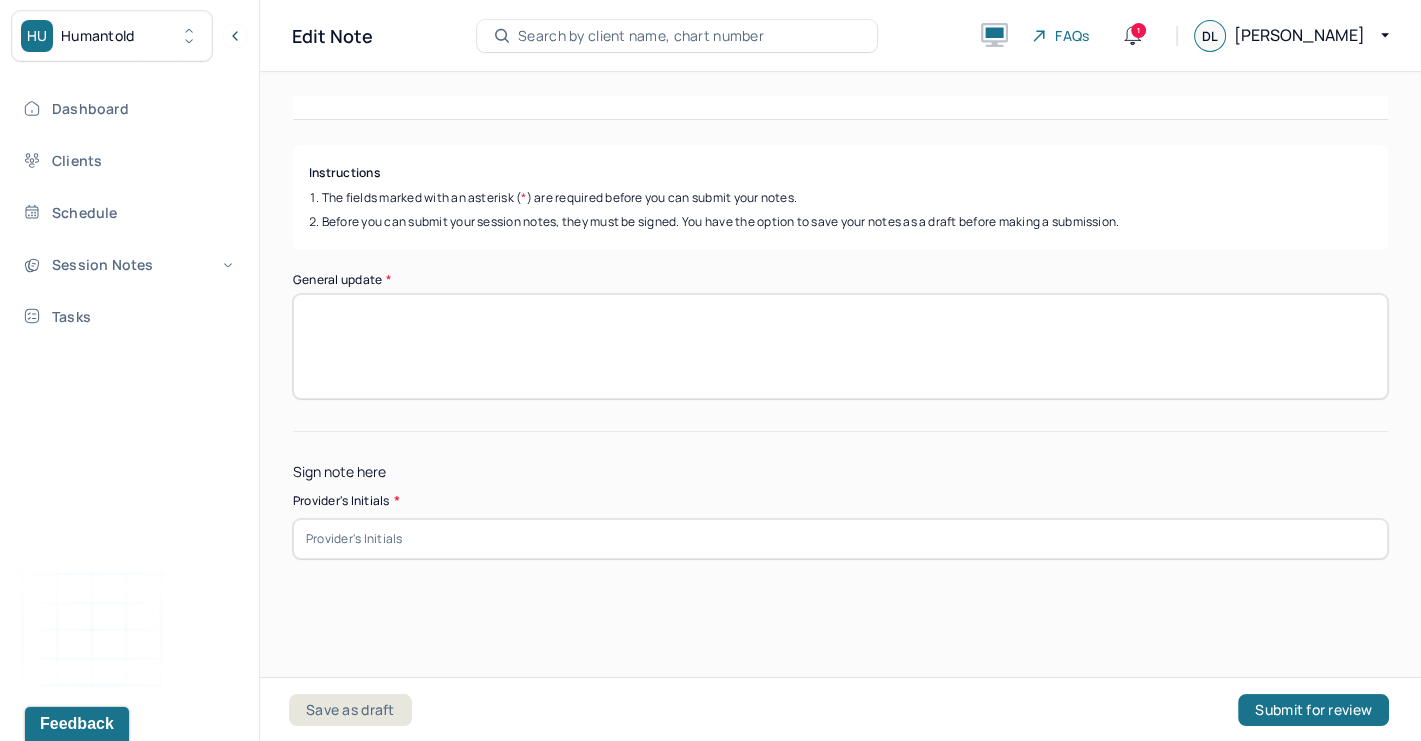 click on "General update *" at bounding box center [840, 346] 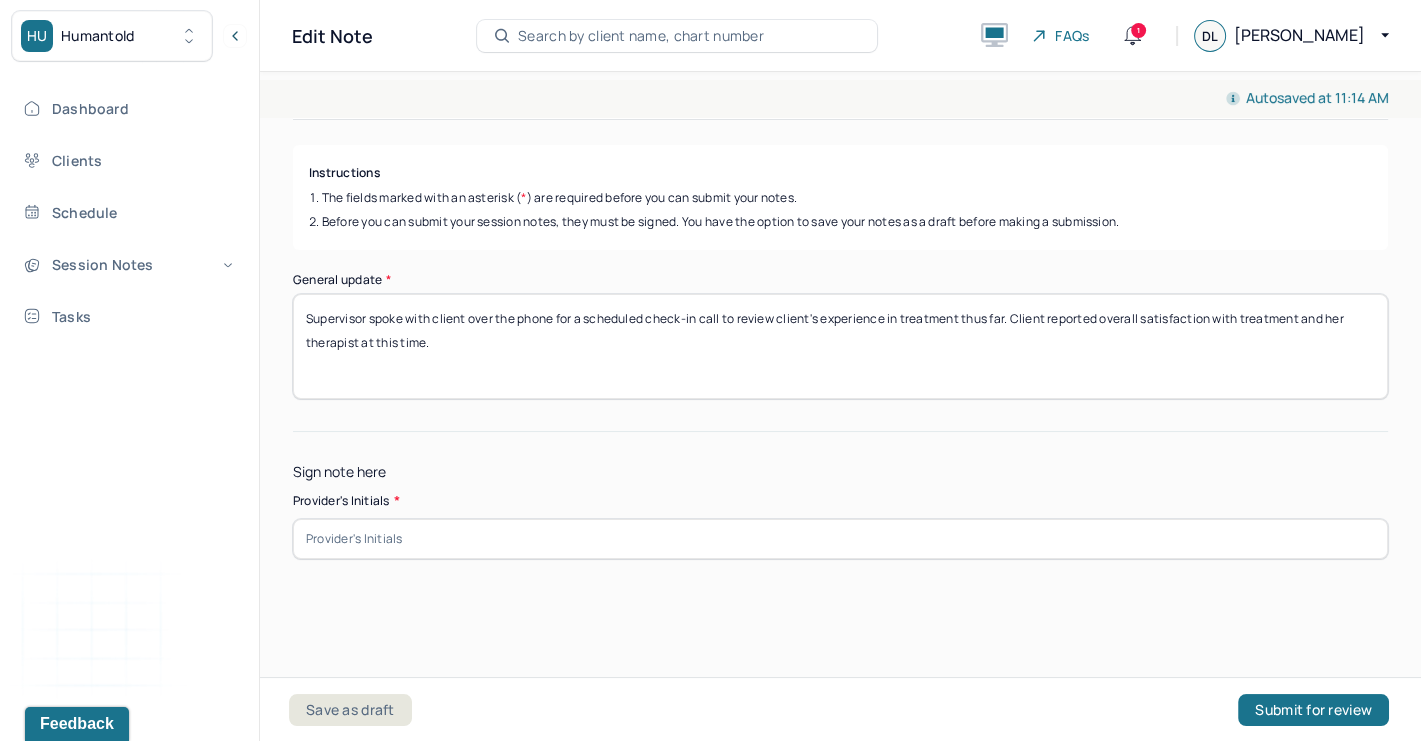 type on "Supervisor spoke with client over the phone for a scheduled check-in call to review client's experience in treatment thus far. Client reported overall satisfaction with treatment and her therapist at this time." 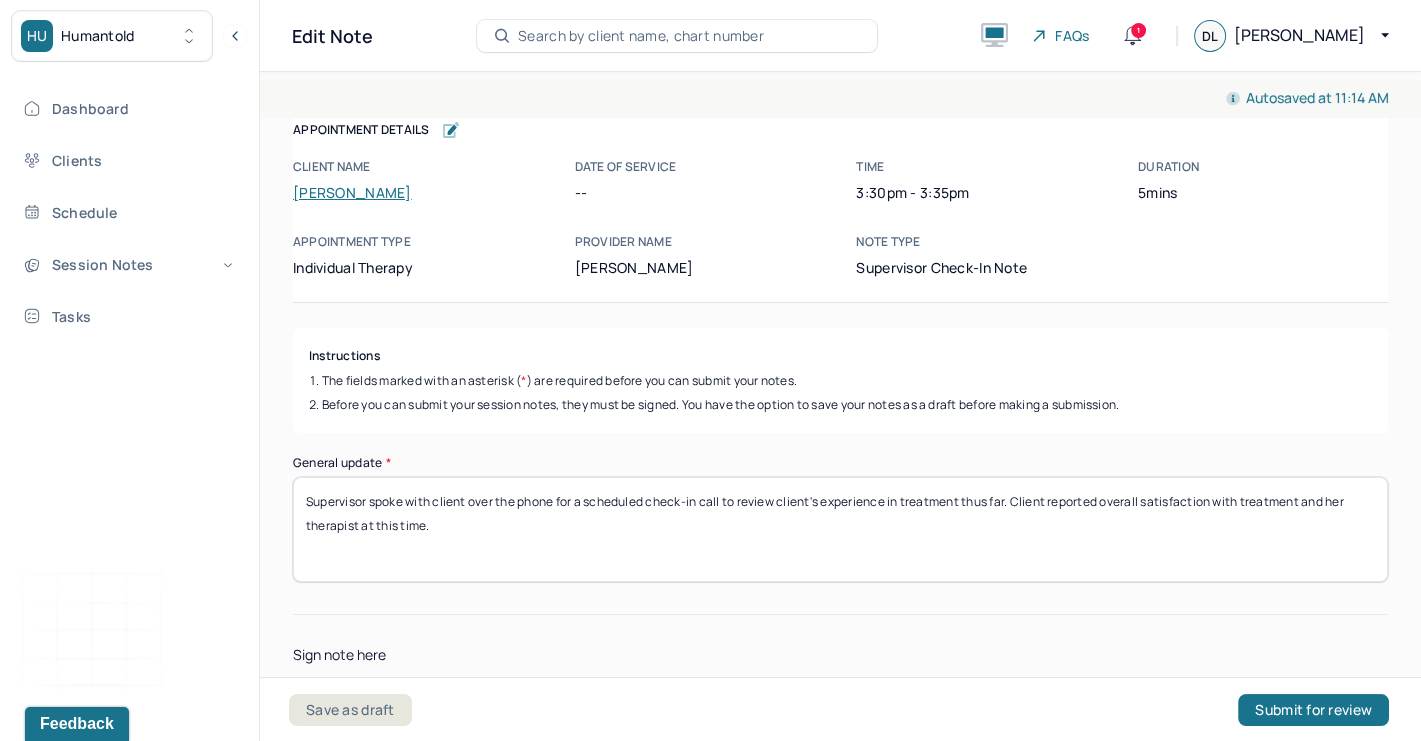 scroll, scrollTop: 183, scrollLeft: 0, axis: vertical 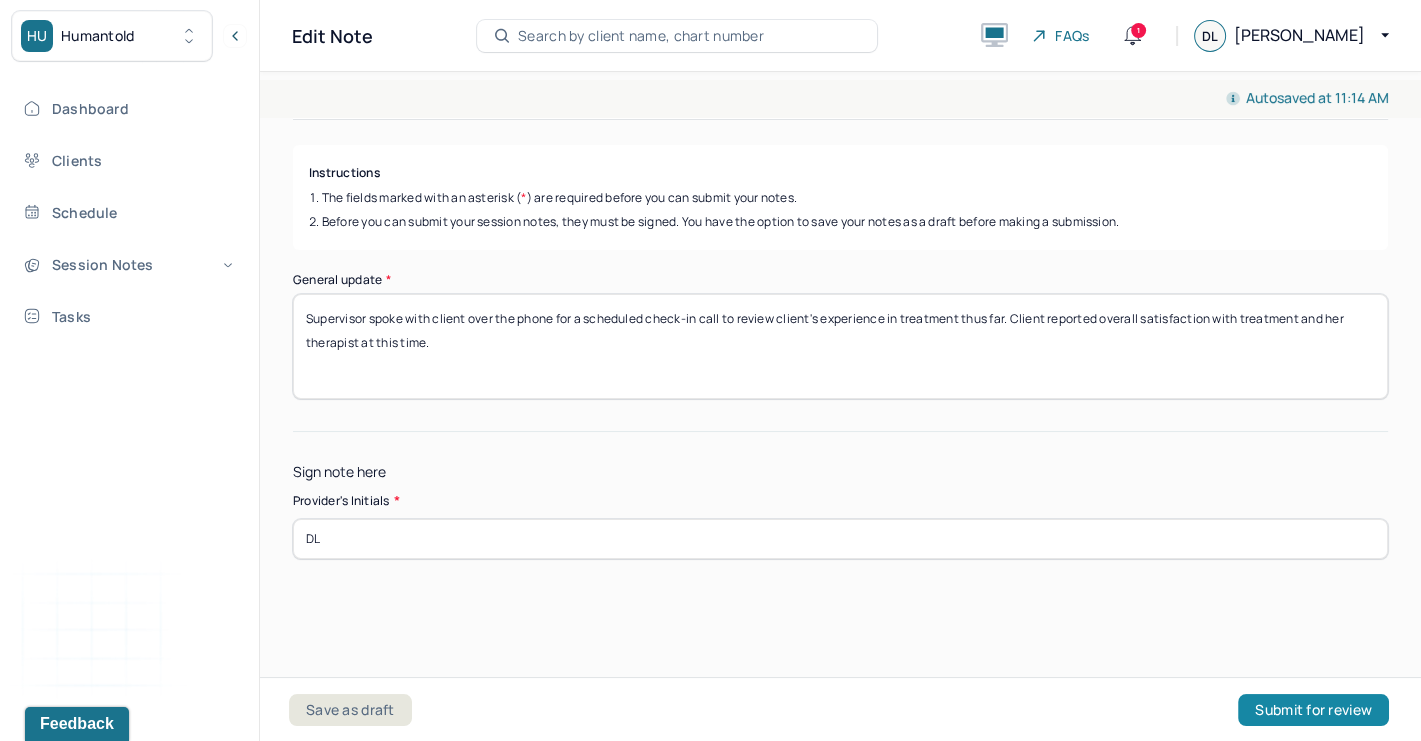 type on "DL" 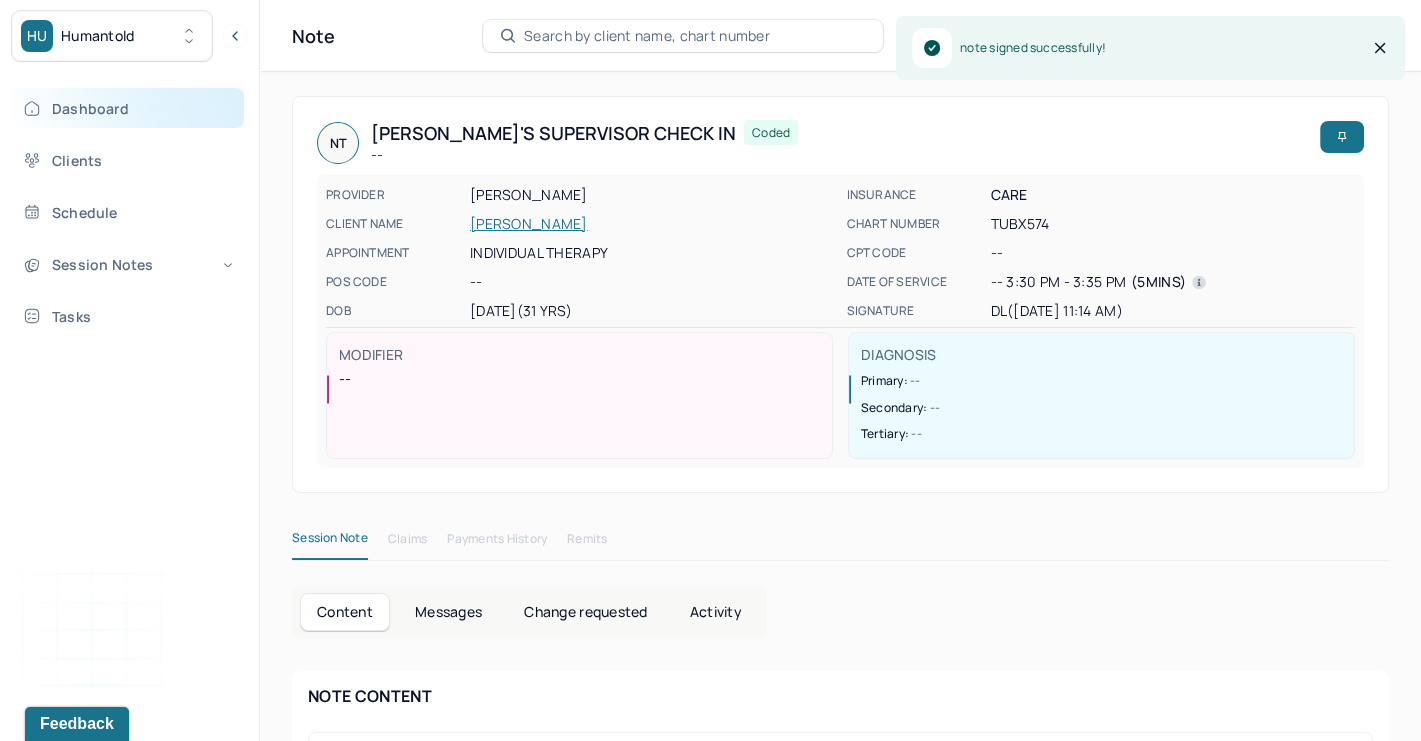 click on "Dashboard" at bounding box center (128, 108) 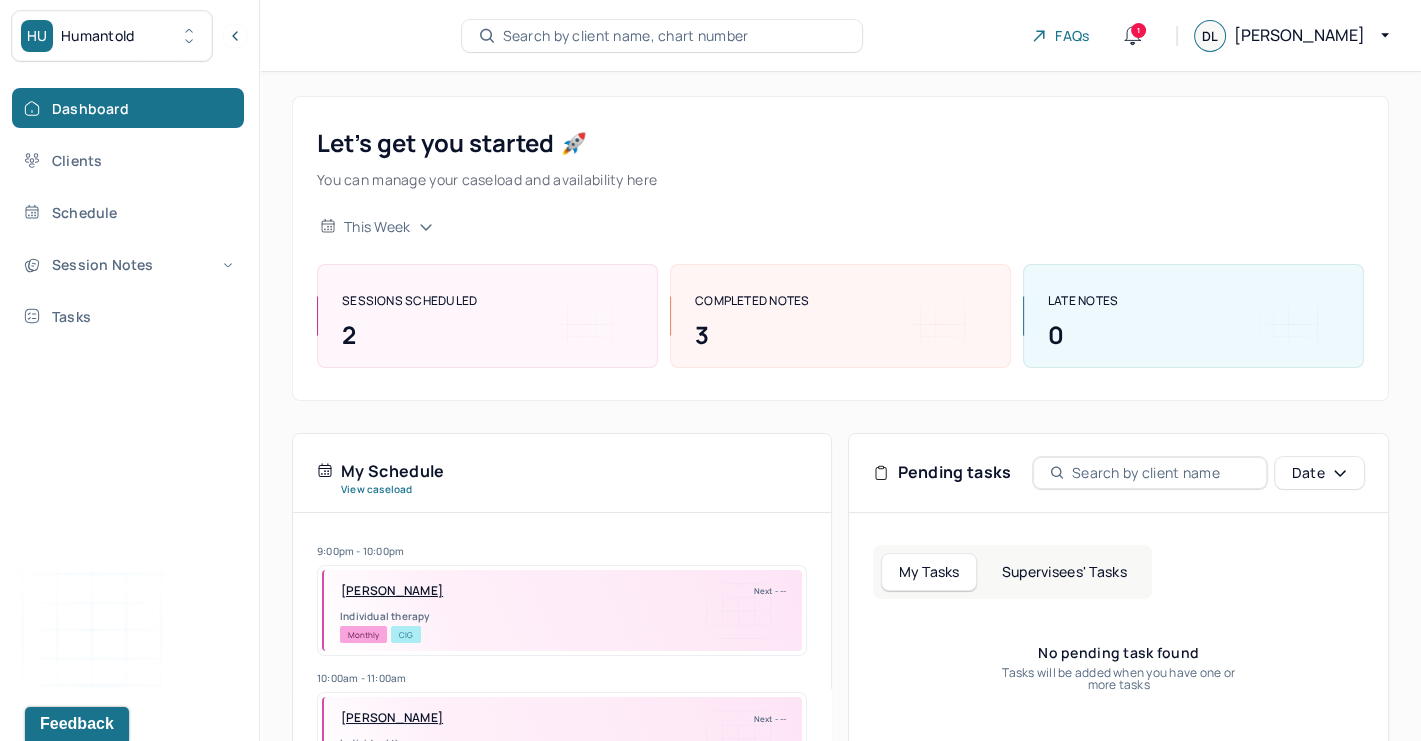 click on "Supervisees' Tasks" at bounding box center (1064, 572) 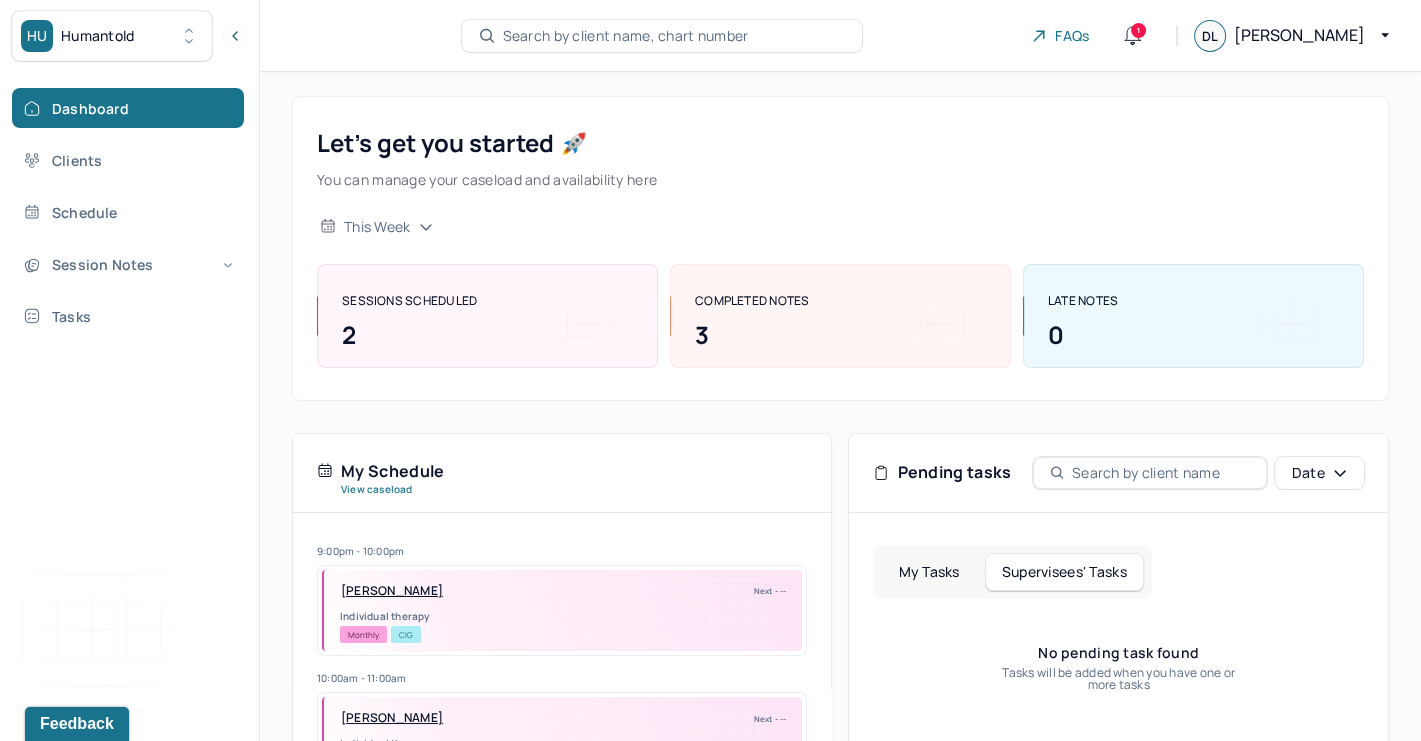 click on "My Tasks" at bounding box center [928, 572] 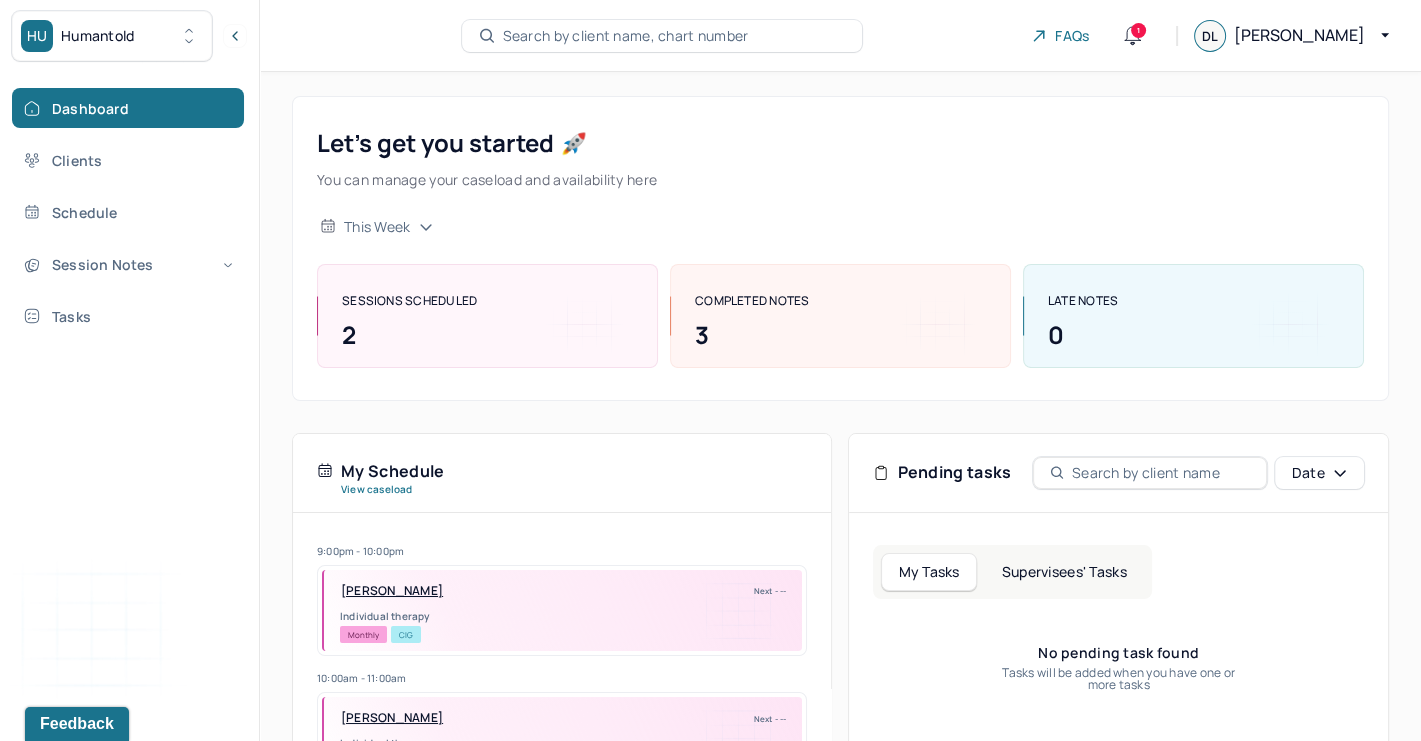 click on "Search by client name, chart number" at bounding box center (626, 36) 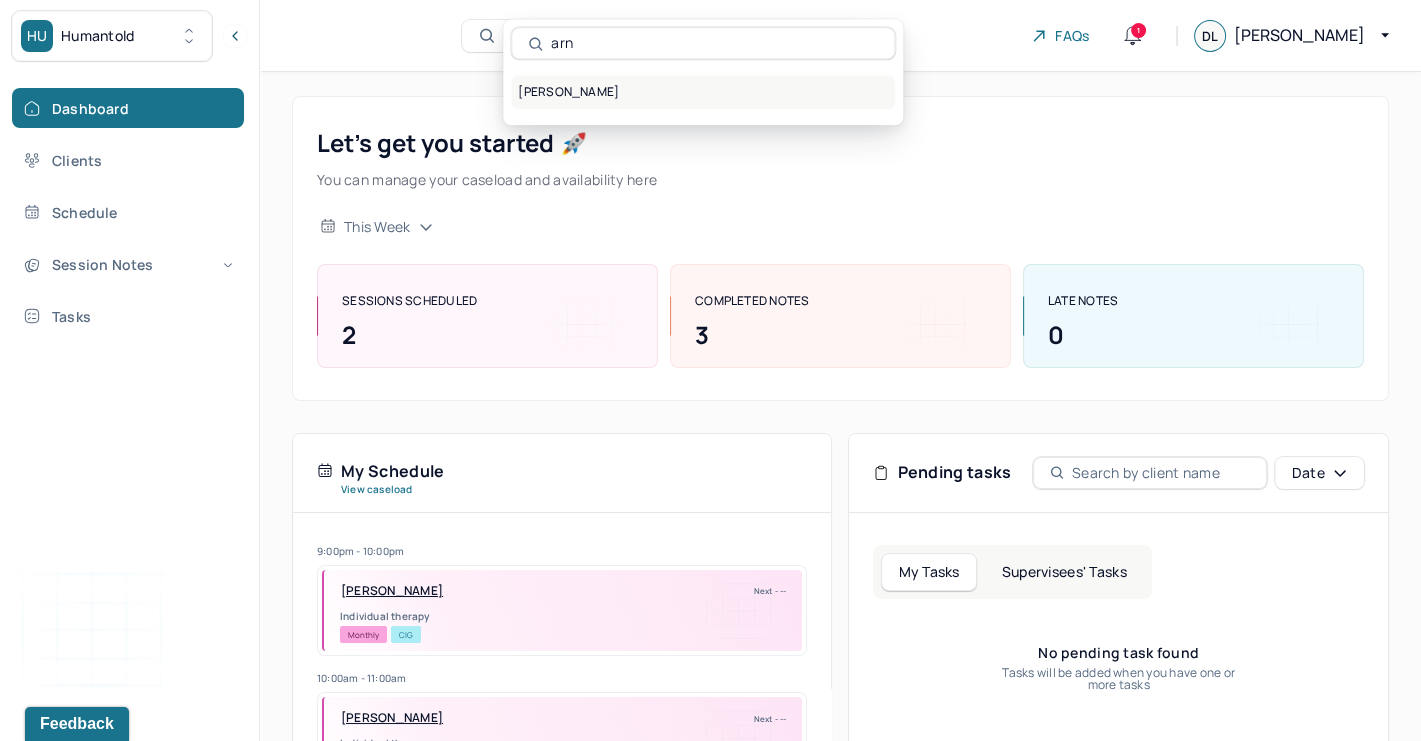 type on "arn" 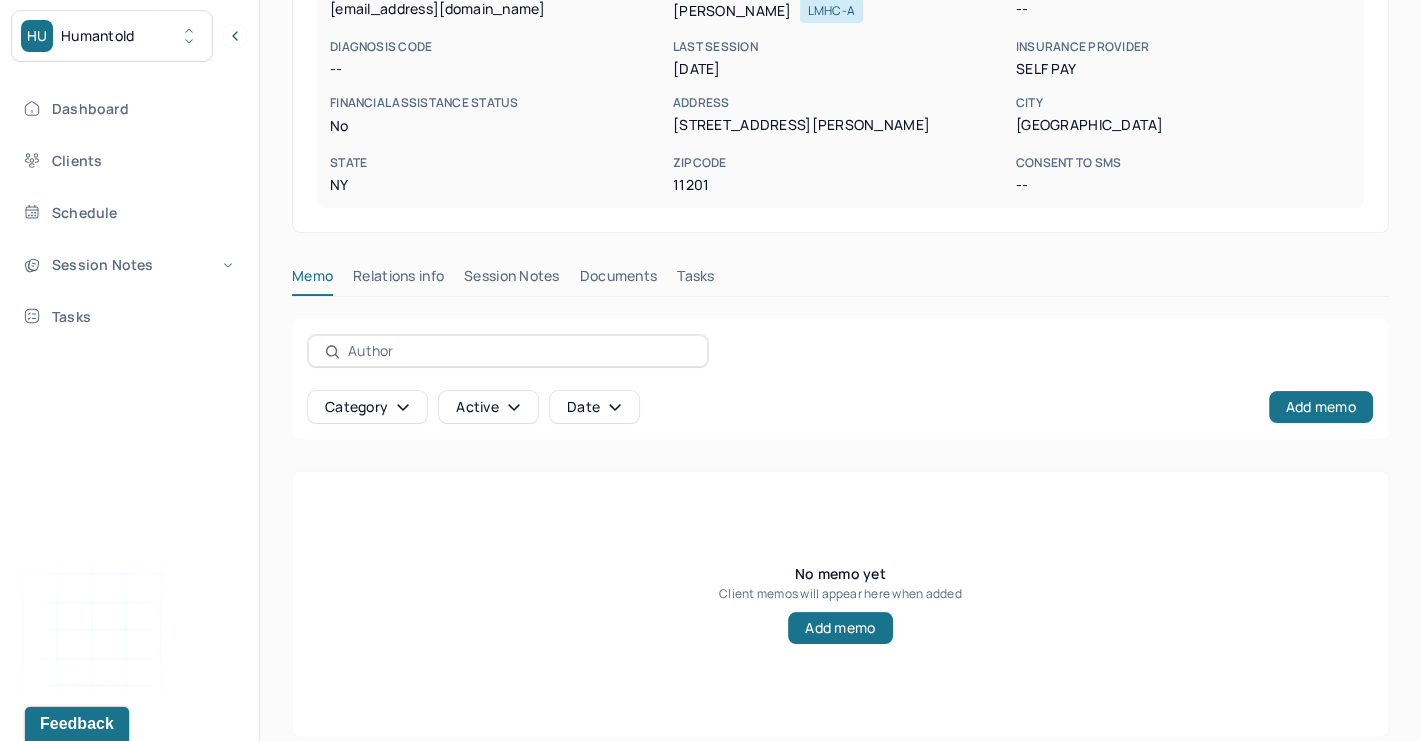 scroll, scrollTop: 371, scrollLeft: 0, axis: vertical 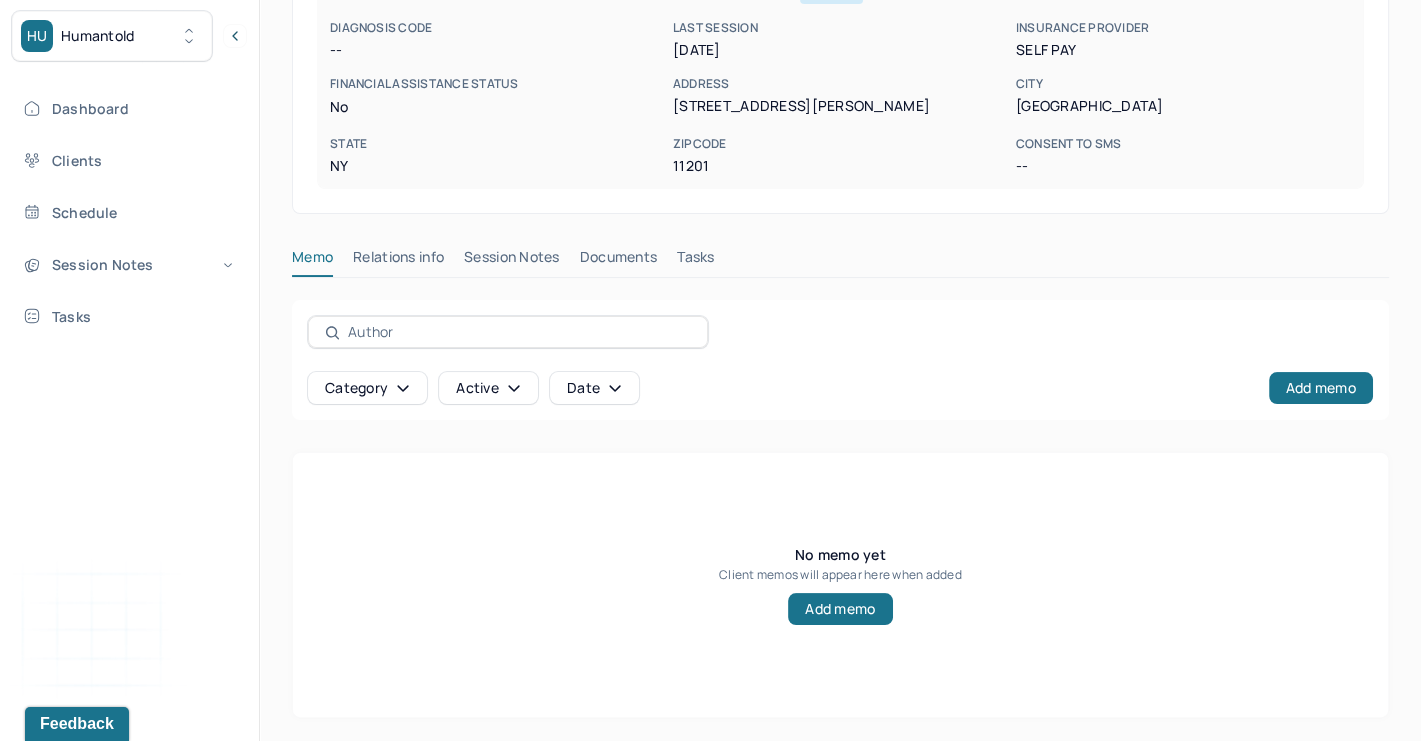 click on "ARNAOUT, DANI active         -- CLIENT CHART NUMBER ABKI623 PREFERRED NAME -- SEX female AGE 35  yrs DATE OF BIRTH 05/03/1990  CONTACT (917) 214-8329 EMAIL dani.arnaout@gmail.com PROVIDER LEE, DANIEL LMHC-A DIAGNOSIS -- DIAGNOSIS CODE -- LAST SESSION 06/02/2025 insurance provider Self Pay FINANCIAL ASSISTANCE STATUS no Address 540 Fulton St, Apt 39F City Brooklyn State NY Zipcode 11201 Consent to Sms --   Memo     Relations info     Session Notes     Documents     Tasks     Category     active     Date     Add memo   No memo yet Client memos will appear here when added   Add memo" at bounding box center (840, 221) 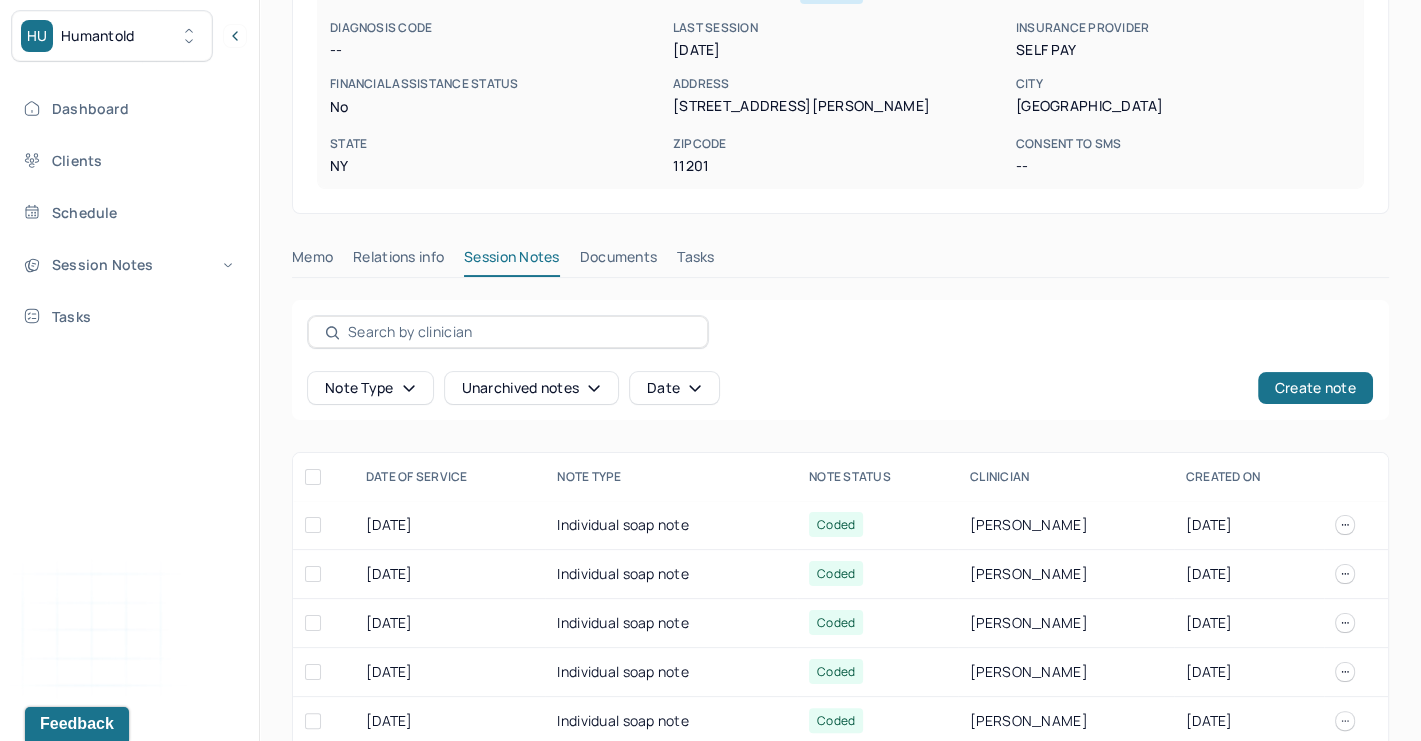scroll, scrollTop: 839, scrollLeft: 0, axis: vertical 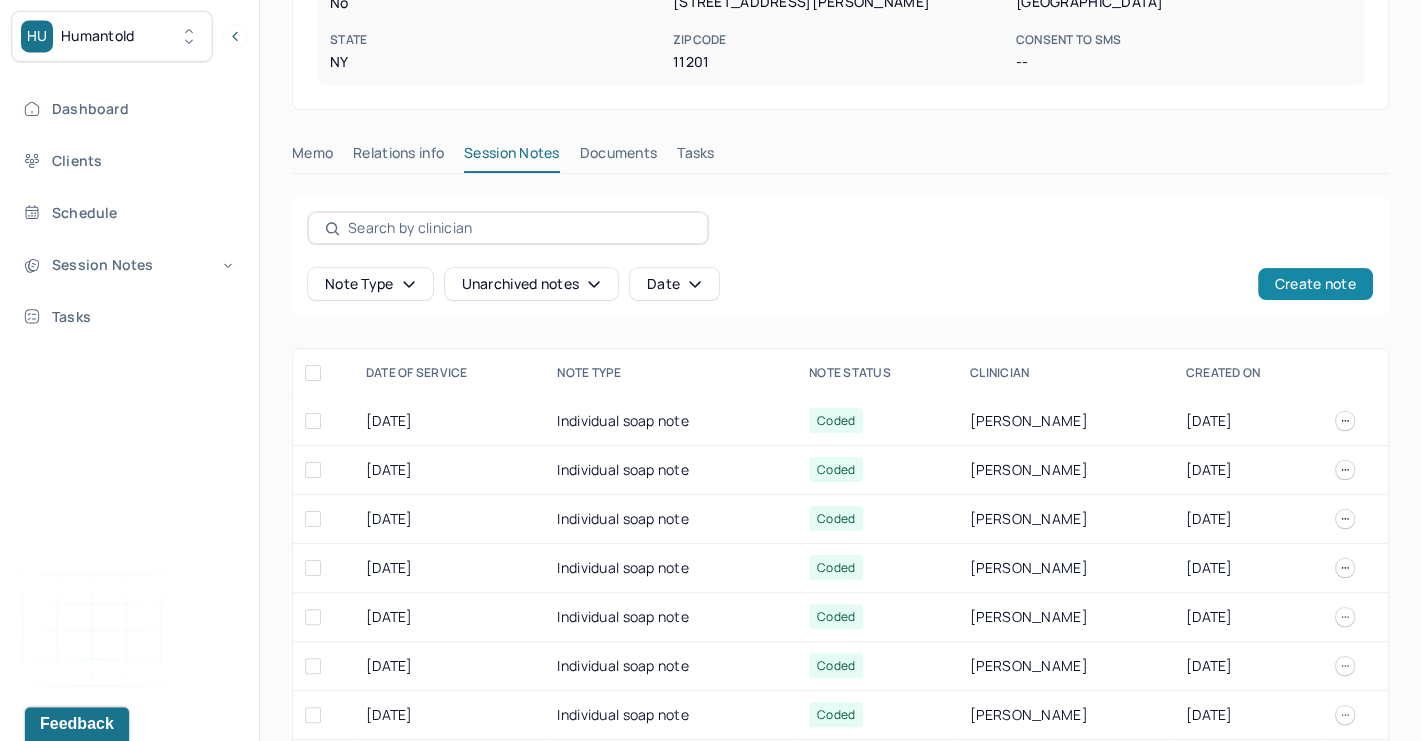 click on "Create note" at bounding box center (1315, 284) 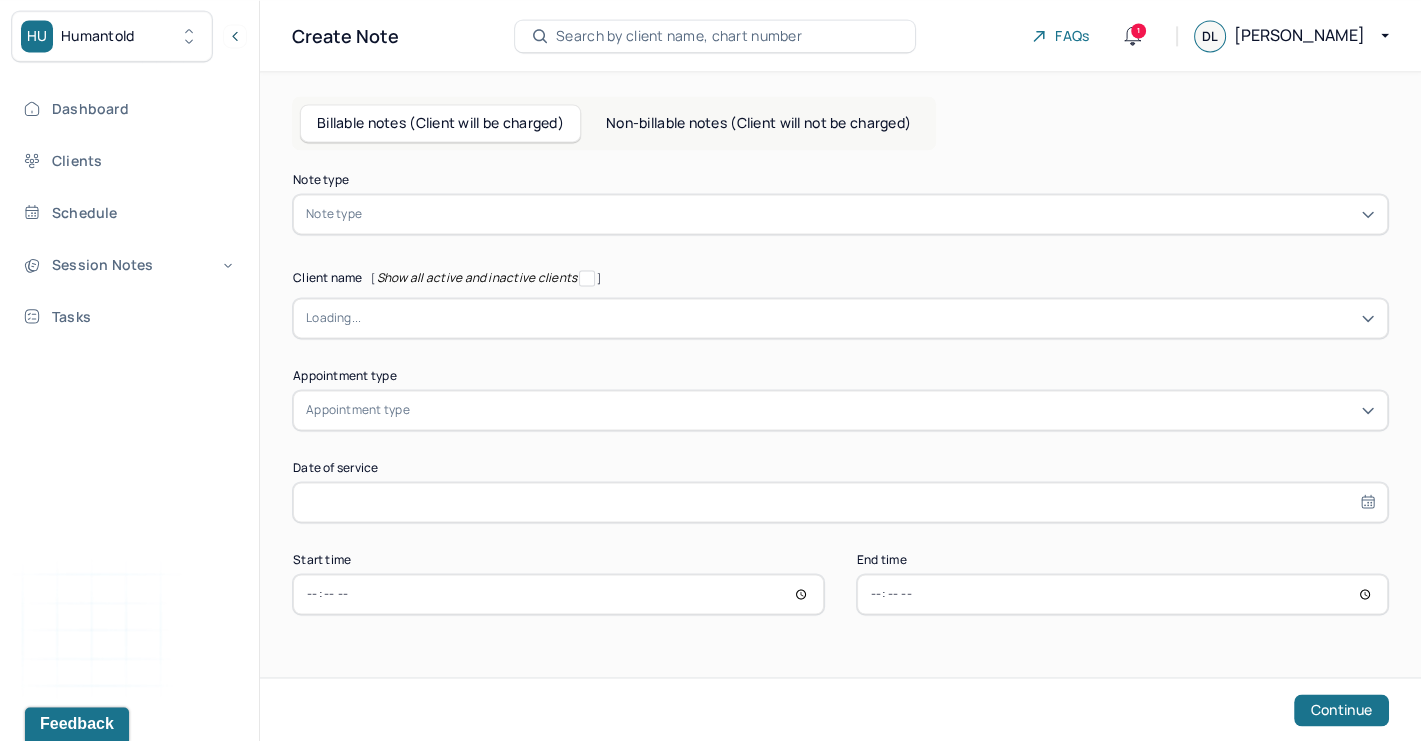 scroll, scrollTop: 0, scrollLeft: 0, axis: both 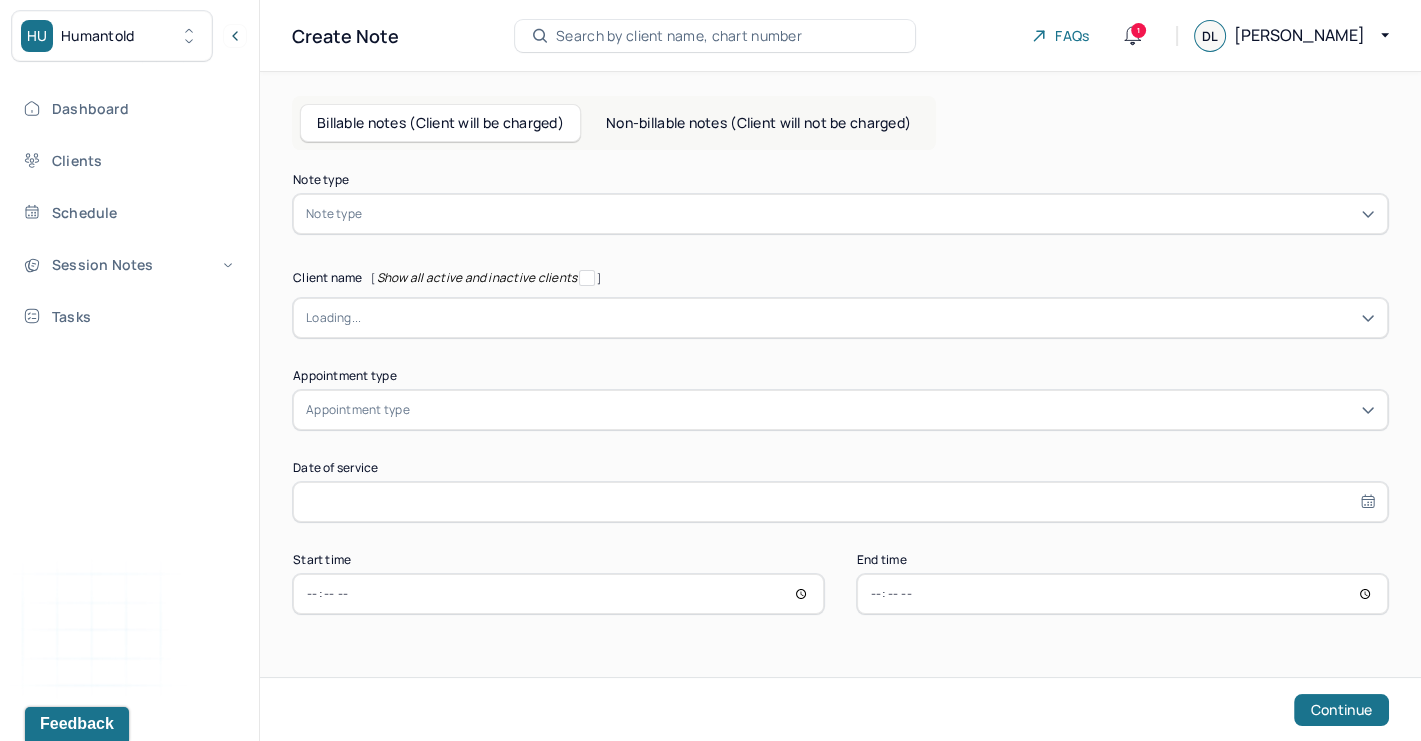 click on "Non-billable notes (Client will not be charged)" at bounding box center [758, 123] 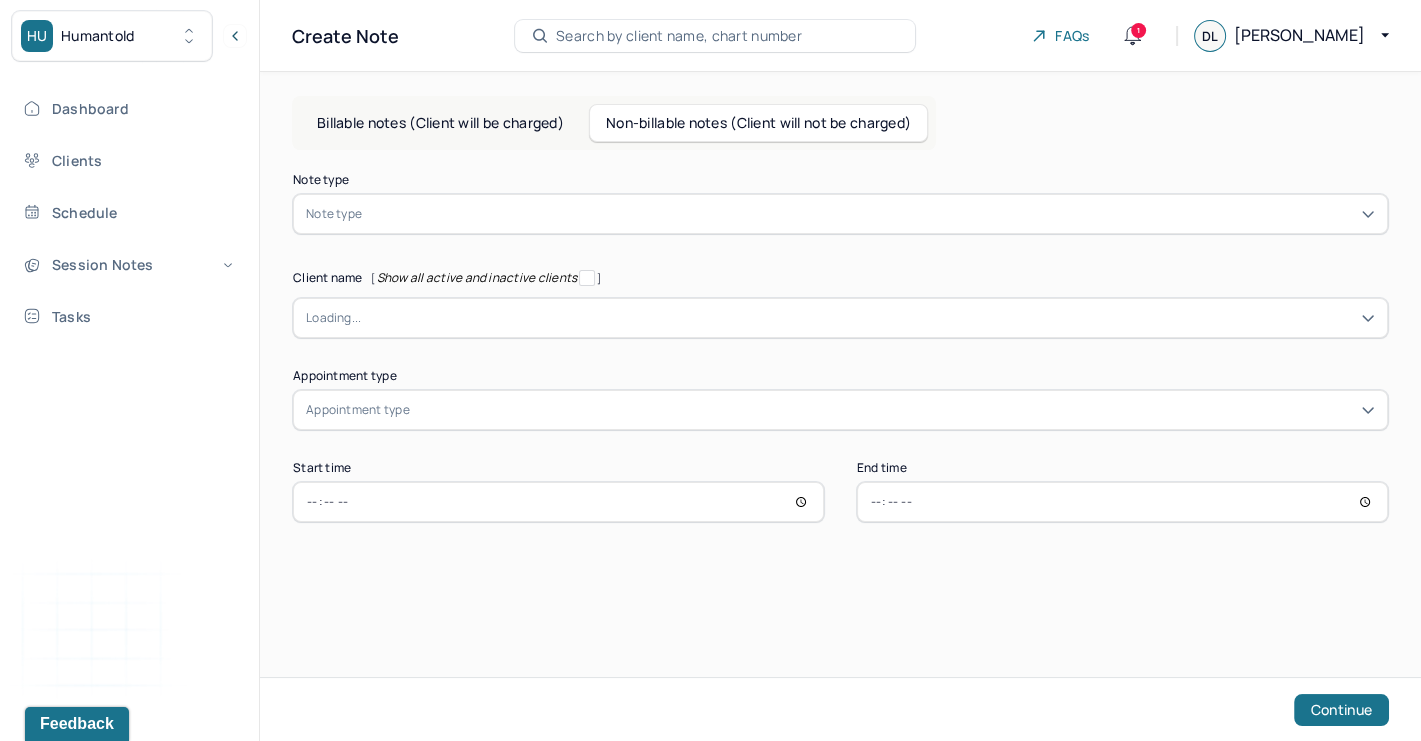 click at bounding box center [870, 214] 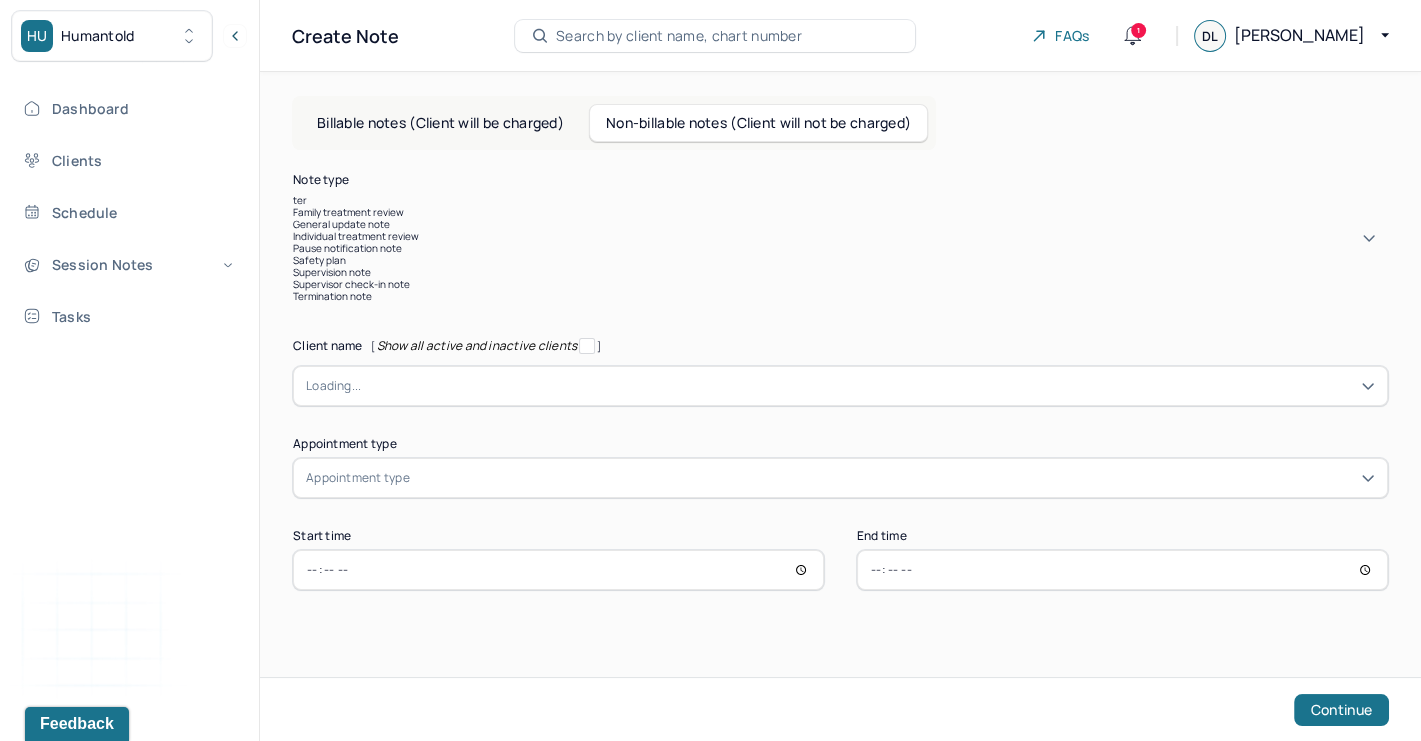 type on "term" 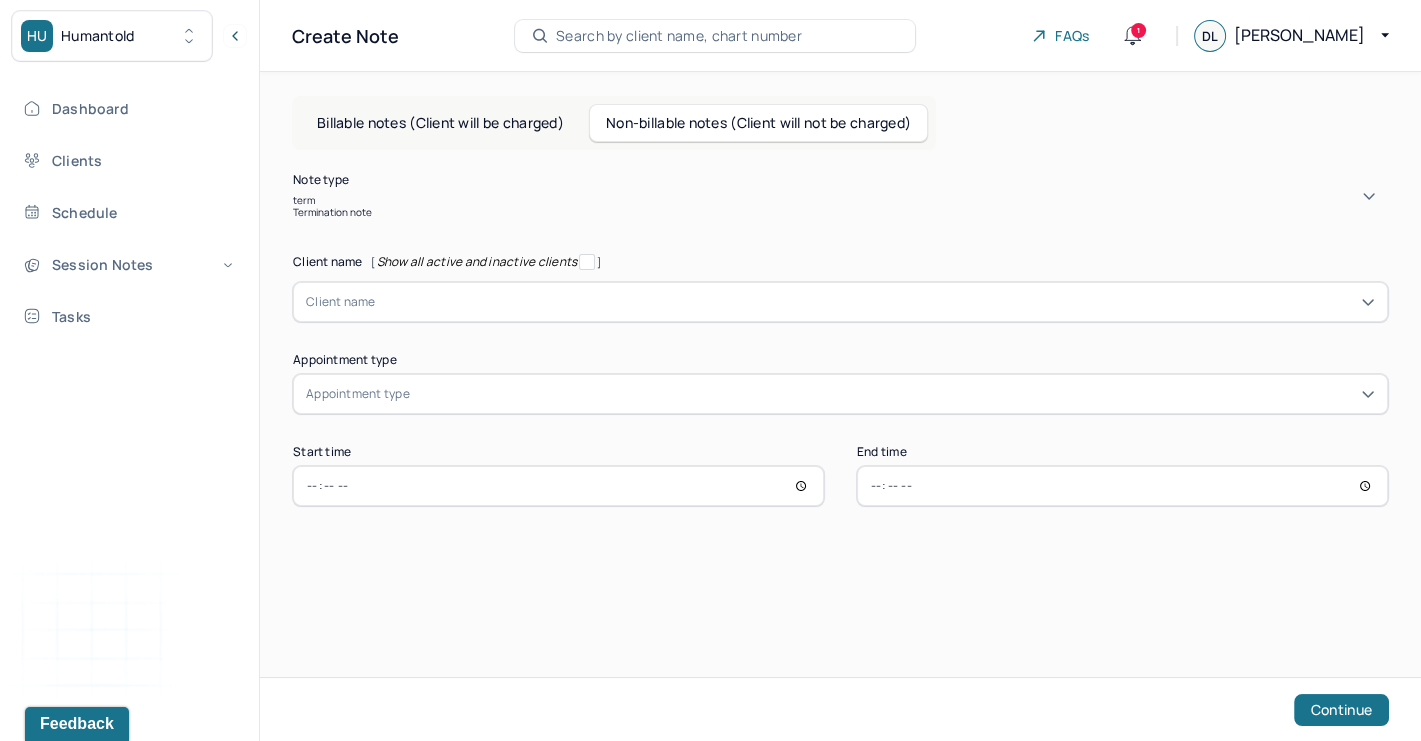 click on "Termination note" at bounding box center [840, 212] 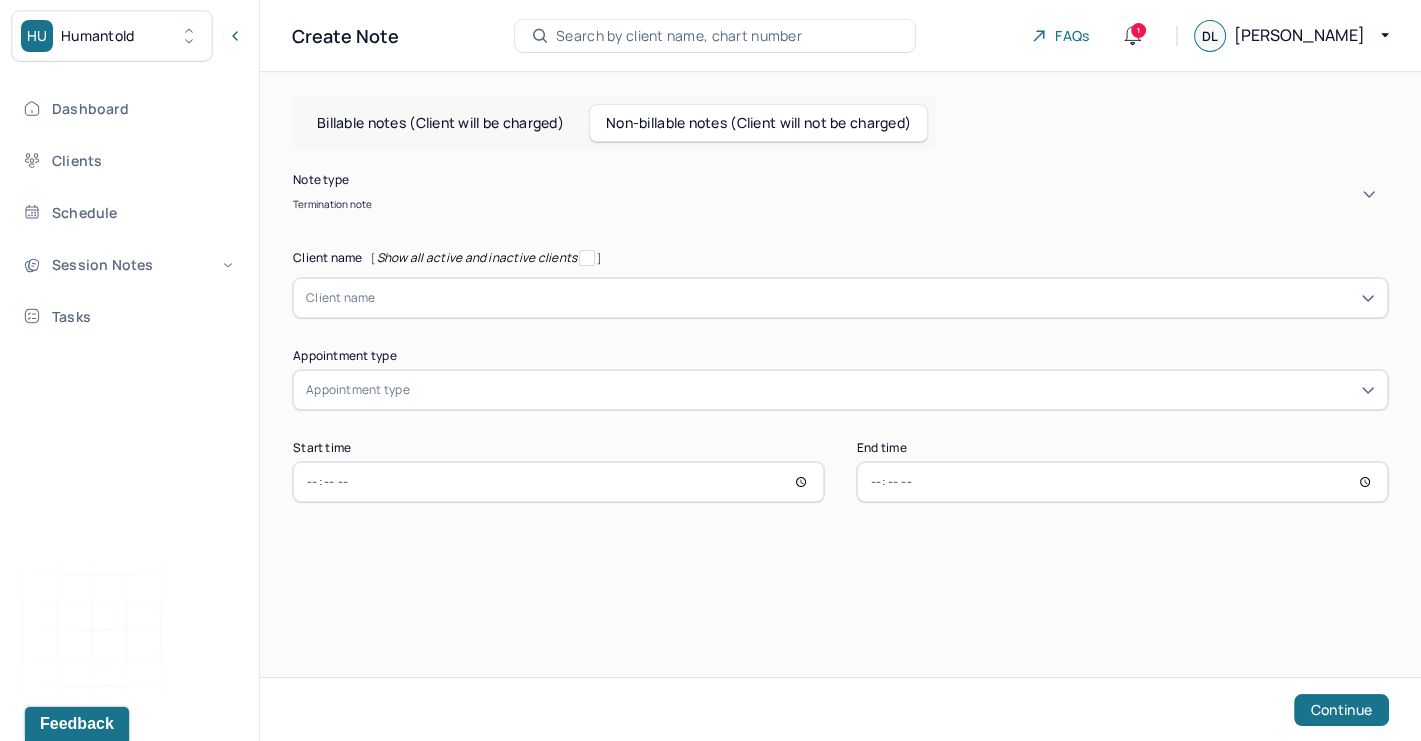 click at bounding box center [875, 298] 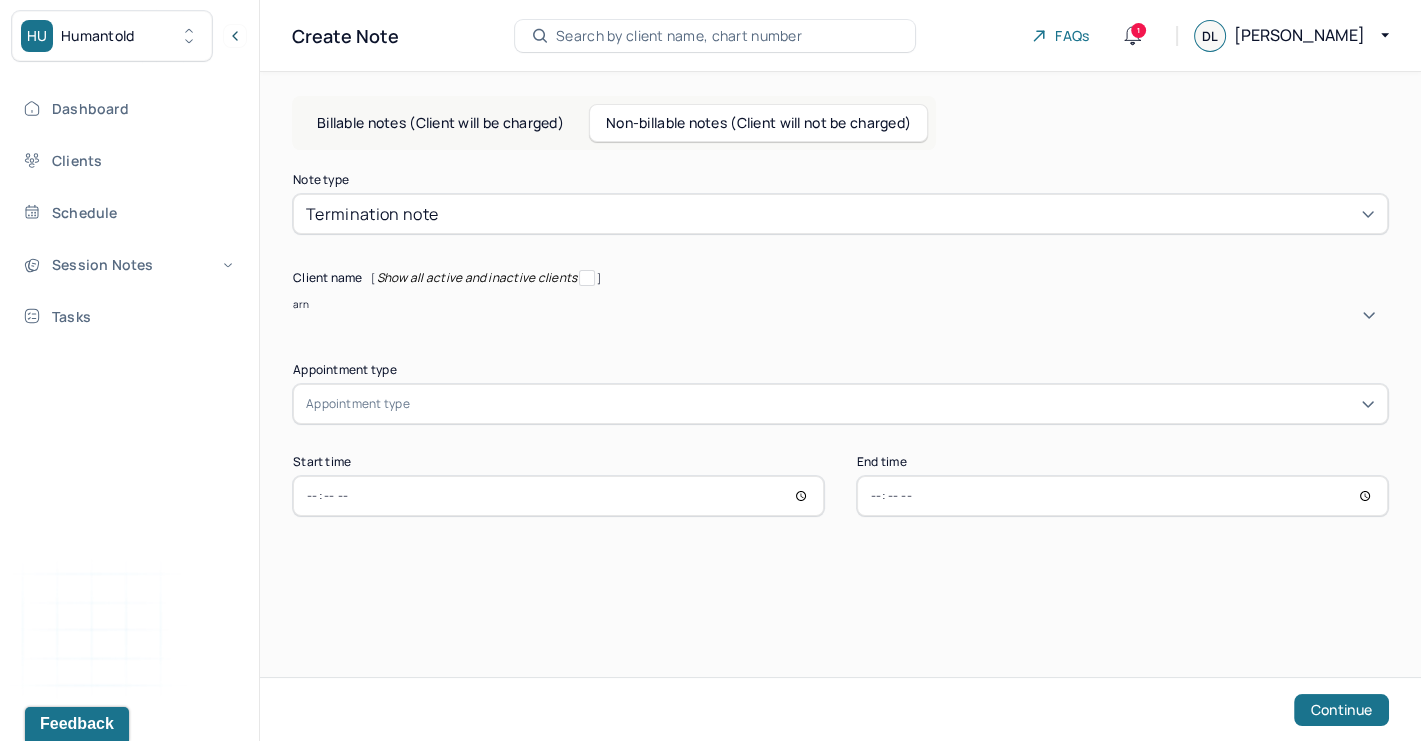 type on "arna" 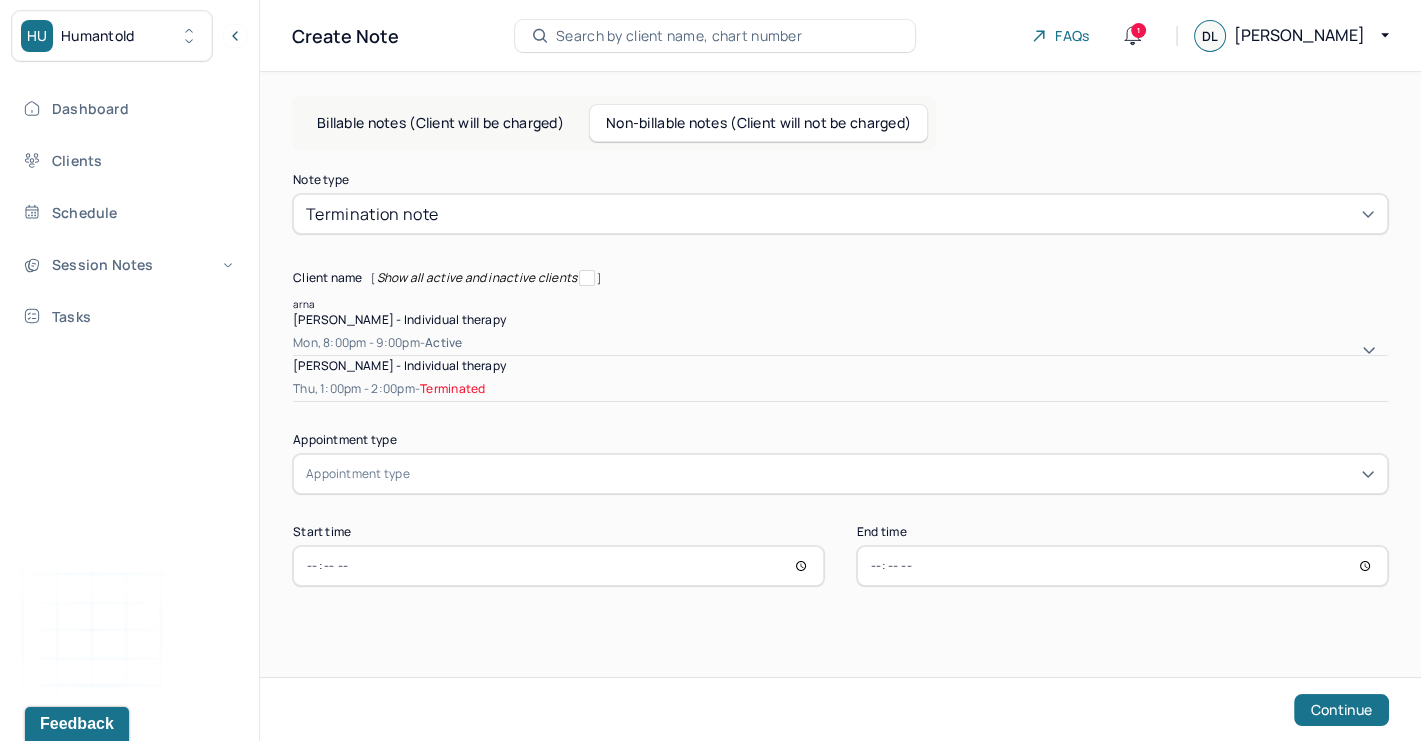 click on "Dani Arnaout - Individual therapy" at bounding box center [399, 319] 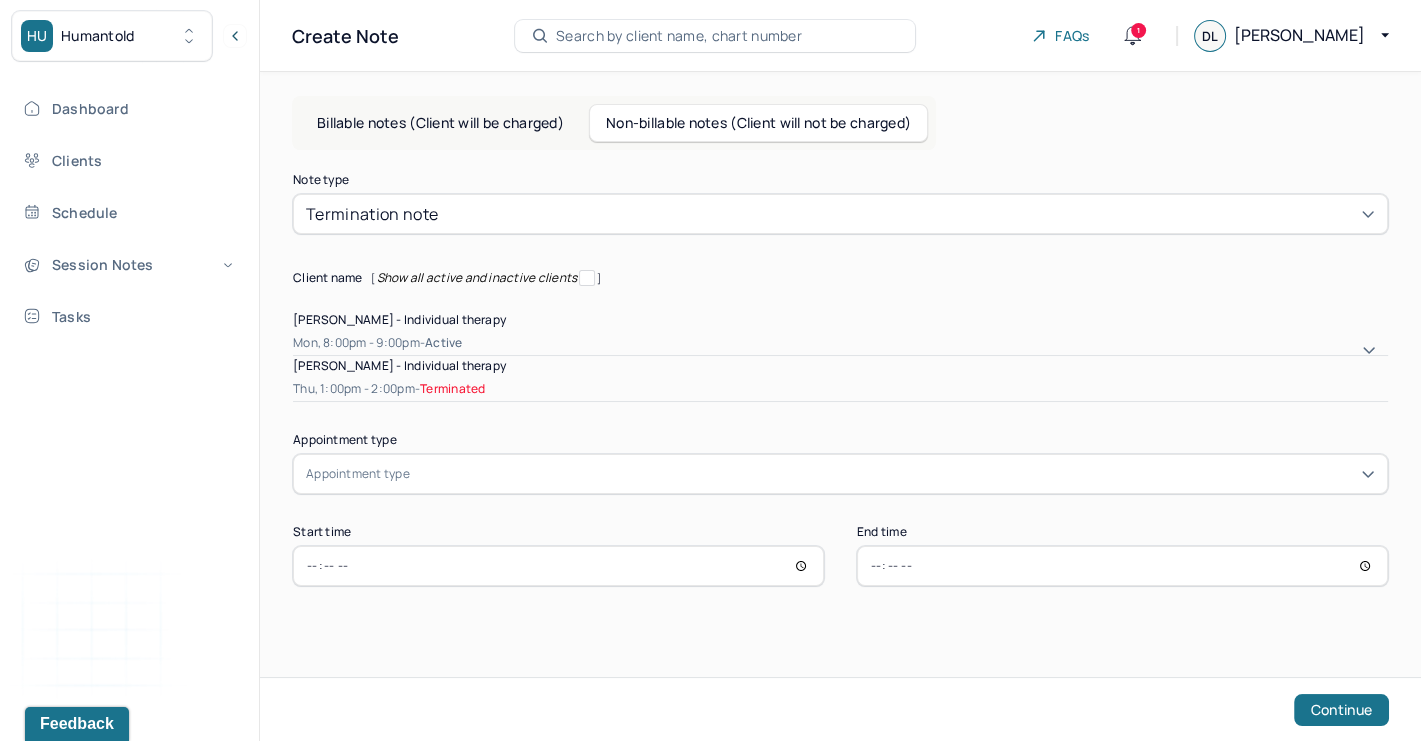 type on "20:00" 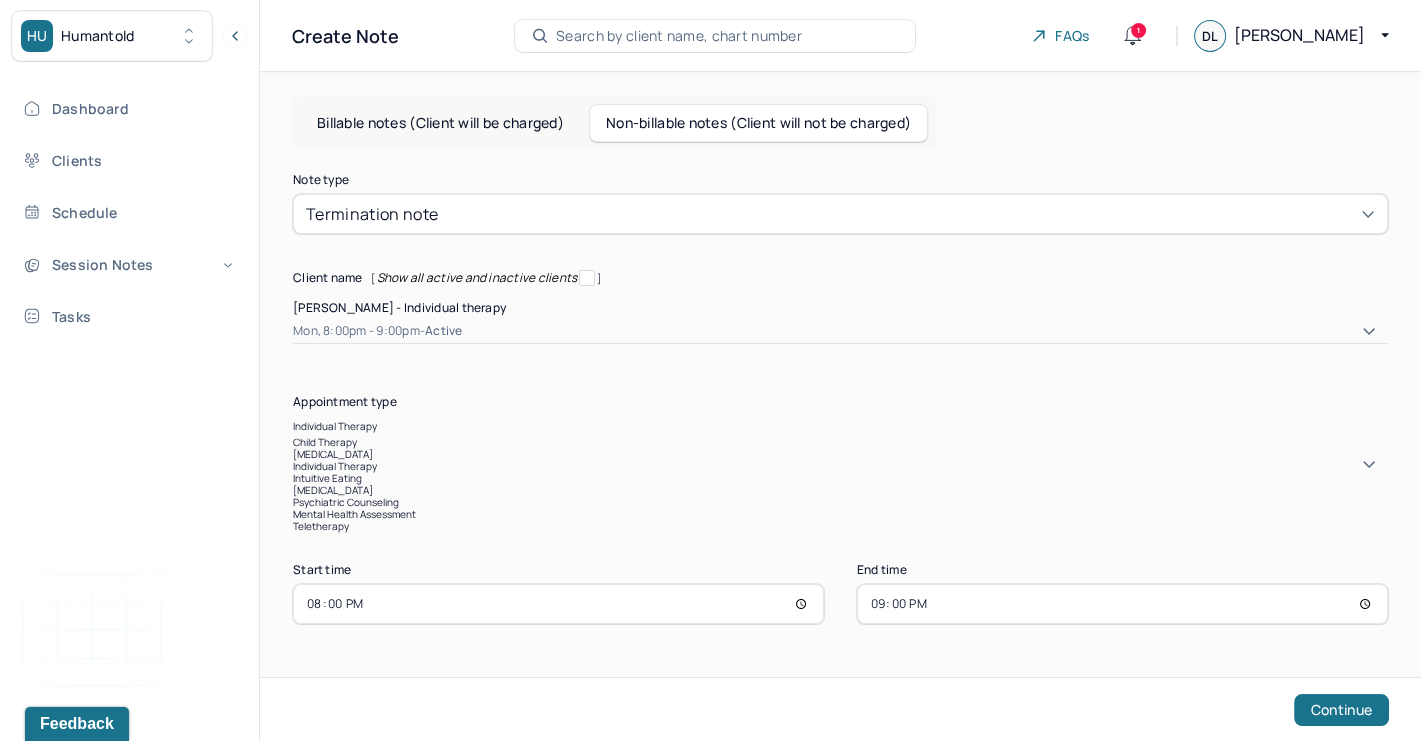 scroll, scrollTop: 4, scrollLeft: 0, axis: vertical 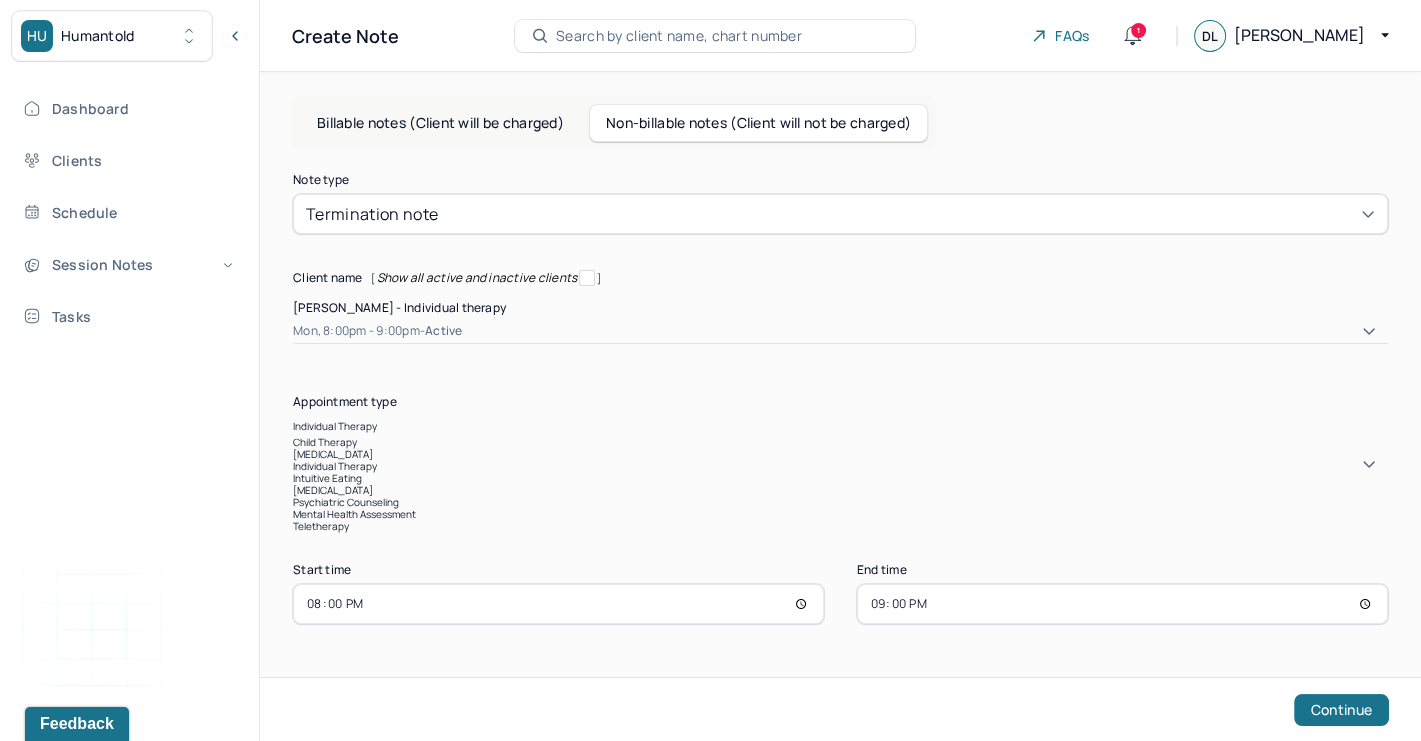 click on "individual therapy" at bounding box center (335, 426) 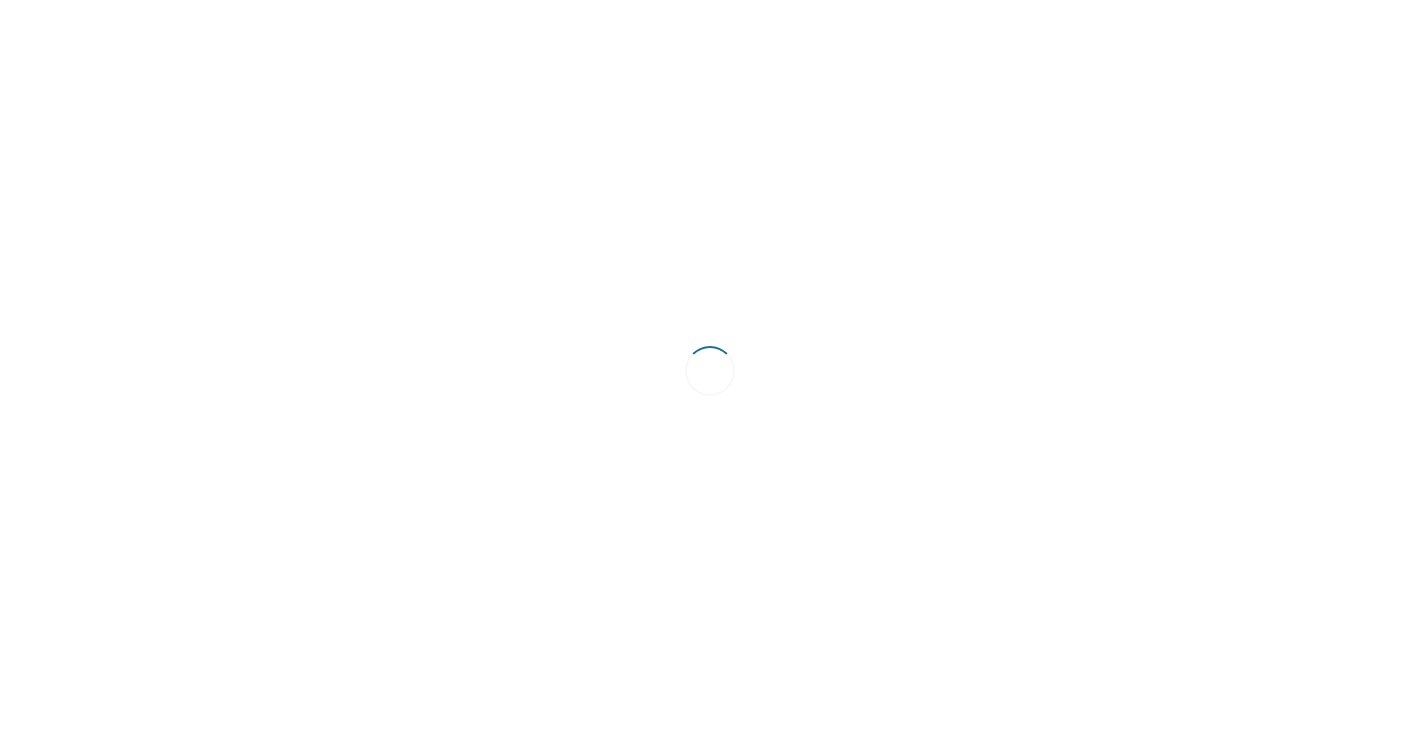 scroll, scrollTop: 0, scrollLeft: 0, axis: both 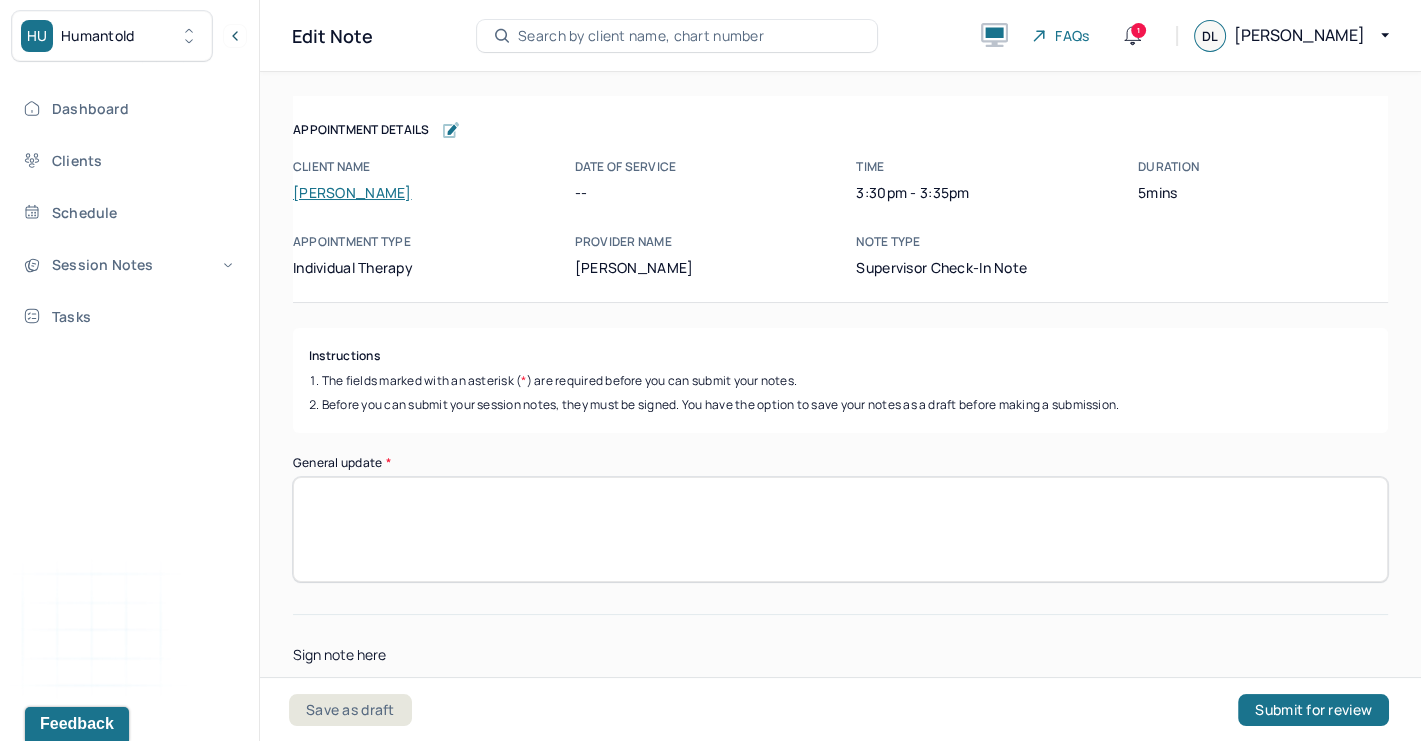 click on "Search by client name, chart number" at bounding box center (677, 36) 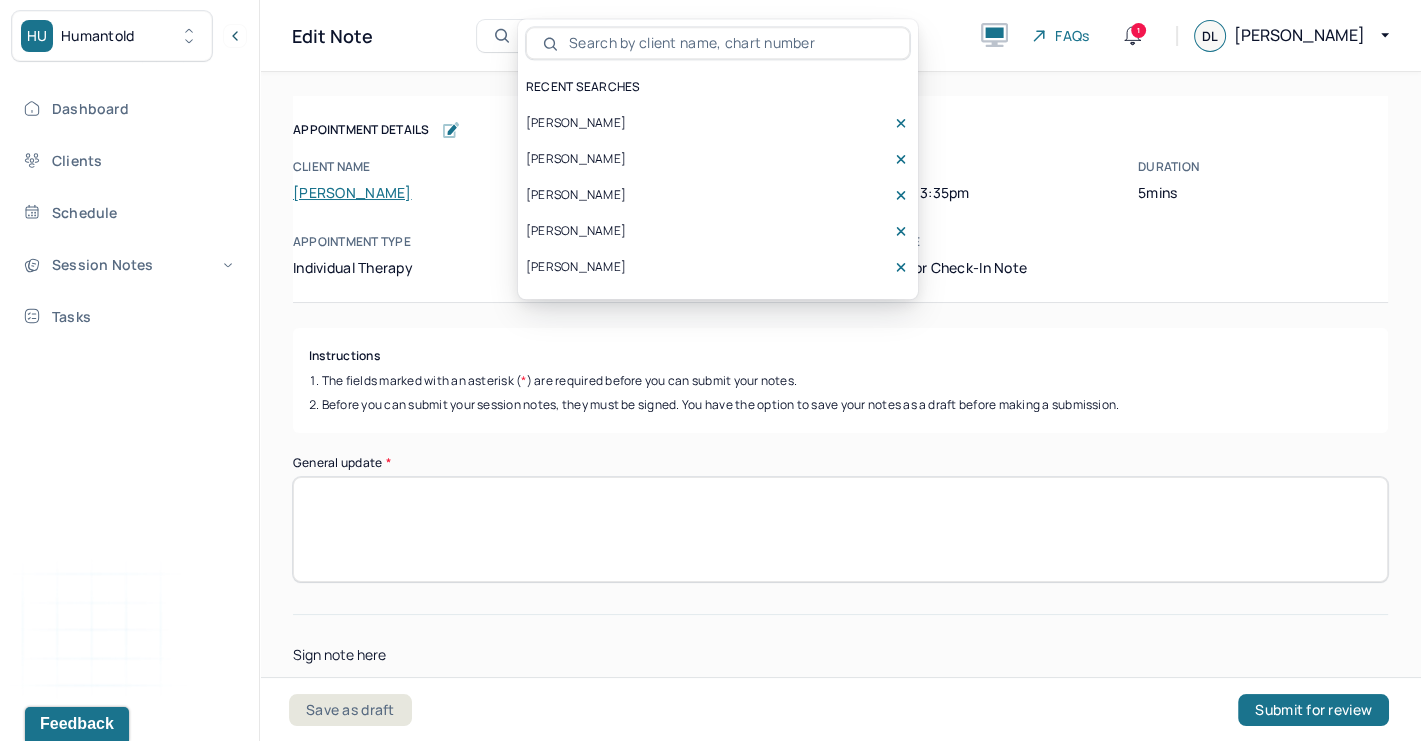 type on "e" 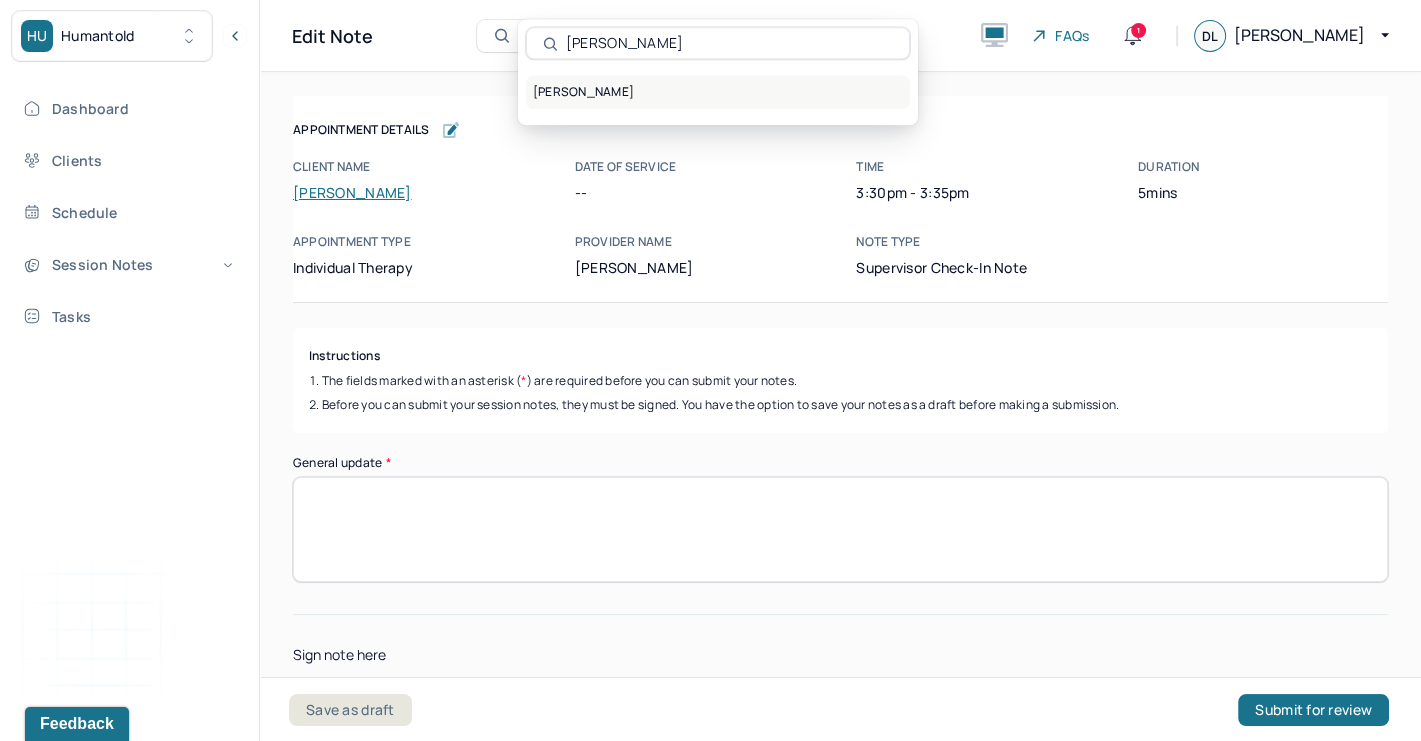 type on "[PERSON_NAME]" 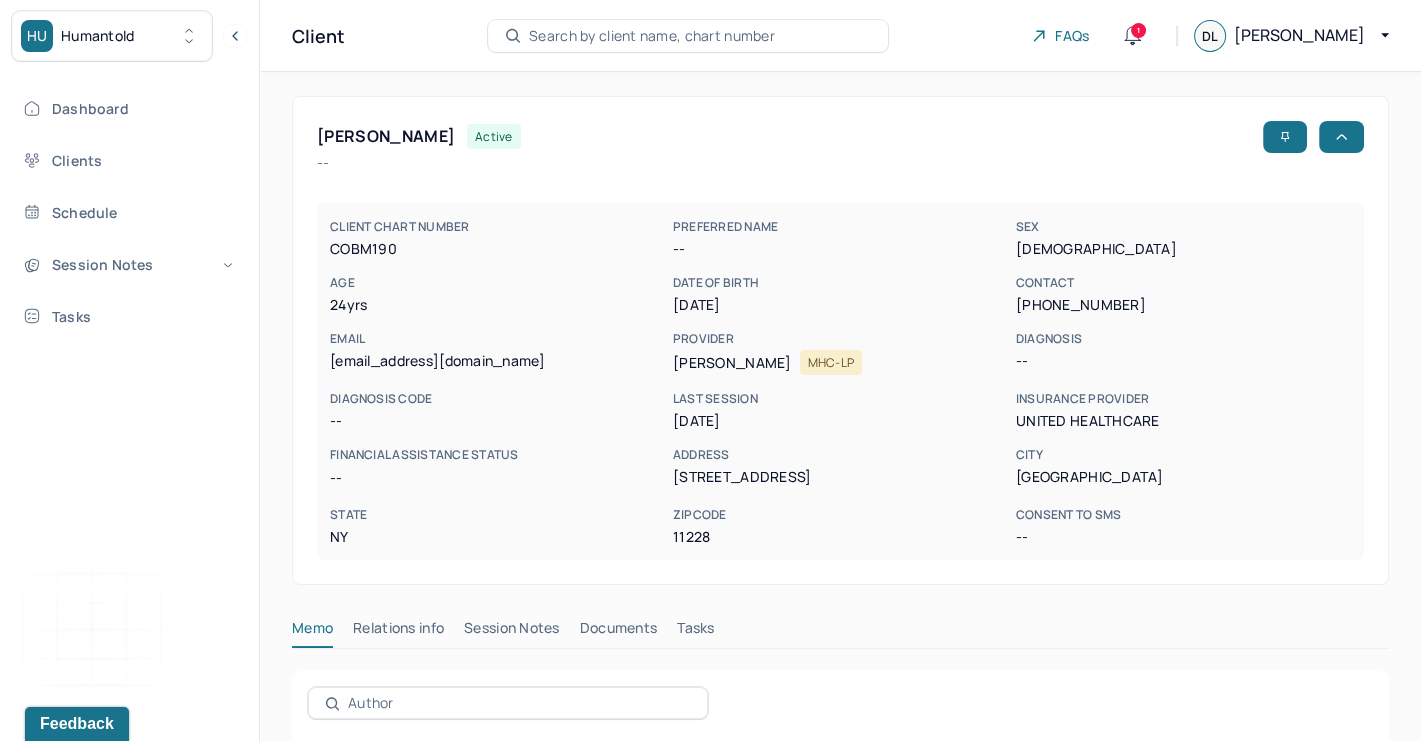 click on "Session Notes" at bounding box center [512, 632] 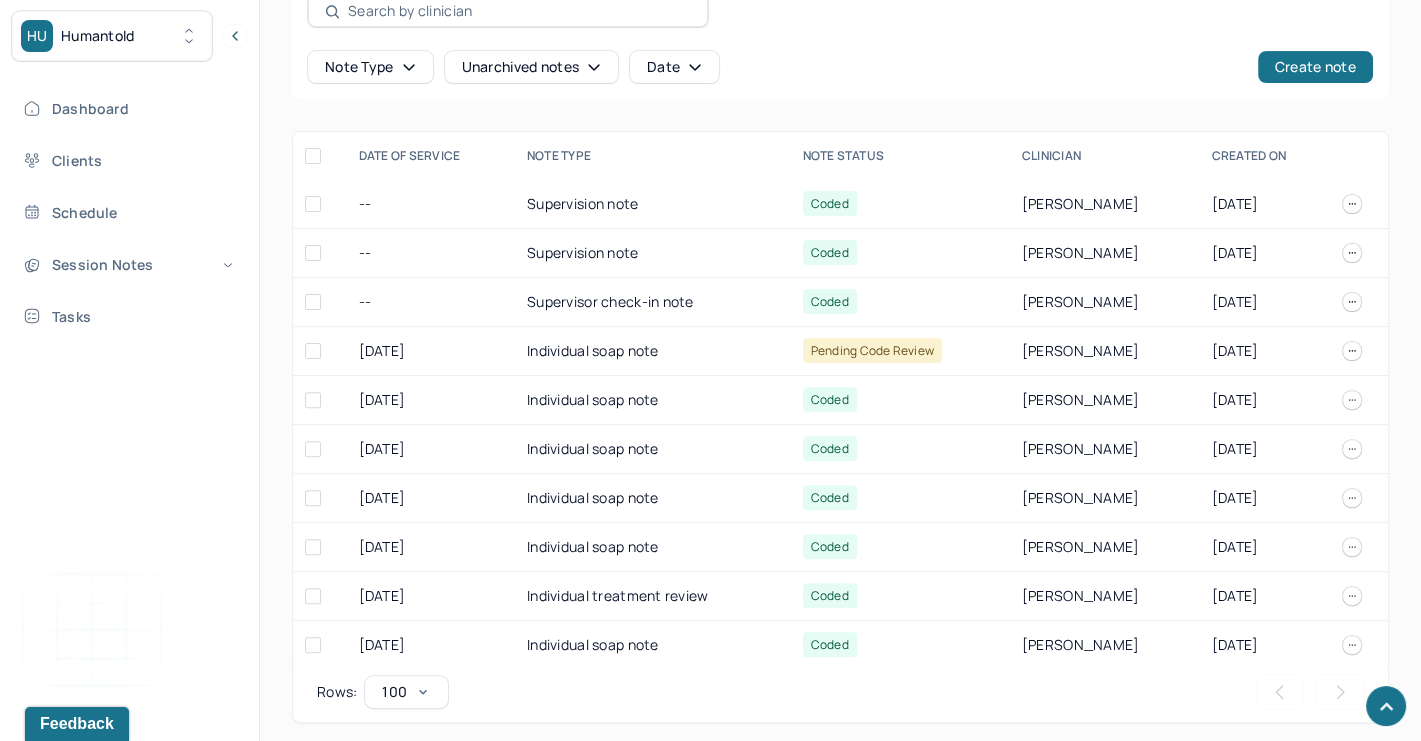 scroll, scrollTop: 695, scrollLeft: 0, axis: vertical 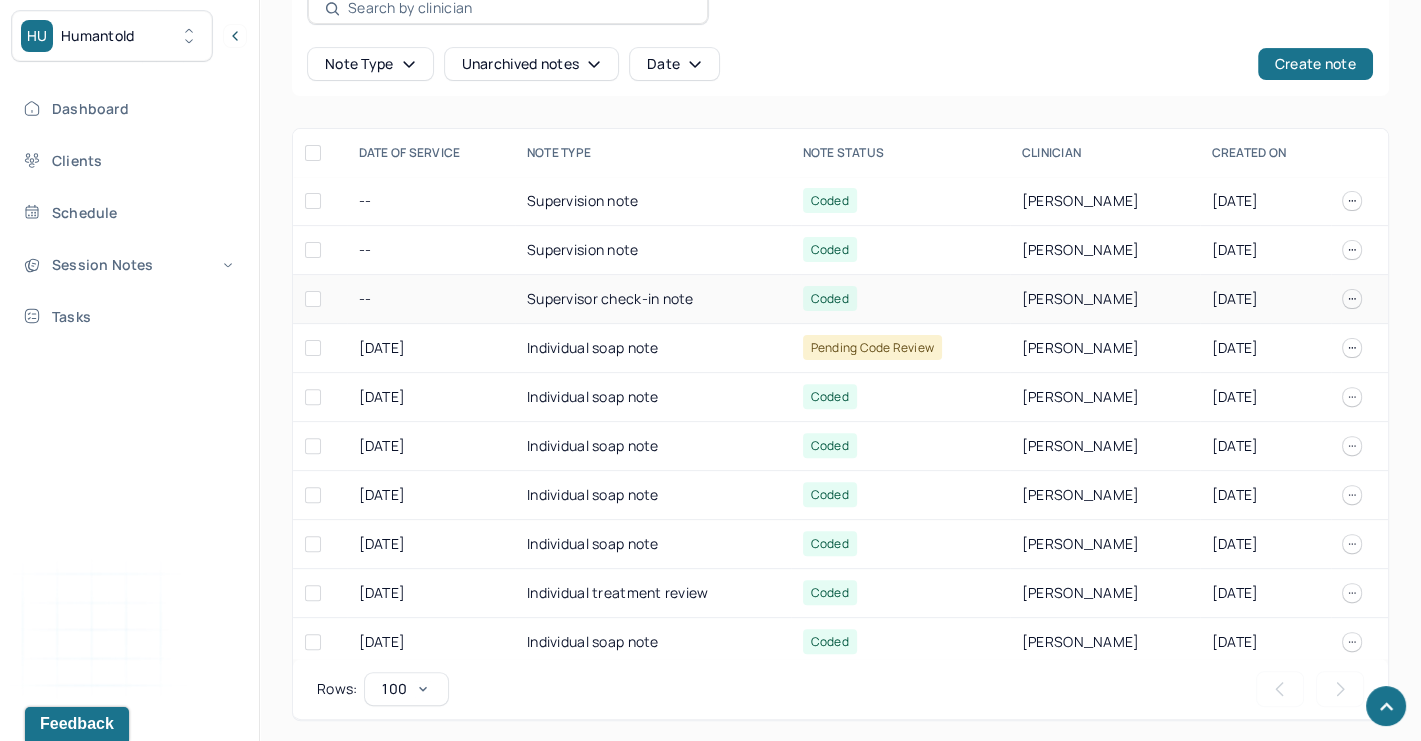 click on "Supervisor check-in note" at bounding box center (653, 299) 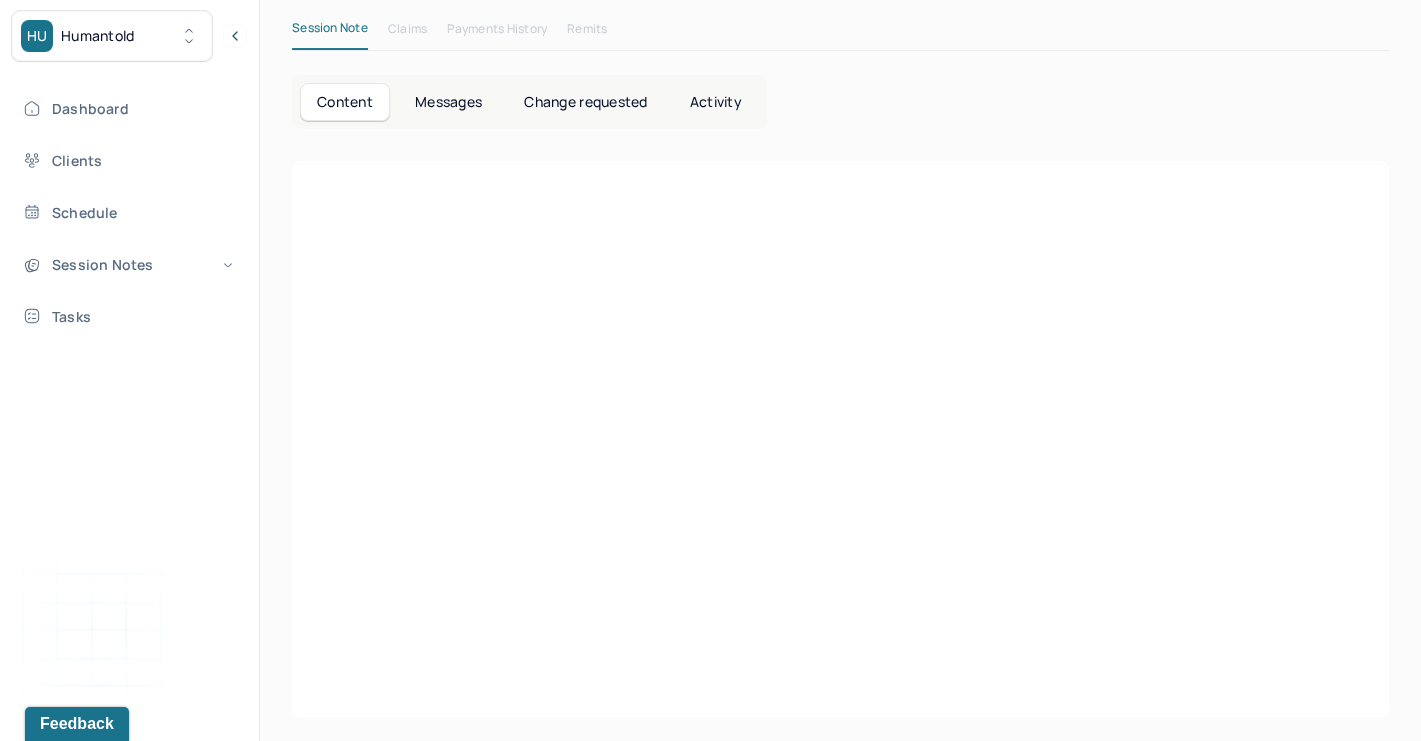 scroll, scrollTop: 0, scrollLeft: 0, axis: both 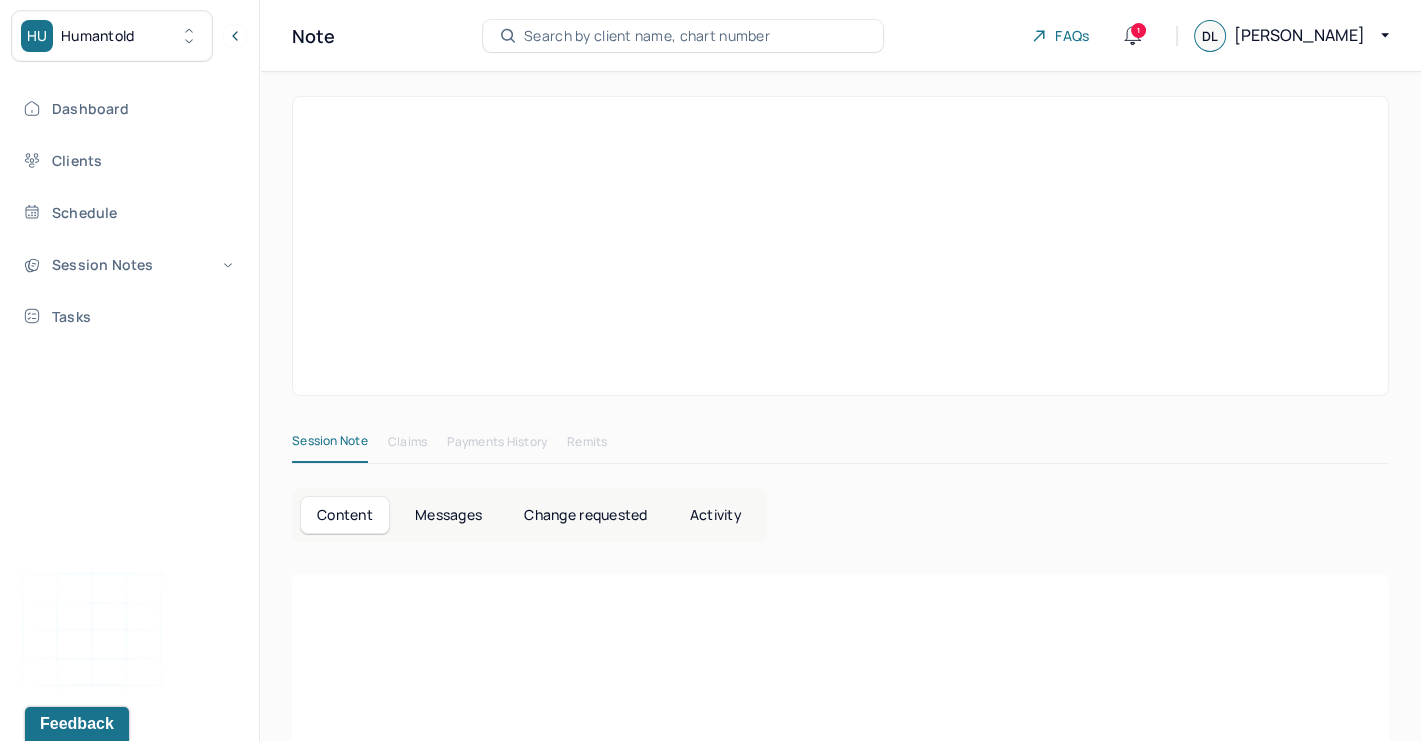 click at bounding box center (573, 304) 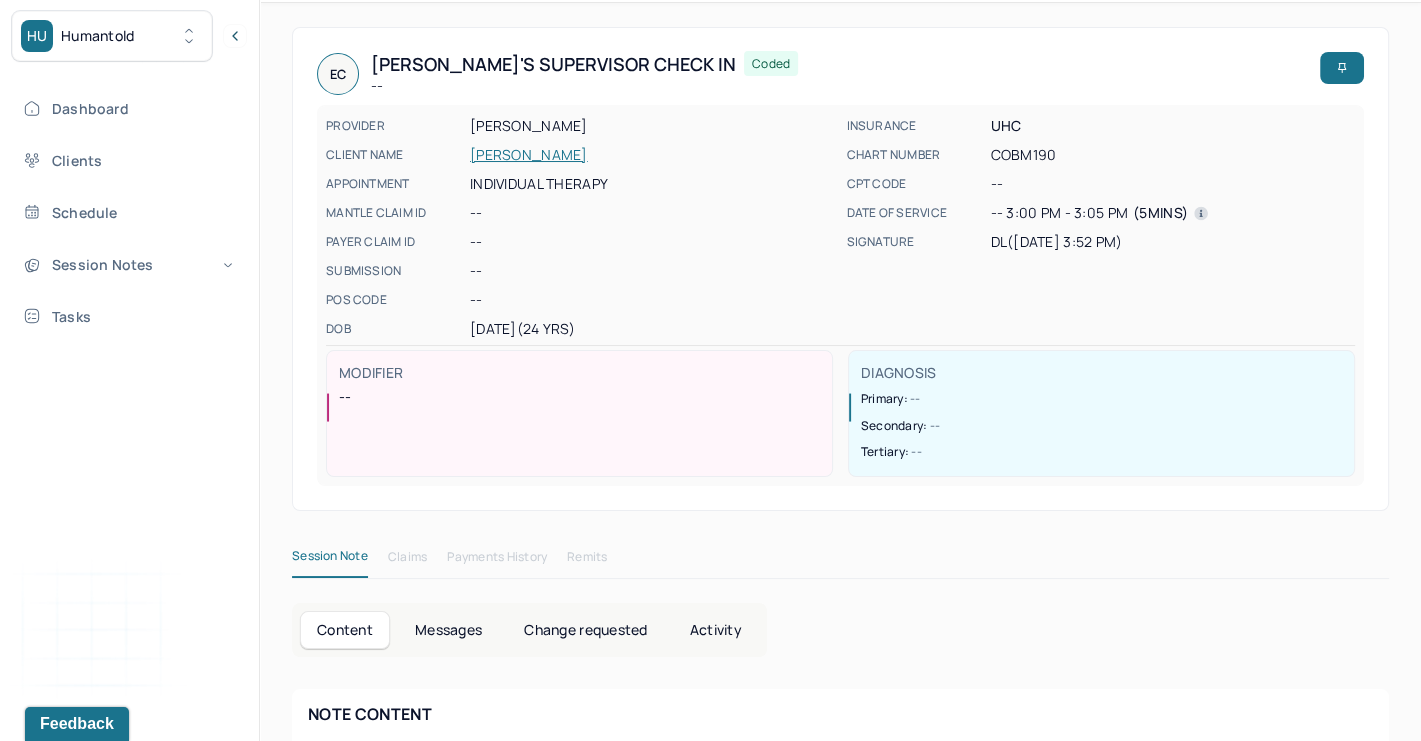 scroll, scrollTop: 201, scrollLeft: 0, axis: vertical 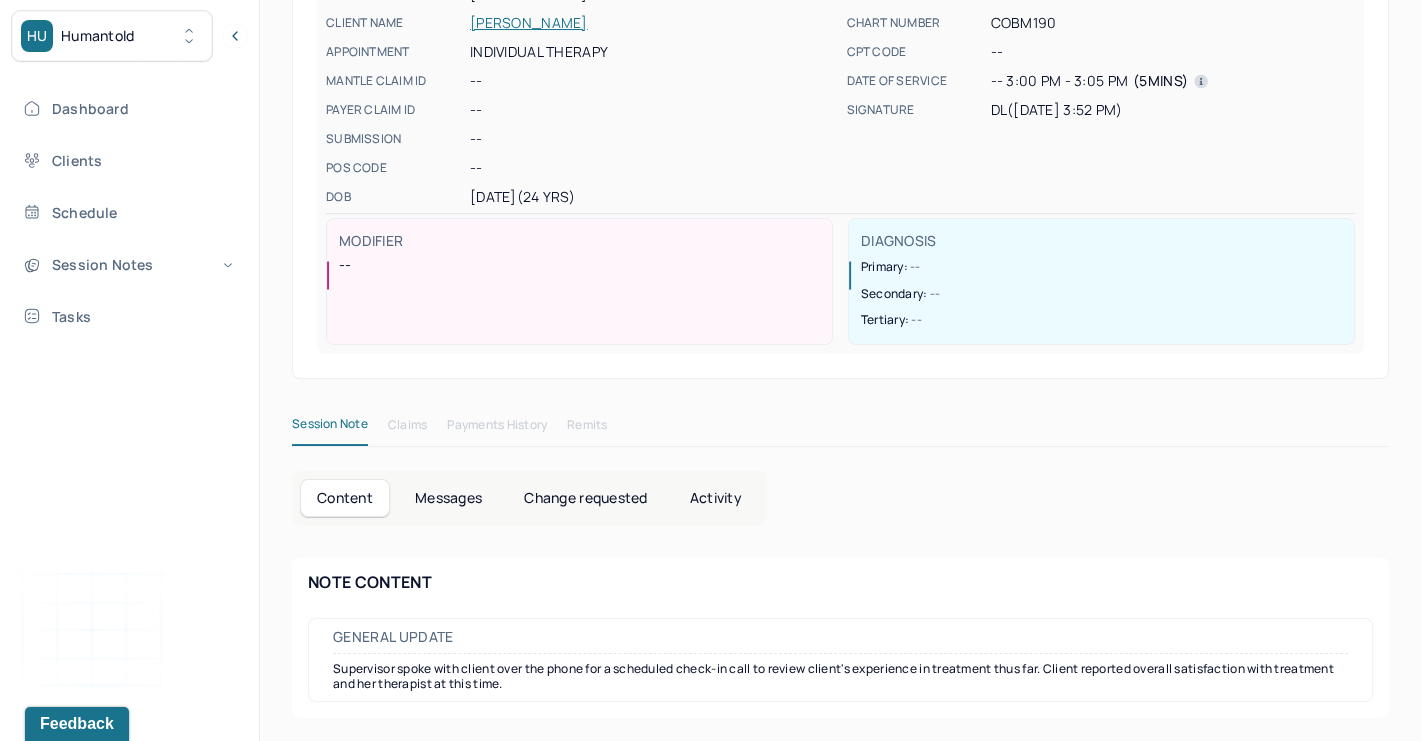 click on "Supervisor spoke with client over the phone for a scheduled check-in call to review client's experience in treatment thus far. Client reported overall satisfaction with treatment and her therapist at this time." at bounding box center [840, 676] 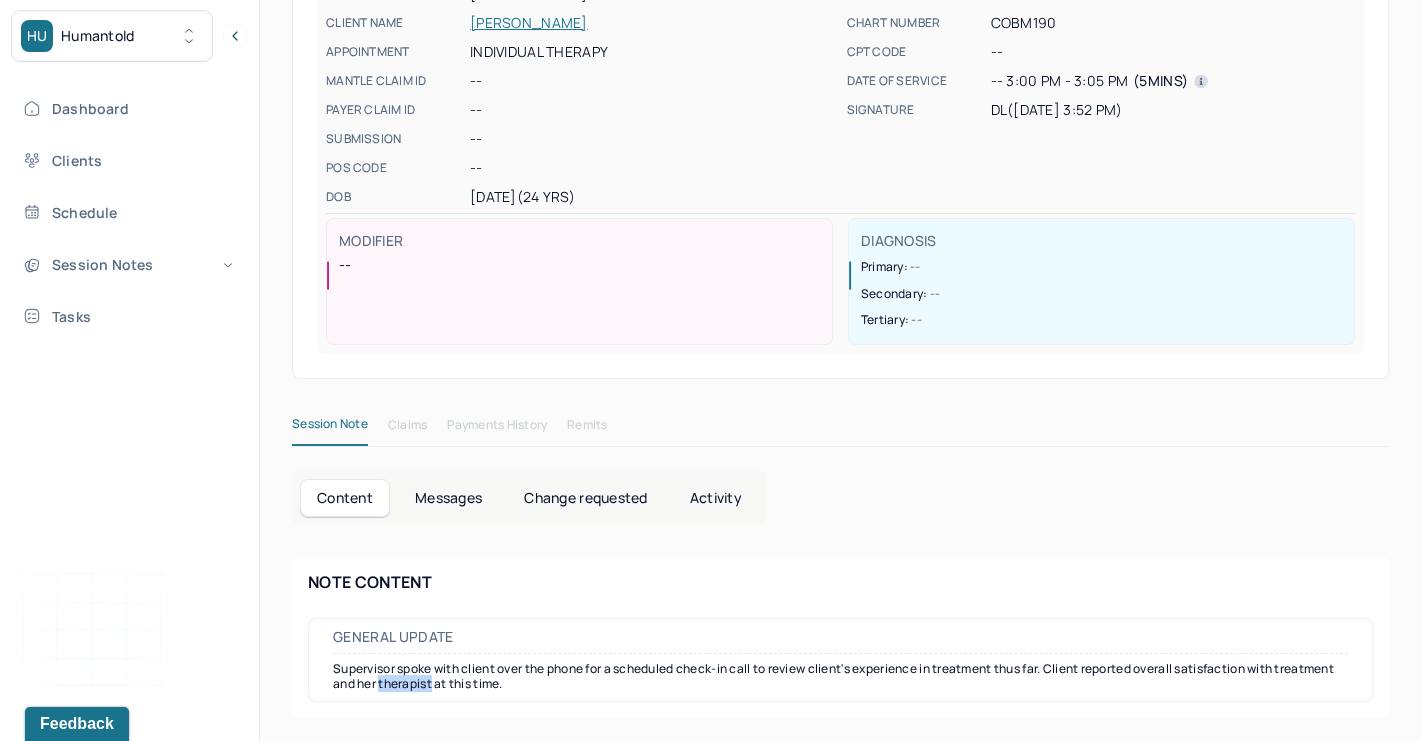click on "Supervisor spoke with client over the phone for a scheduled check-in call to review client's experience in treatment thus far. Client reported overall satisfaction with treatment and her therapist at this time." at bounding box center (840, 676) 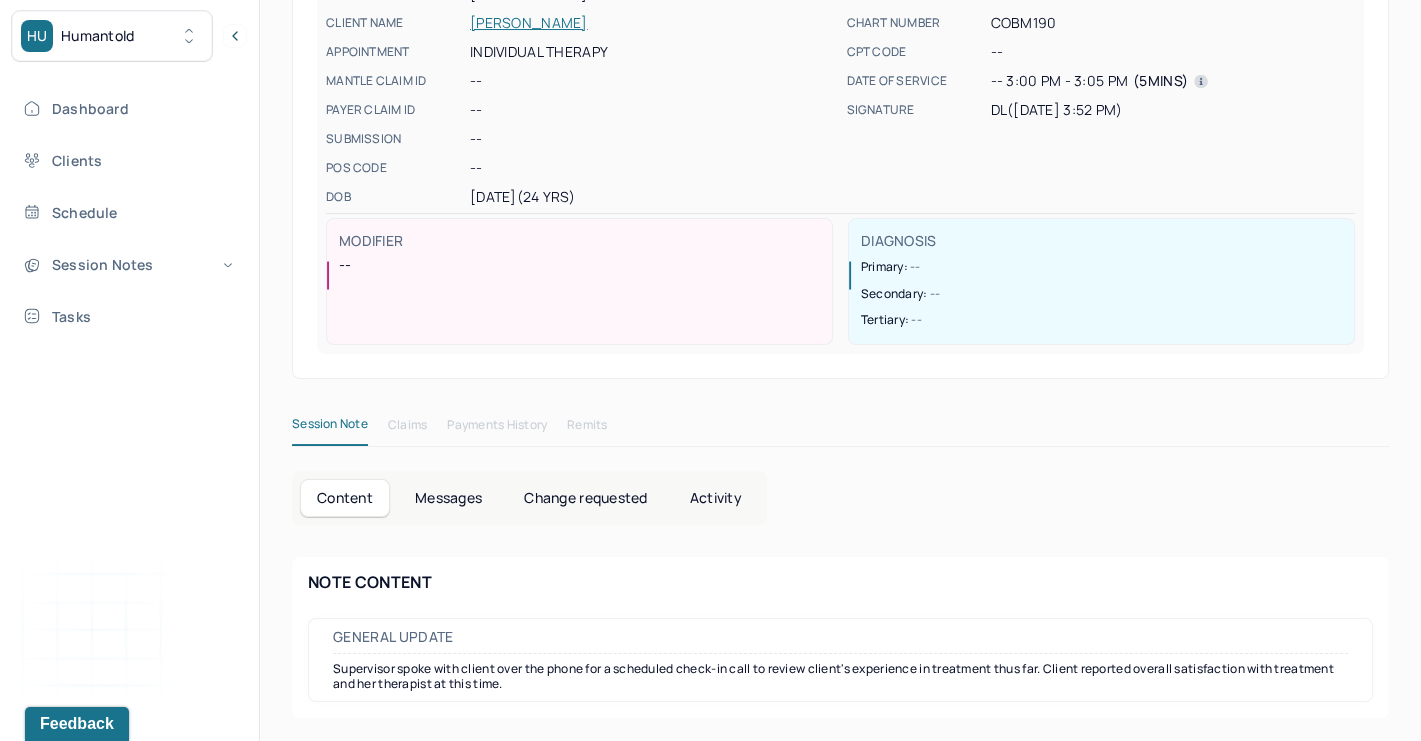 click on "Supervisor spoke with client over the phone for a scheduled check-in call to review client's experience in treatment thus far. Client reported overall satisfaction with treatment and her therapist at this time." at bounding box center (840, 676) 